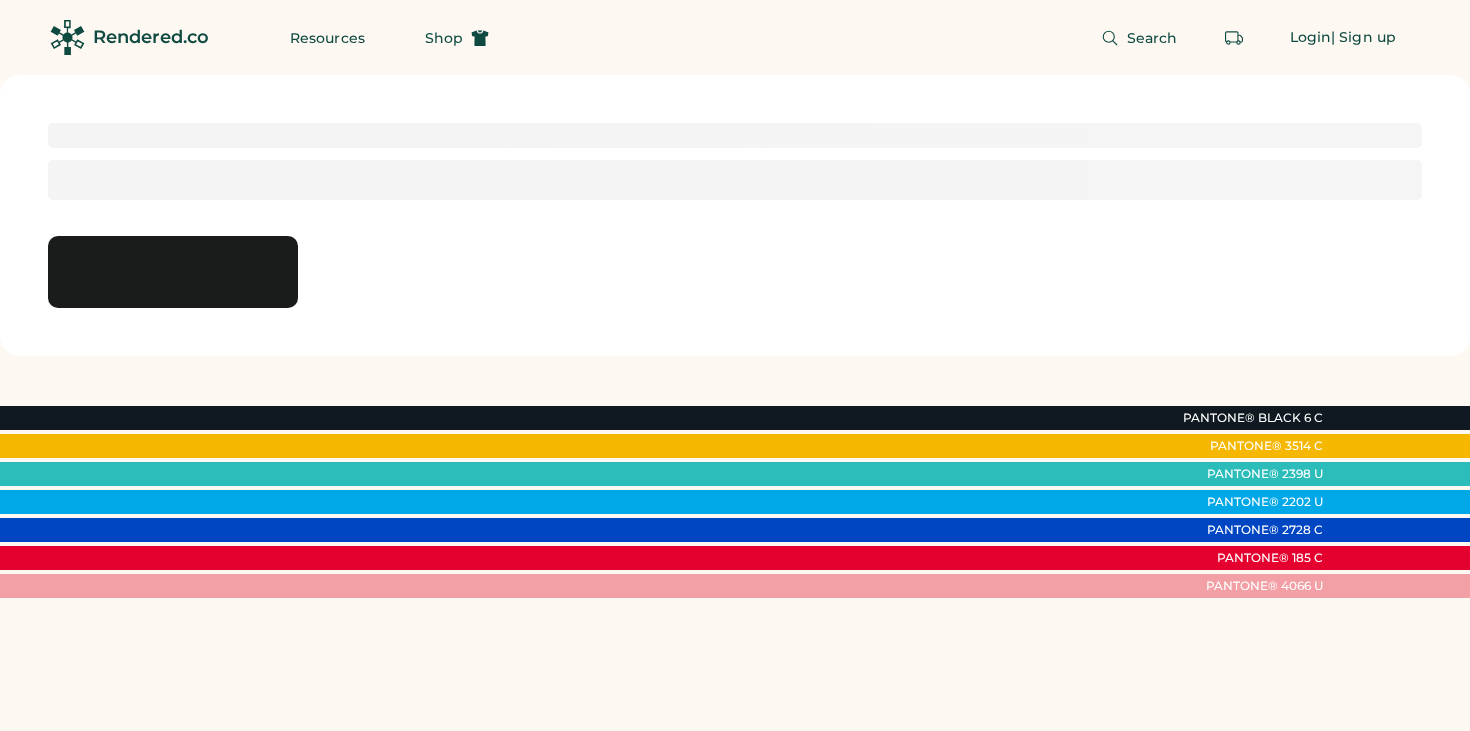 scroll, scrollTop: 0, scrollLeft: 0, axis: both 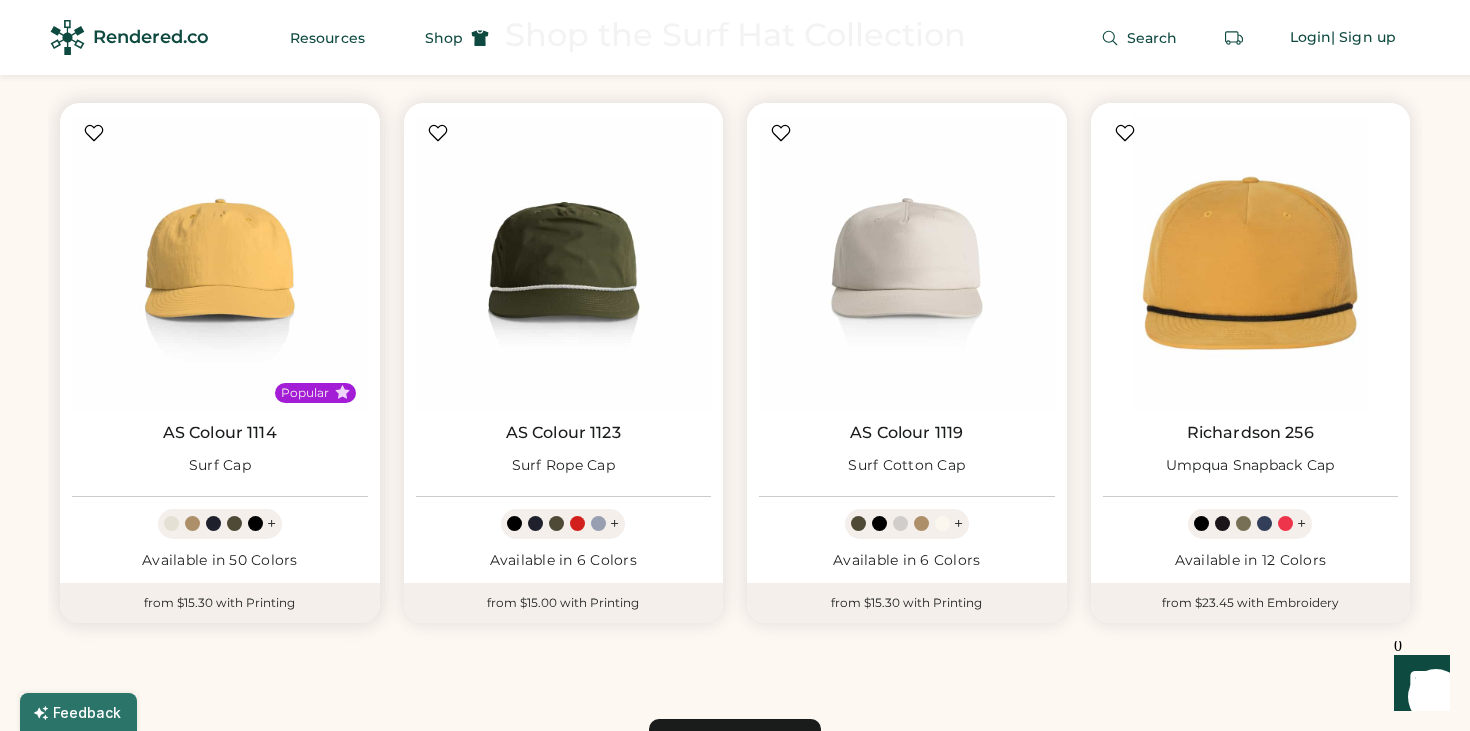 click on "+" at bounding box center [271, 524] 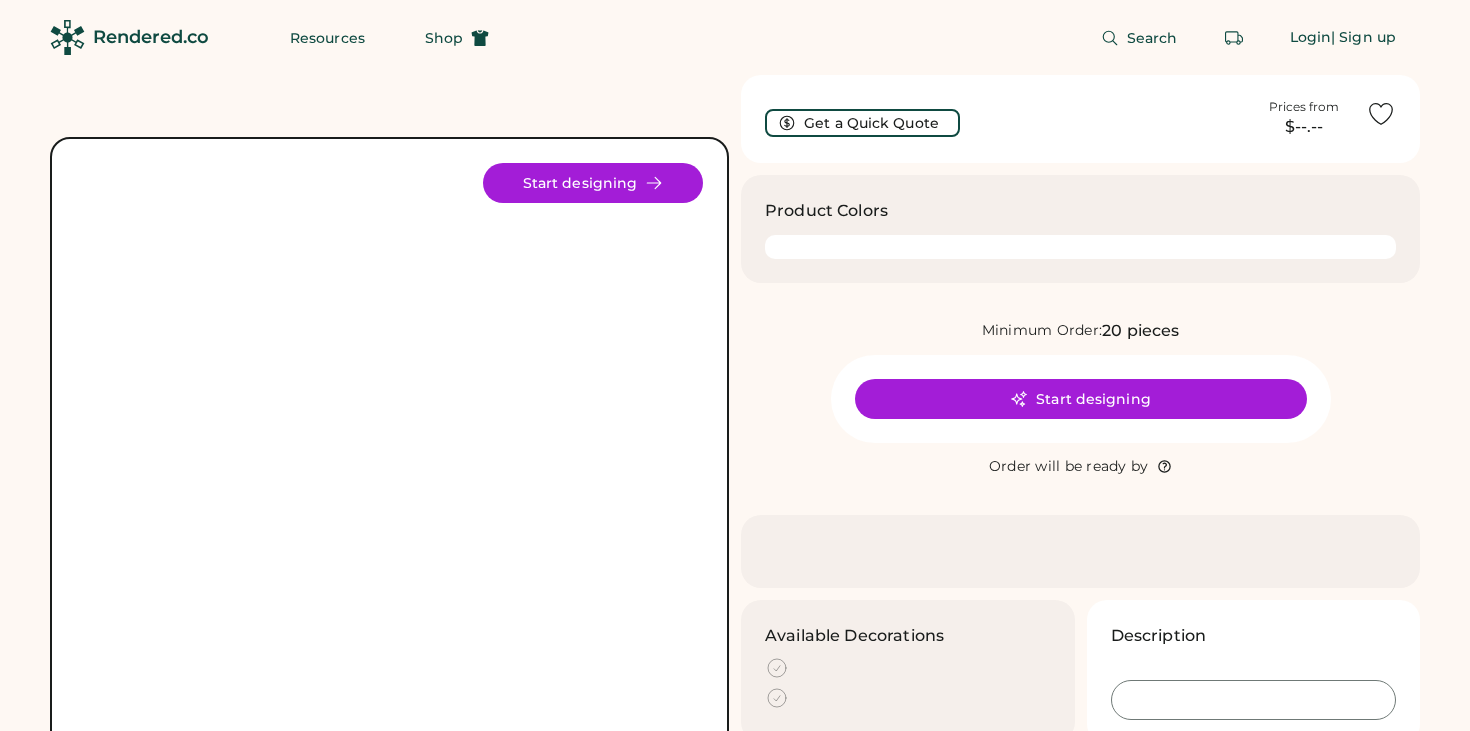 scroll, scrollTop: 0, scrollLeft: 0, axis: both 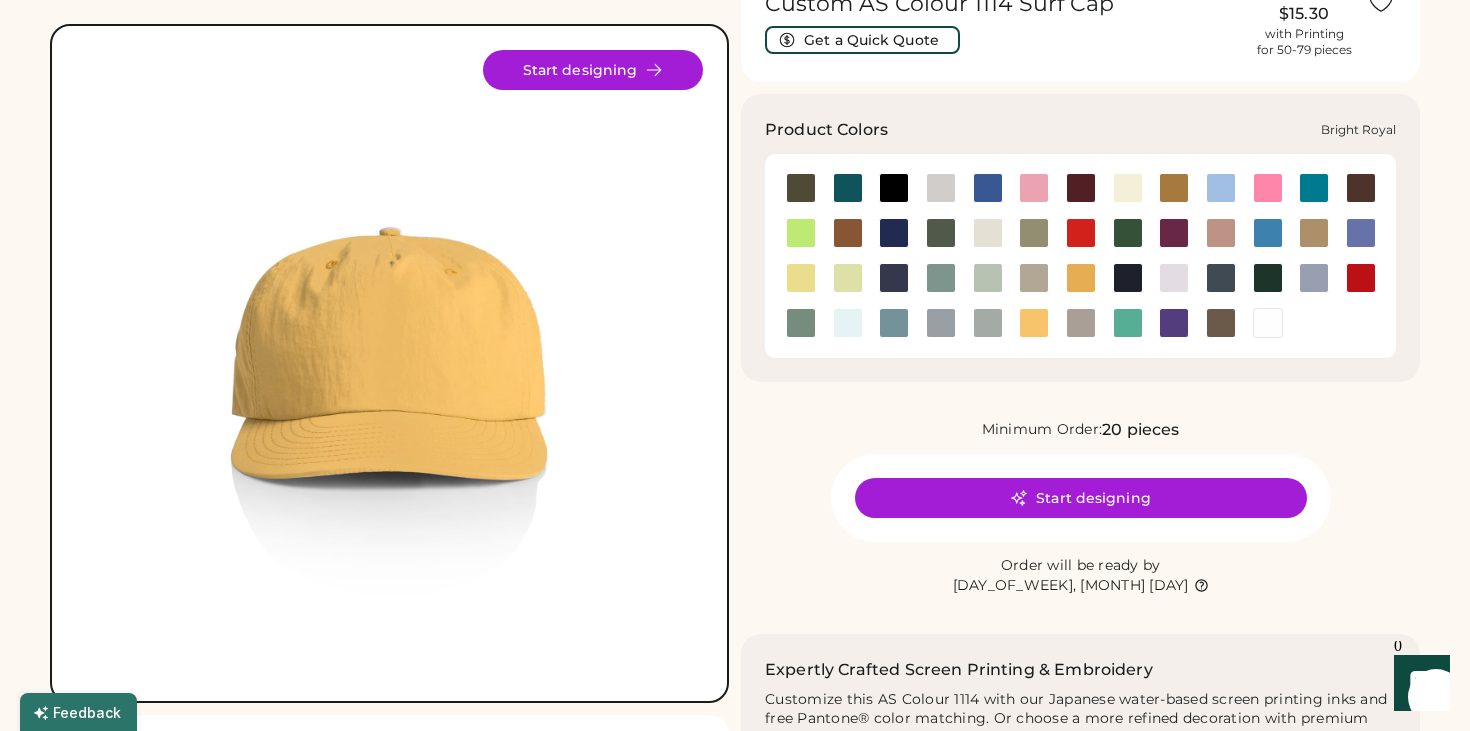 click at bounding box center [988, 188] 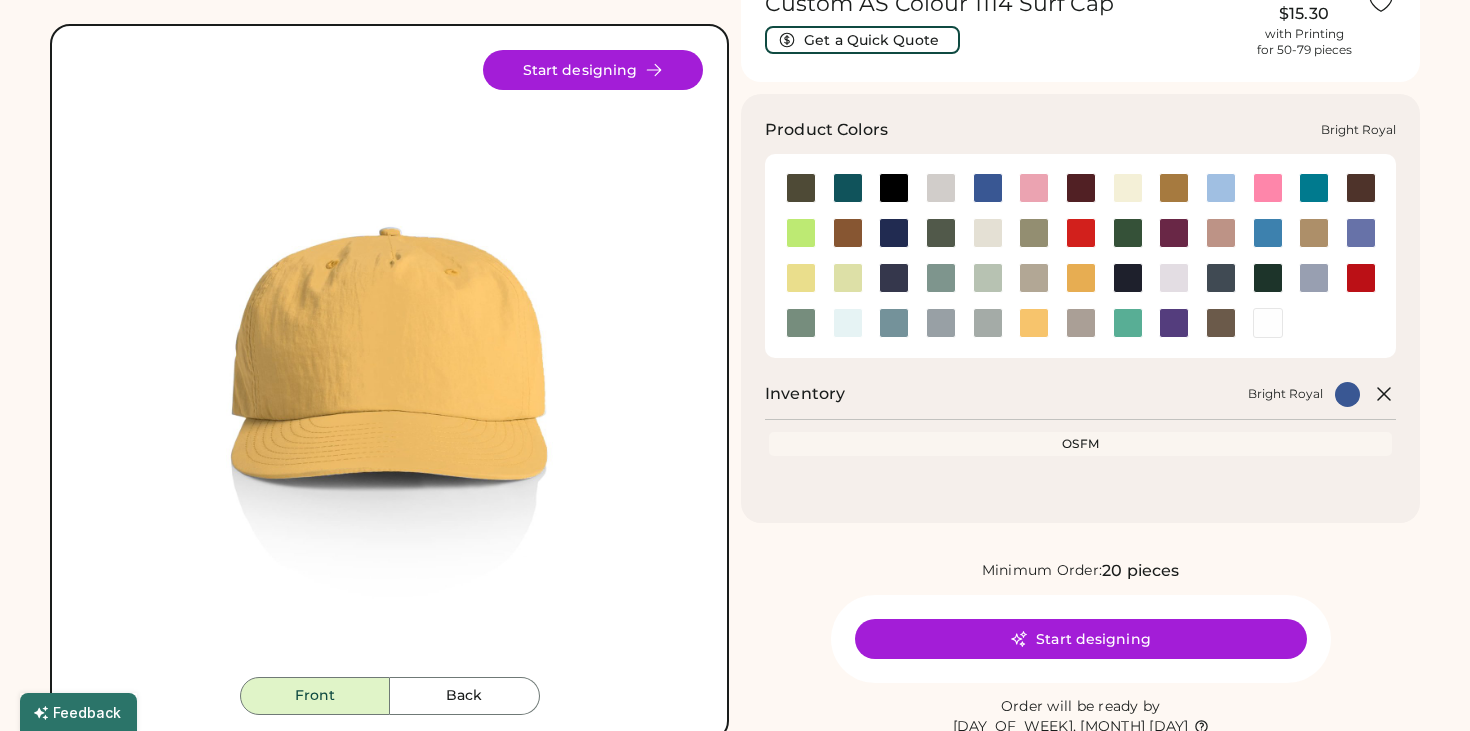 scroll, scrollTop: 0, scrollLeft: 0, axis: both 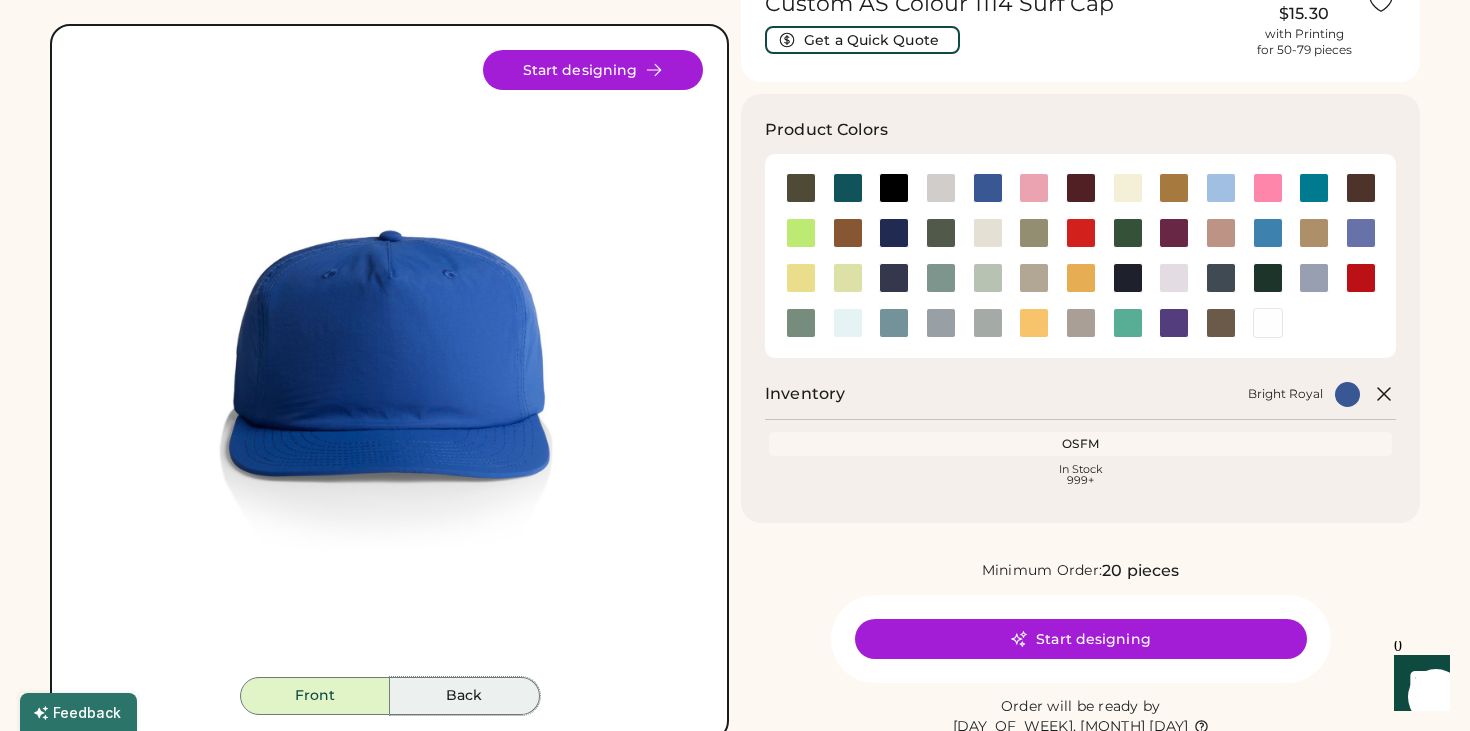 click on "Back" at bounding box center (465, 696) 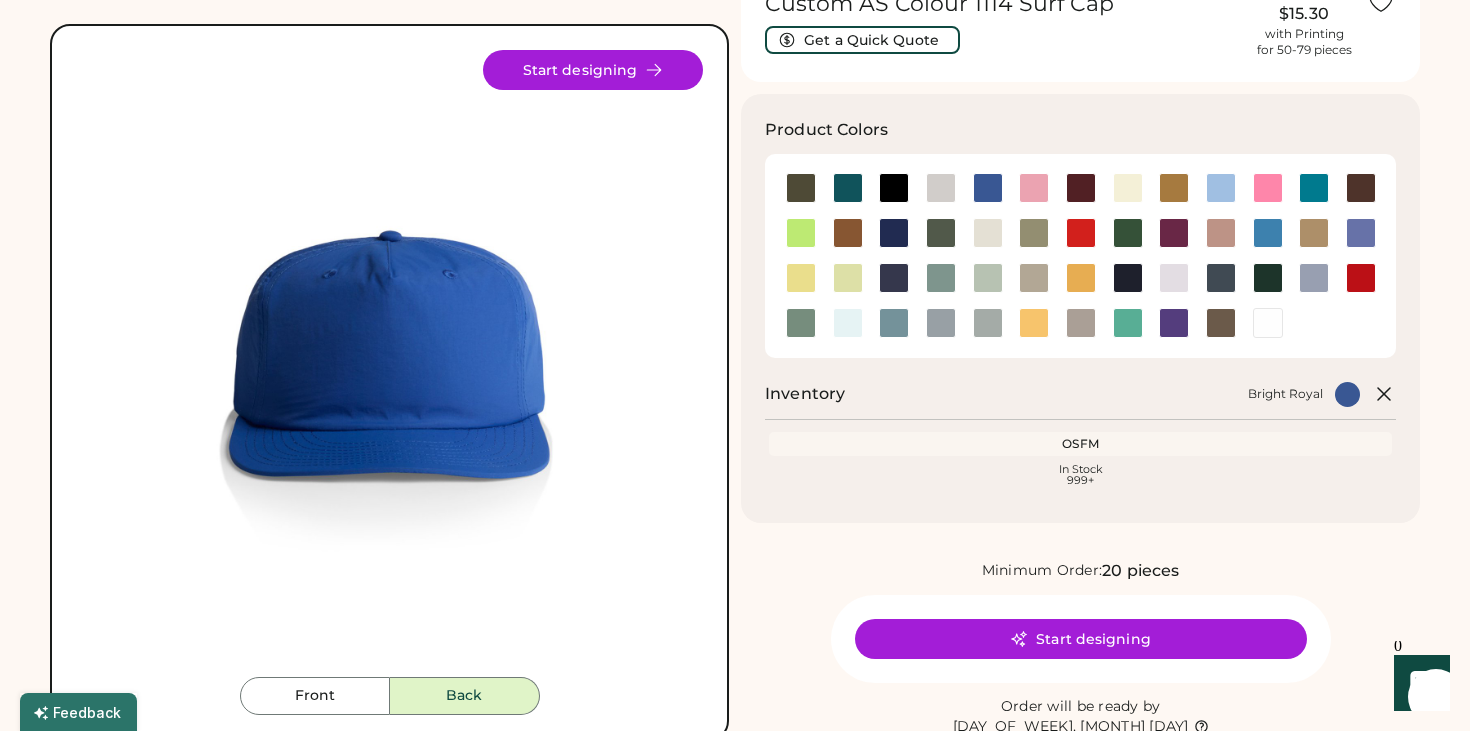 click on "Back" at bounding box center [465, 696] 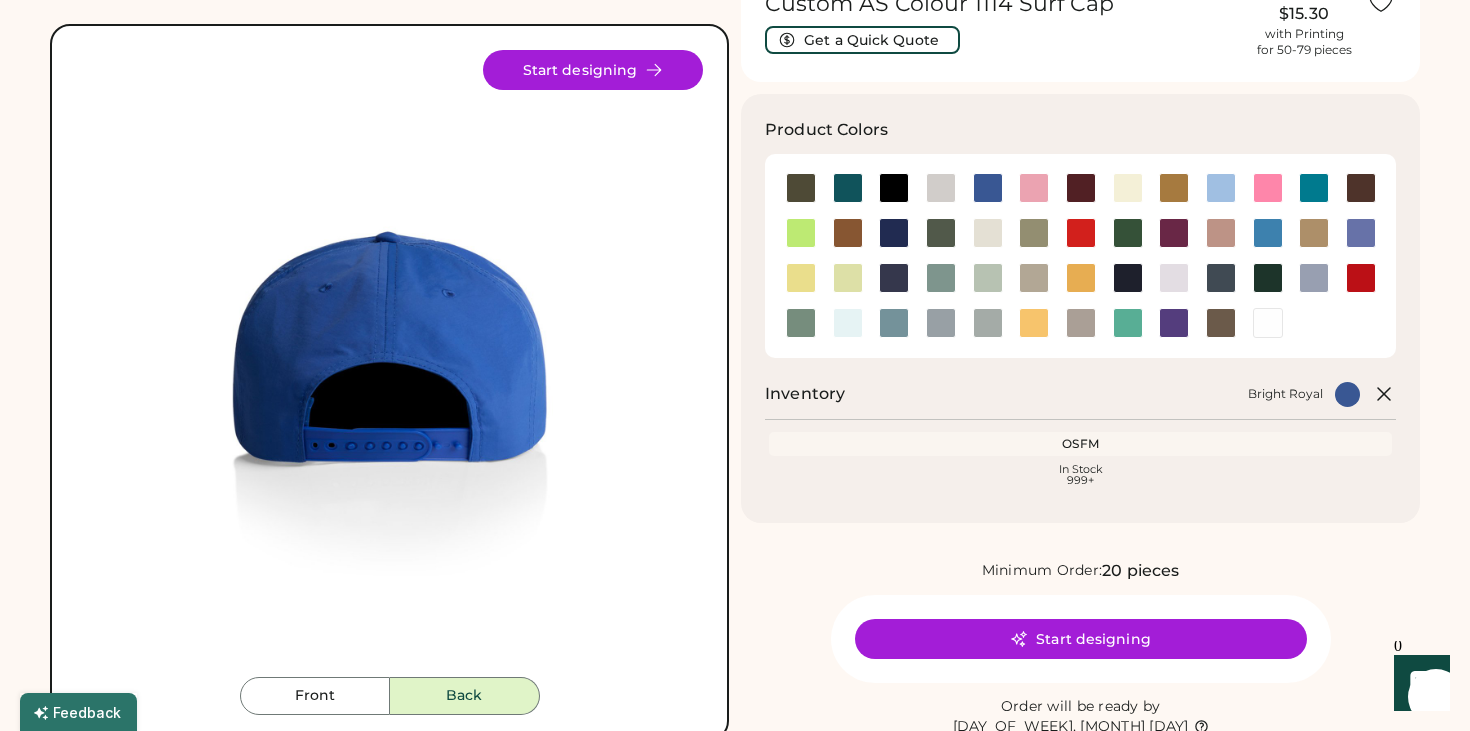 click on "Back" at bounding box center (465, 696) 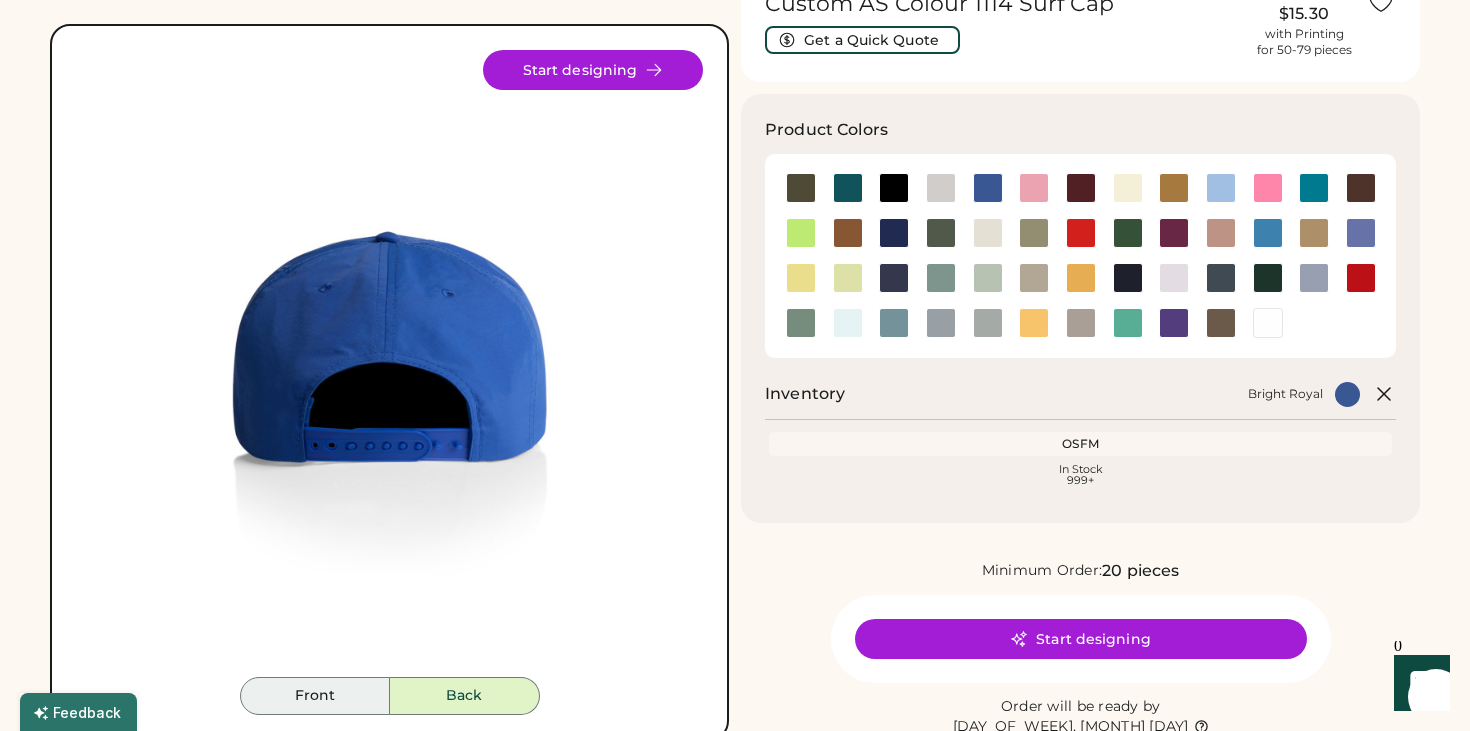 click on "Front" at bounding box center [315, 696] 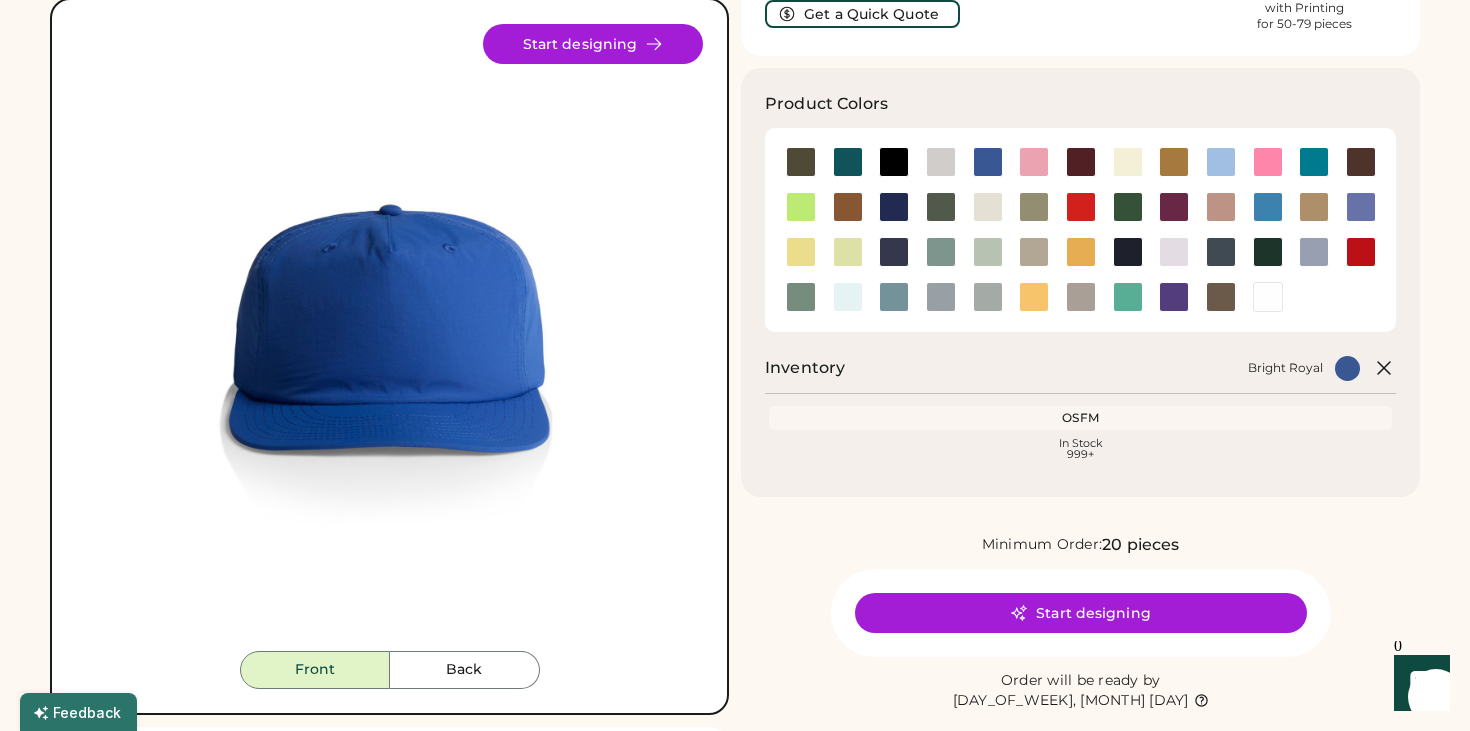 scroll, scrollTop: 0, scrollLeft: 0, axis: both 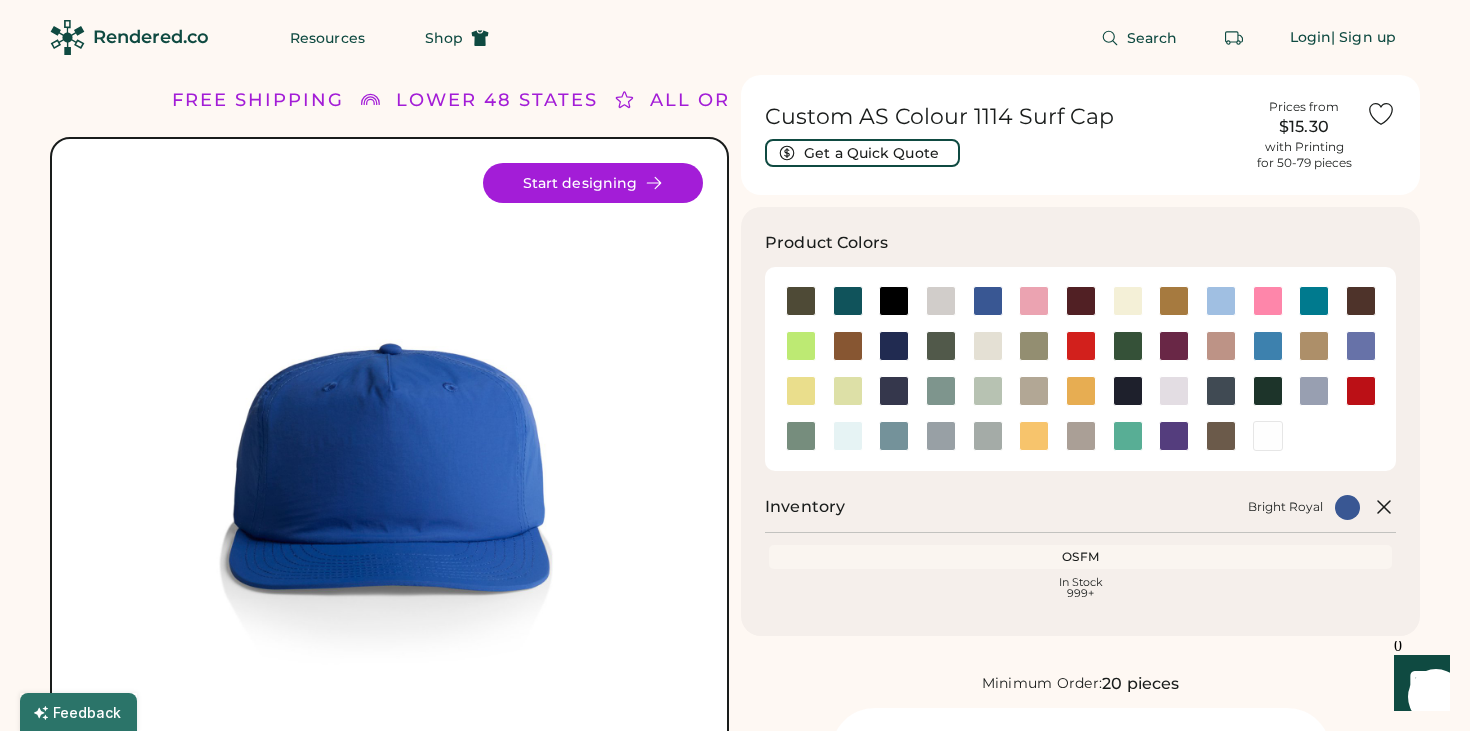 click on "Rendered.co" at bounding box center [151, 37] 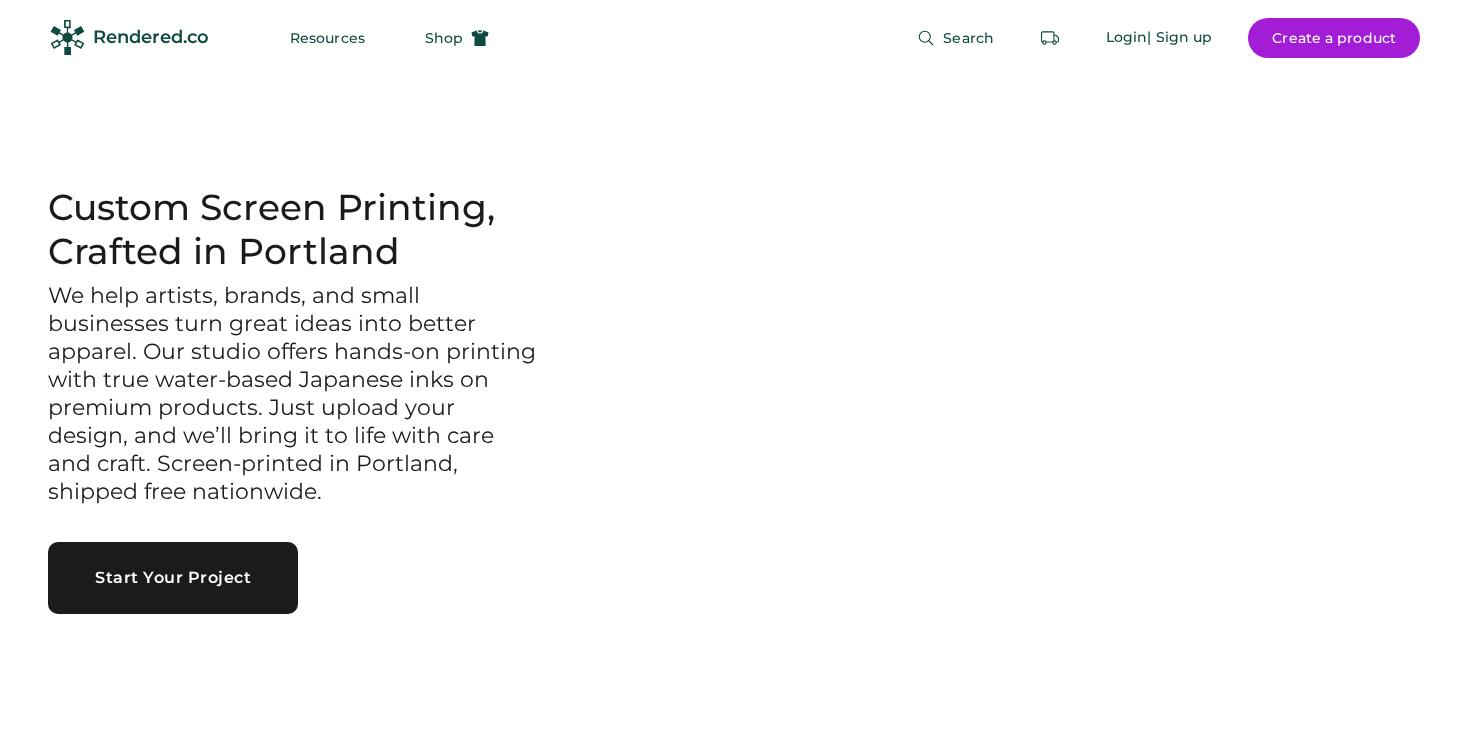 scroll, scrollTop: 0, scrollLeft: 0, axis: both 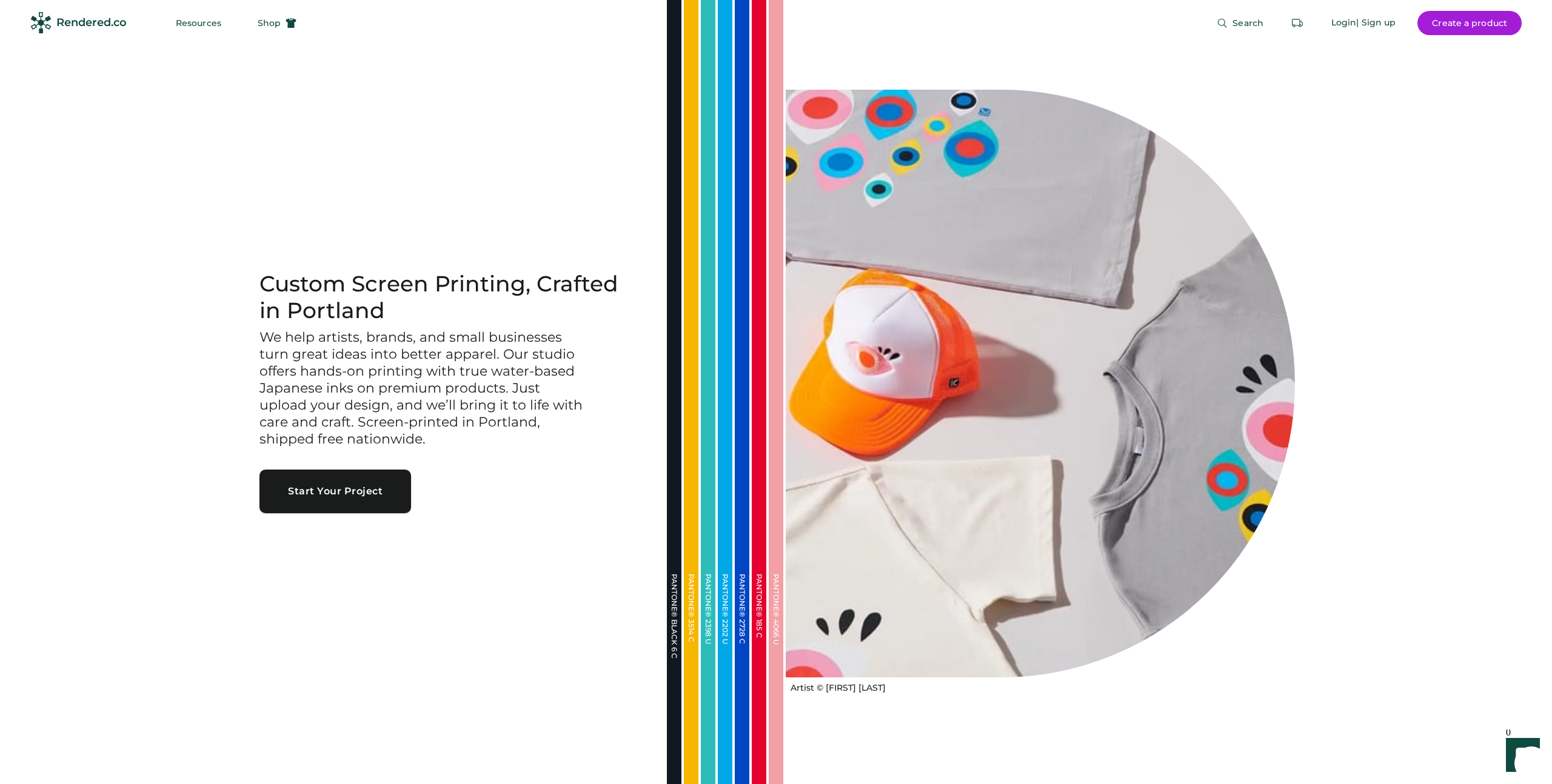 click on "Start Your Project" at bounding box center (335, 491) 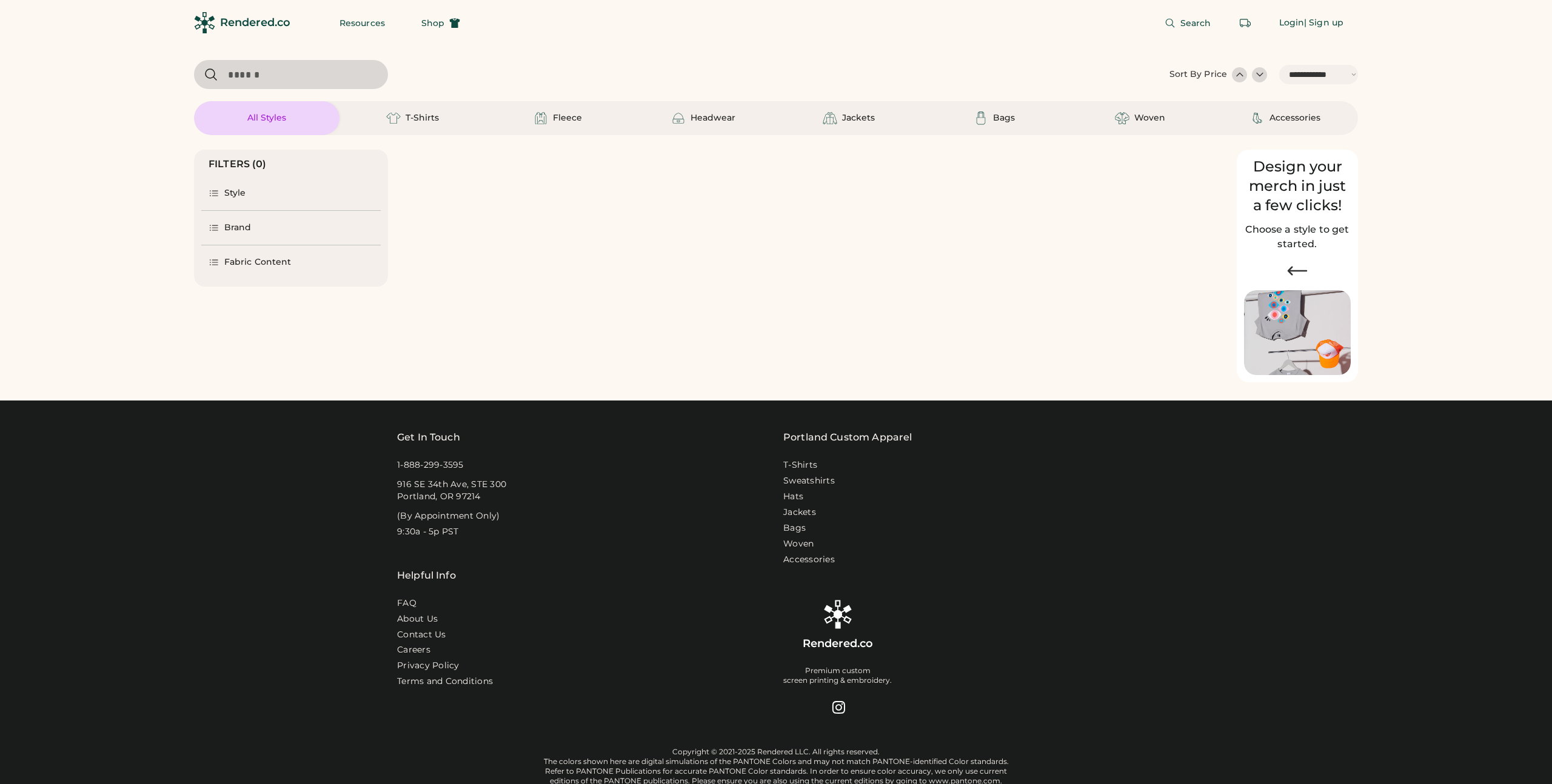select on "*****" 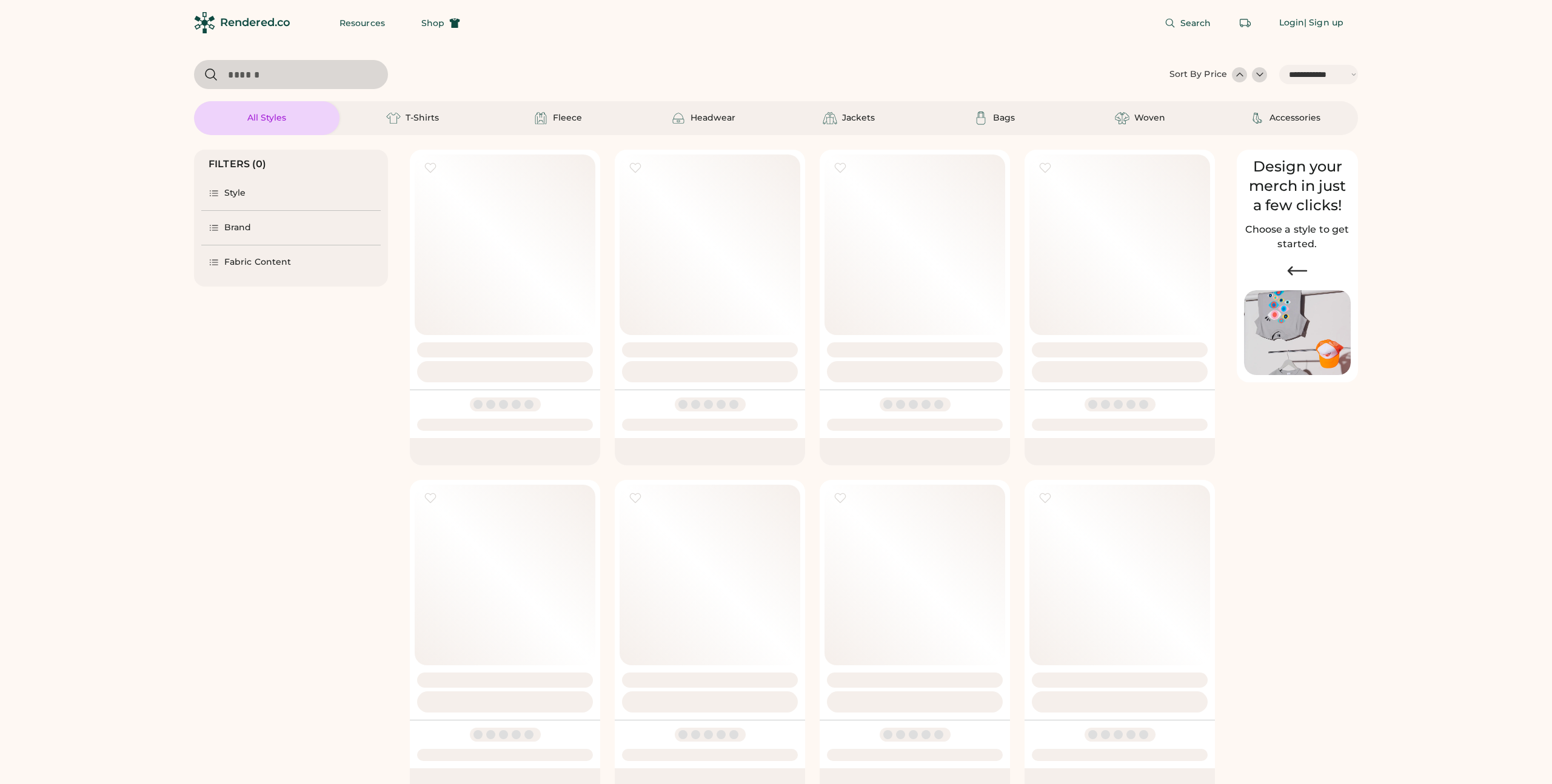 scroll, scrollTop: 0, scrollLeft: 0, axis: both 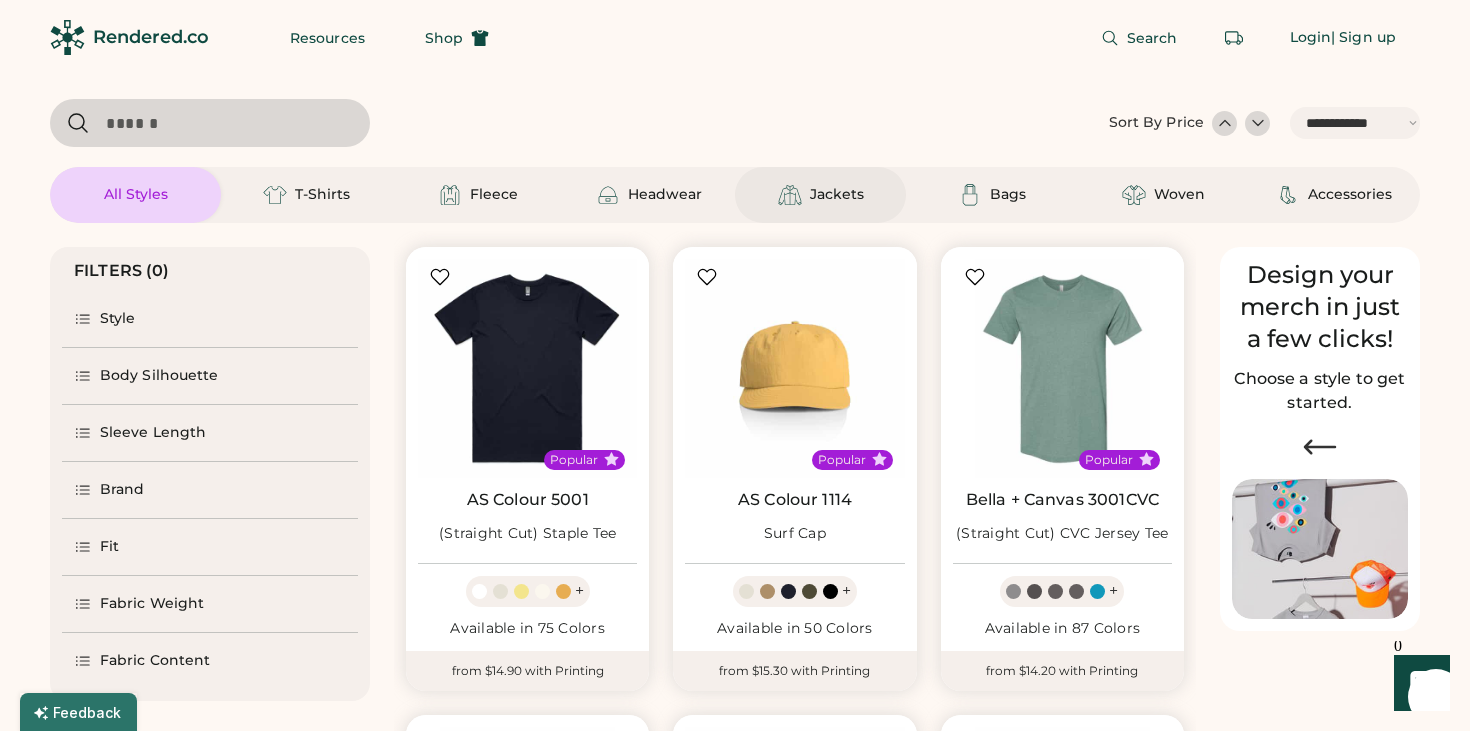 click on "Jackets" at bounding box center (837, 195) 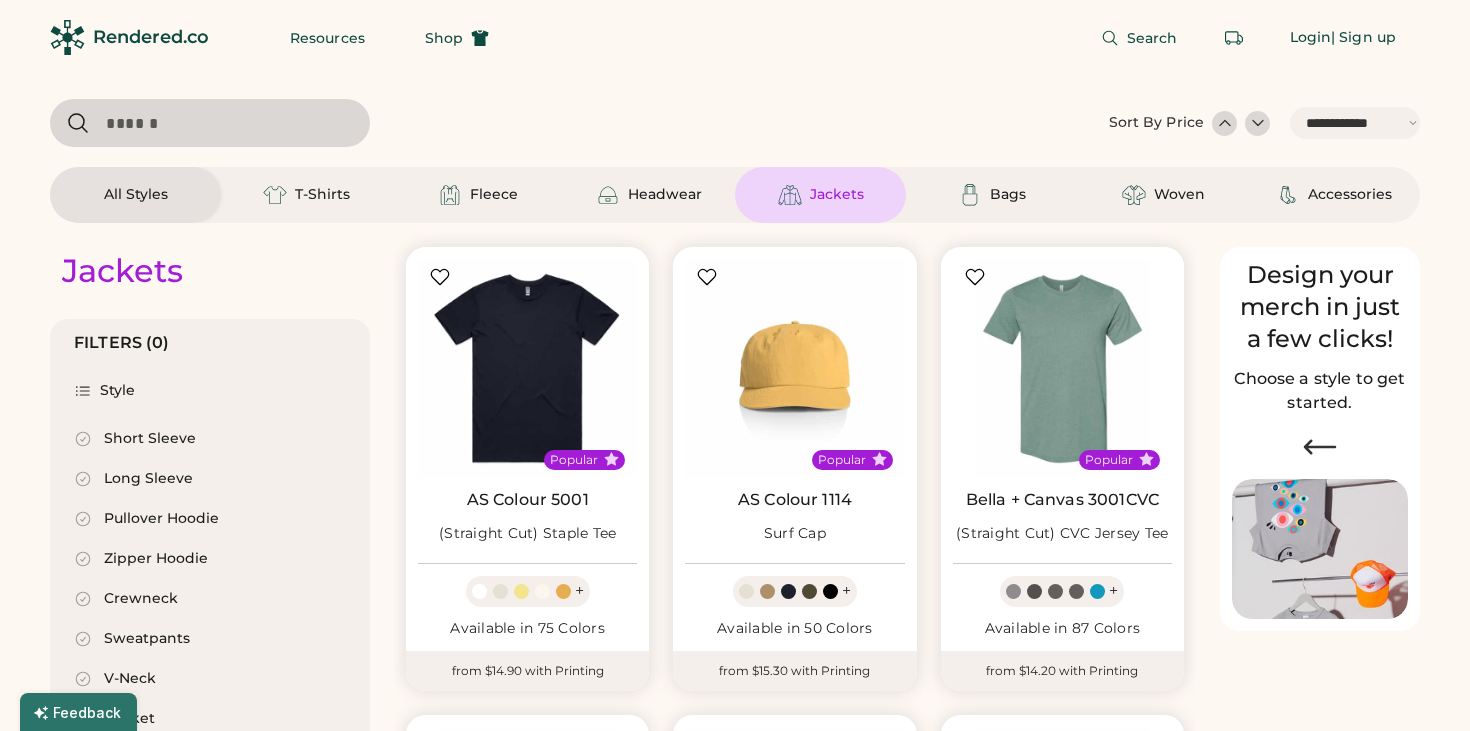 scroll, scrollTop: 0, scrollLeft: 0, axis: both 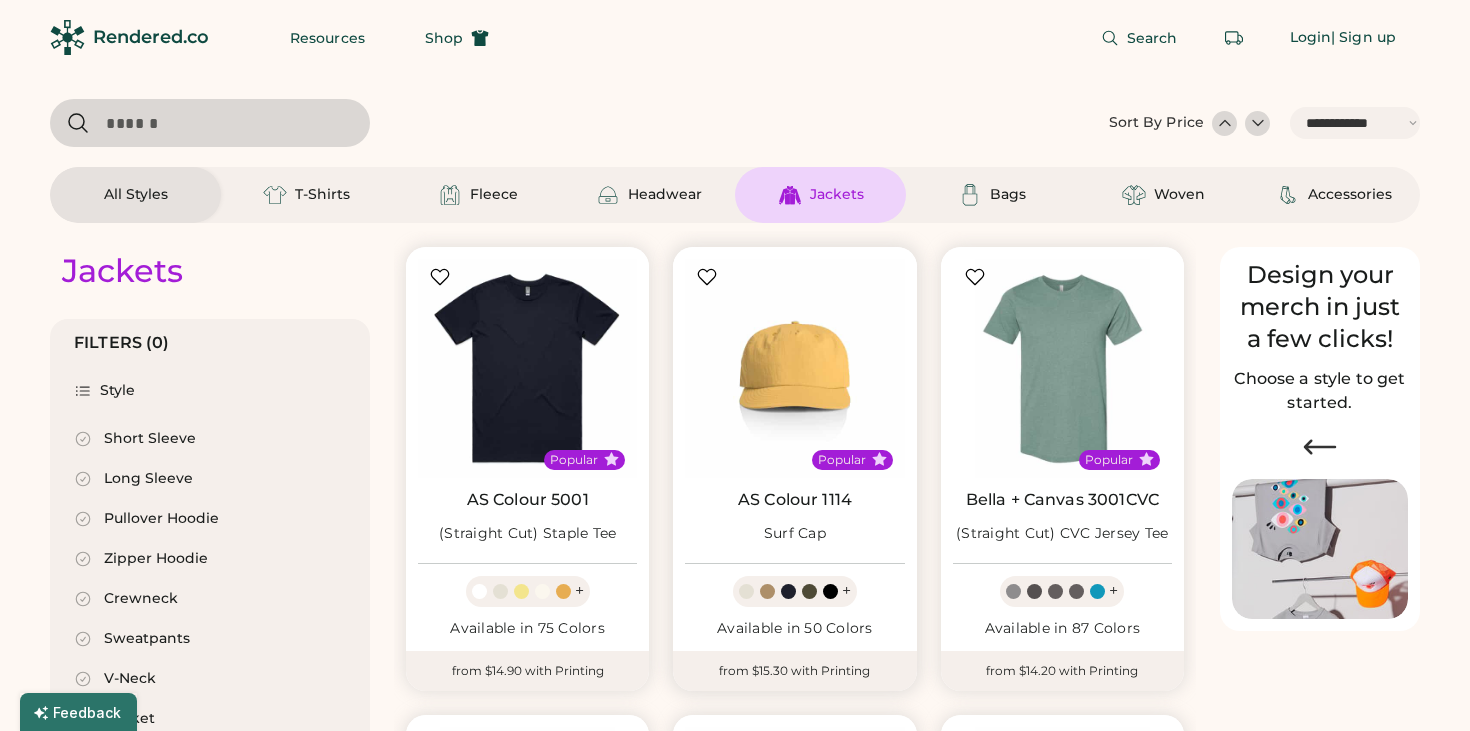 select on "*" 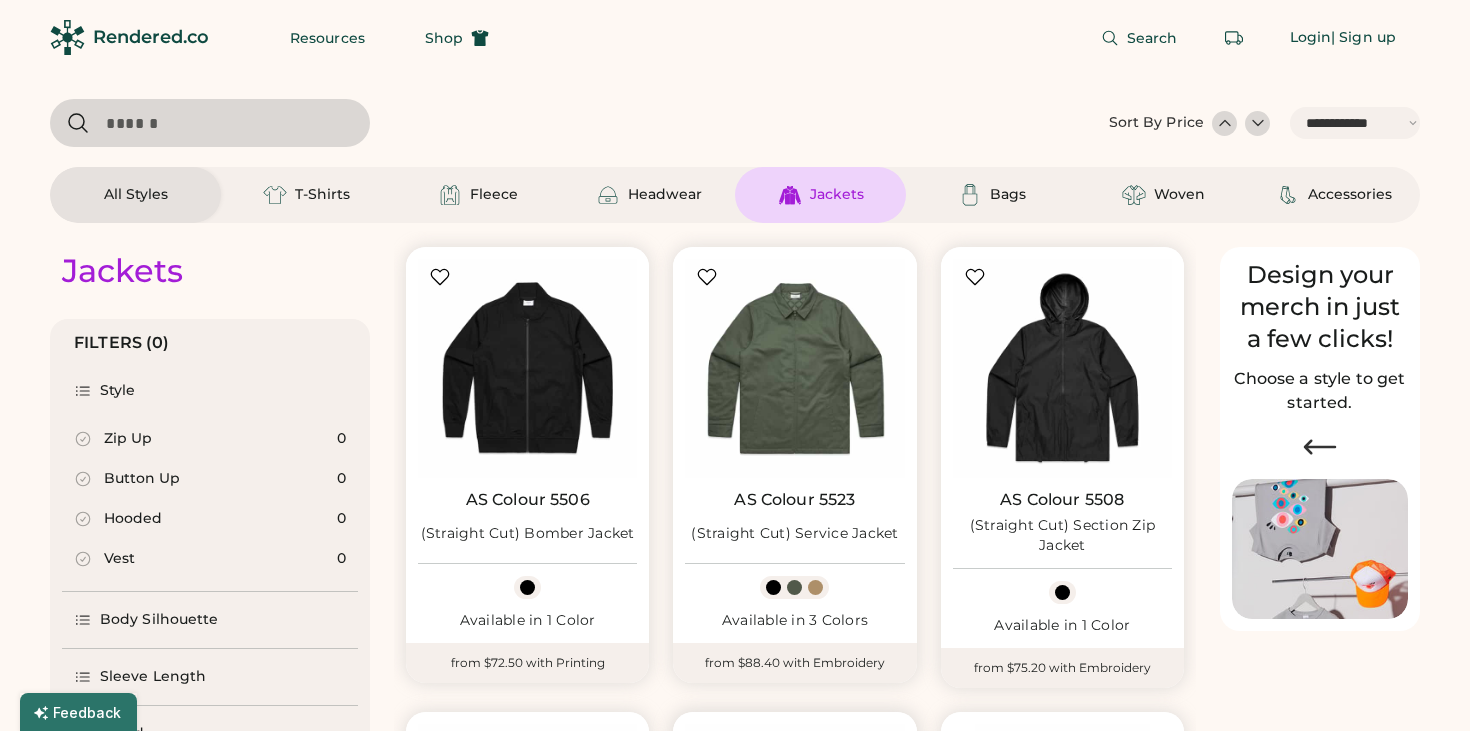 scroll, scrollTop: 342, scrollLeft: 0, axis: vertical 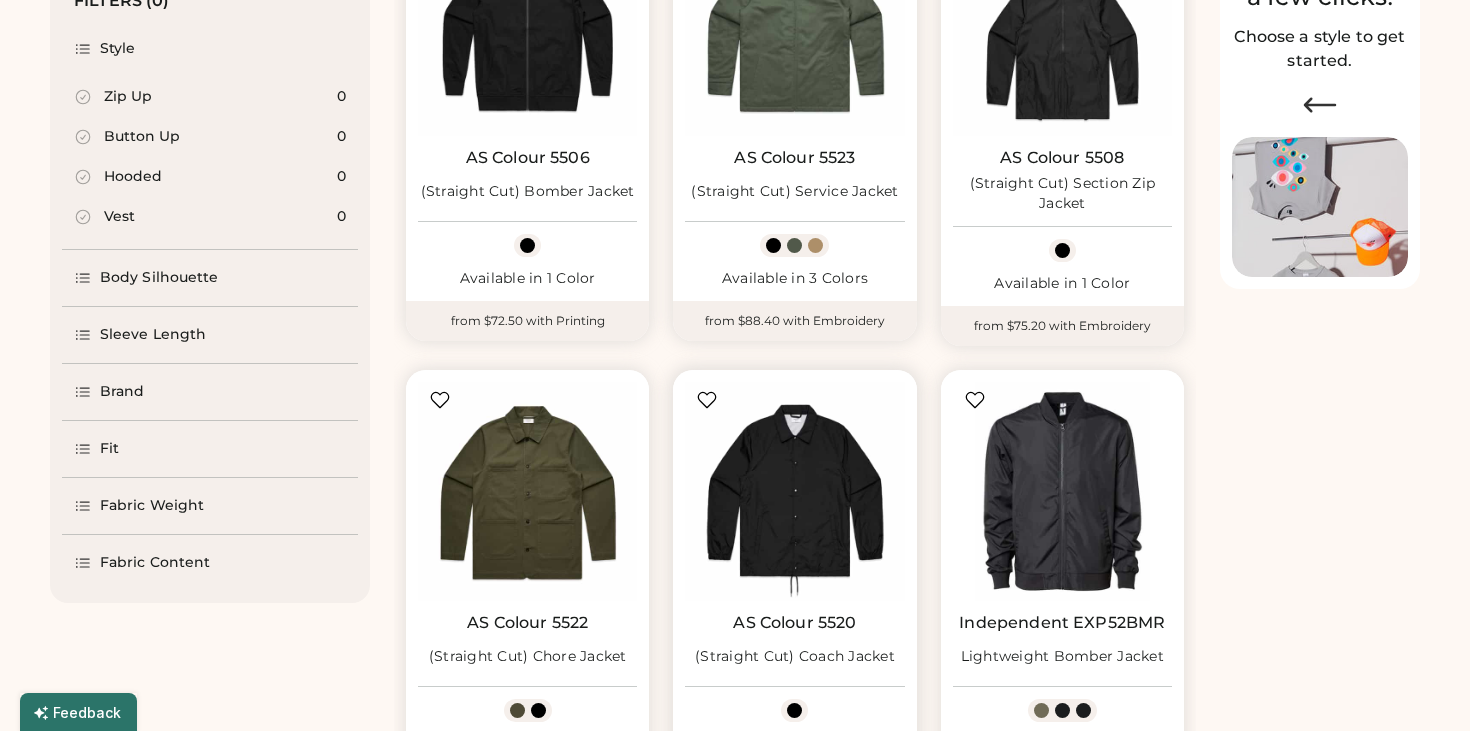 select on "*****" 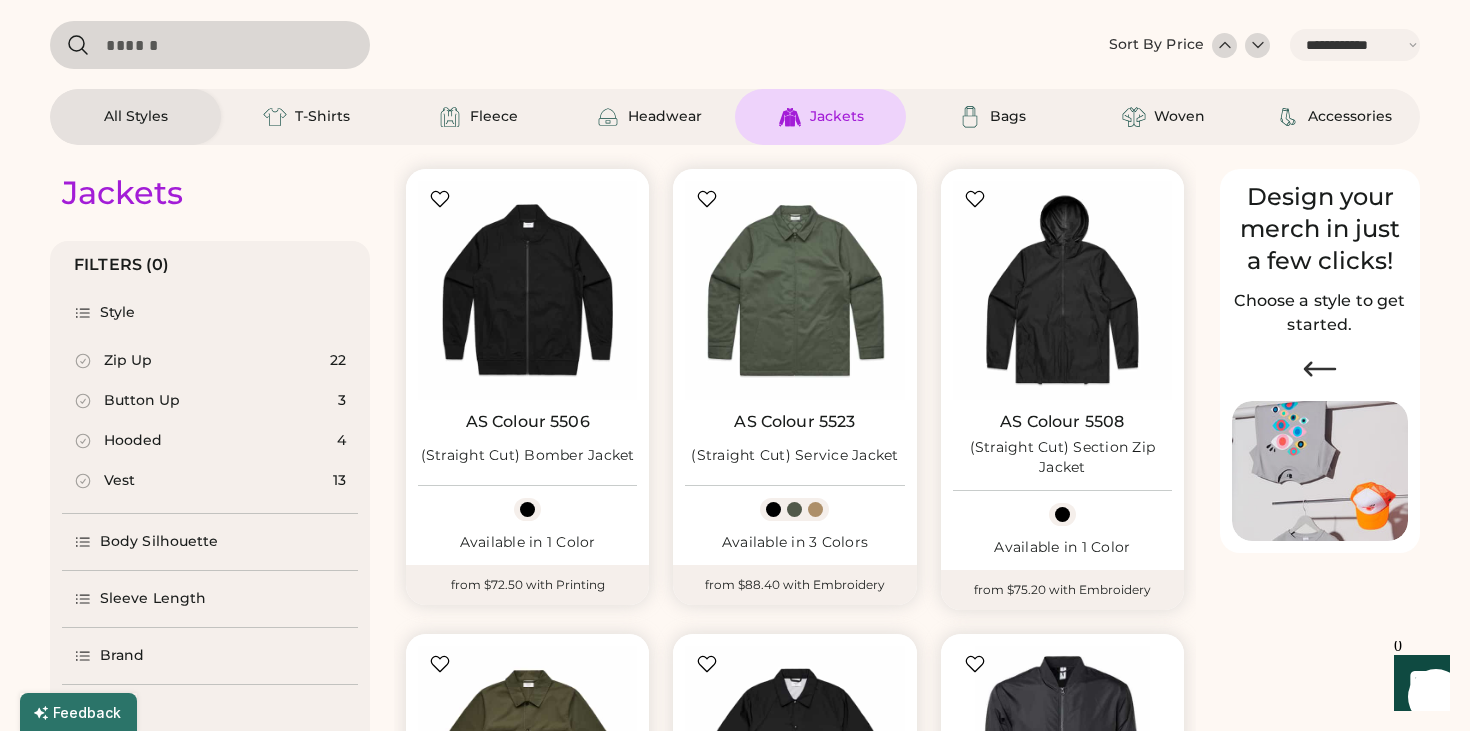 scroll, scrollTop: 0, scrollLeft: 0, axis: both 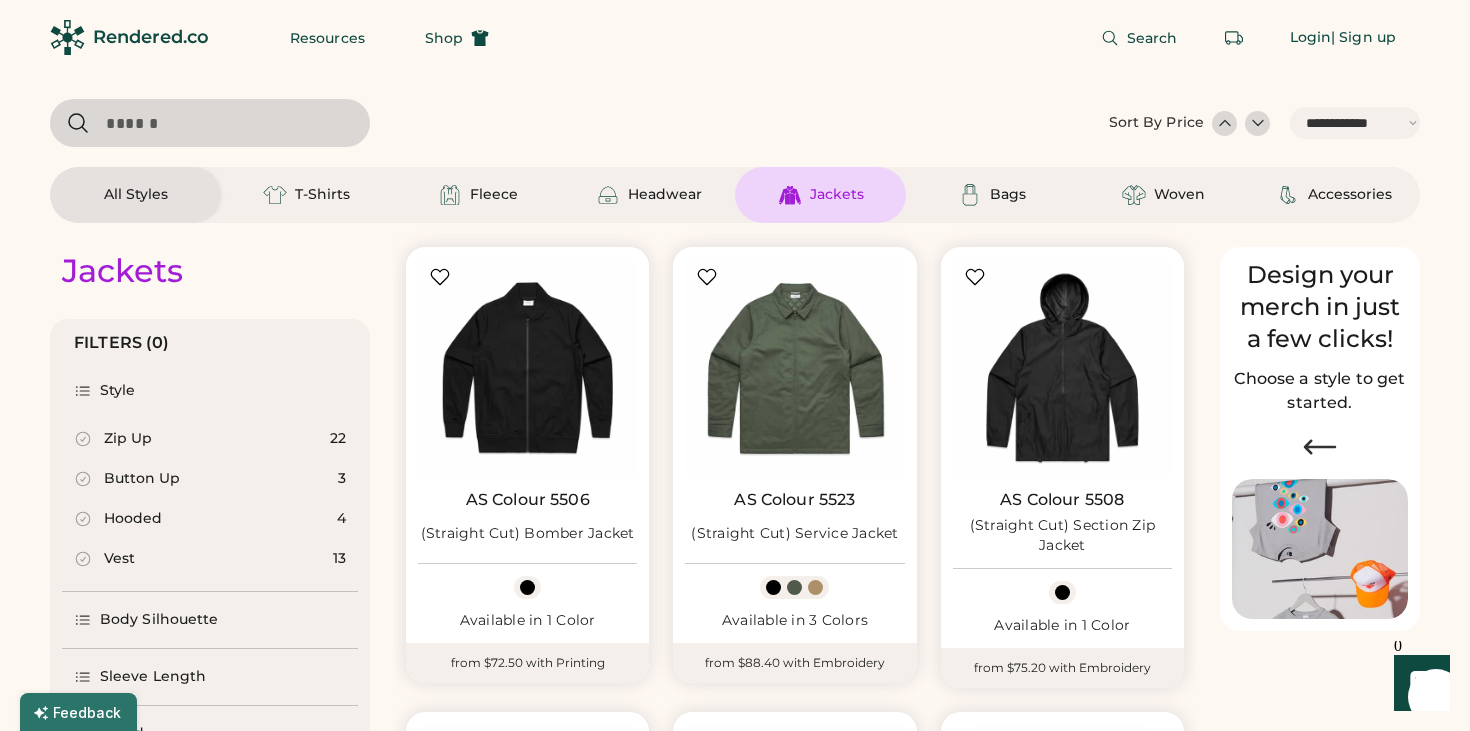 click on "All Styles" at bounding box center (136, 195) 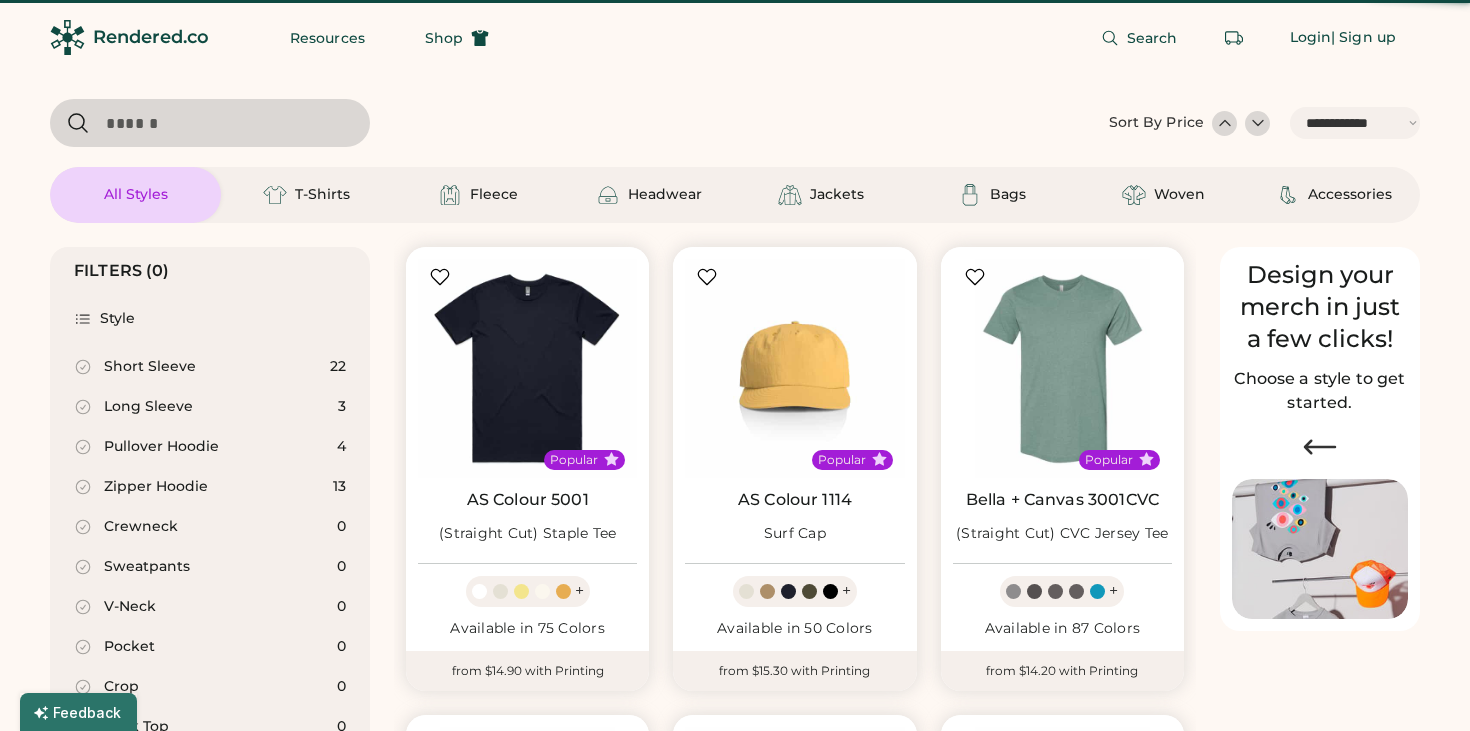 scroll, scrollTop: 0, scrollLeft: 0, axis: both 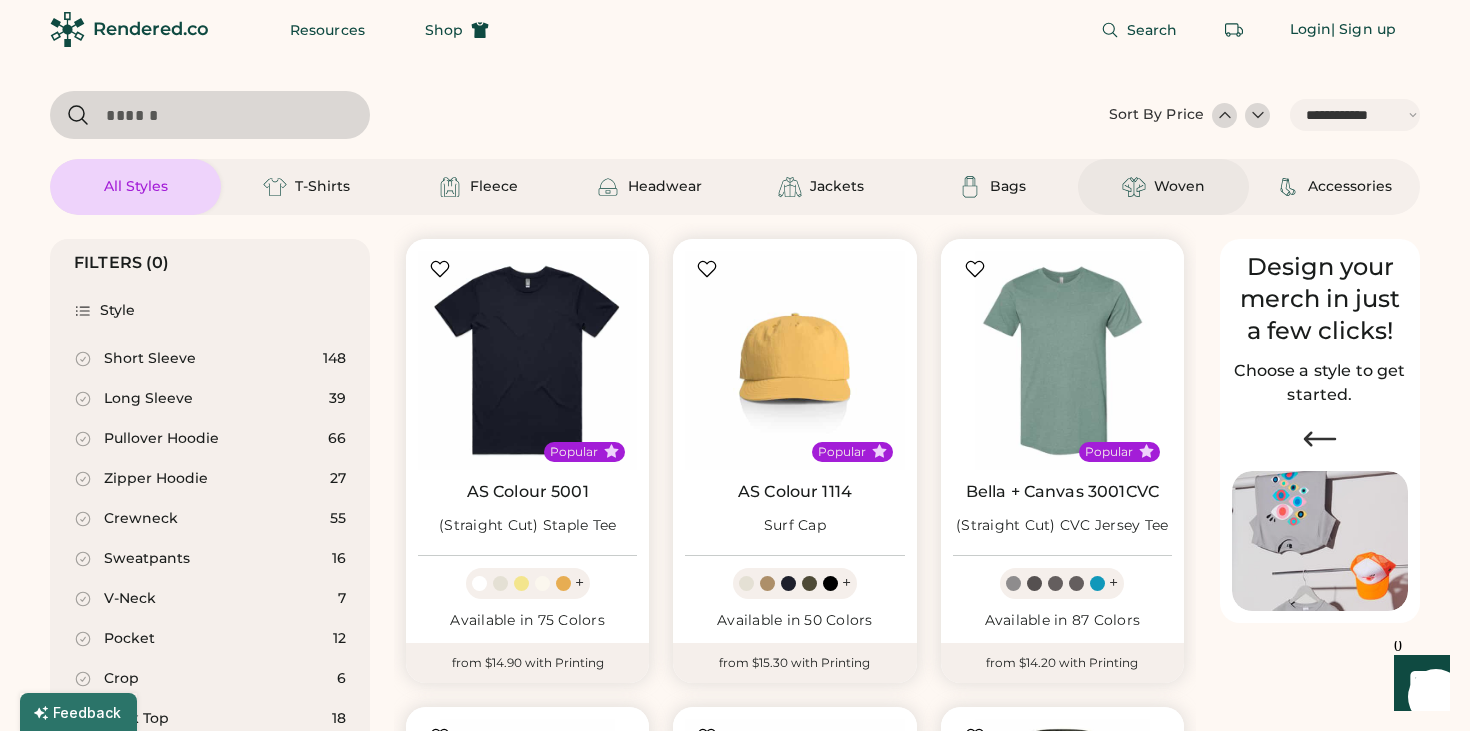 click on "Woven" at bounding box center [1163, 187] 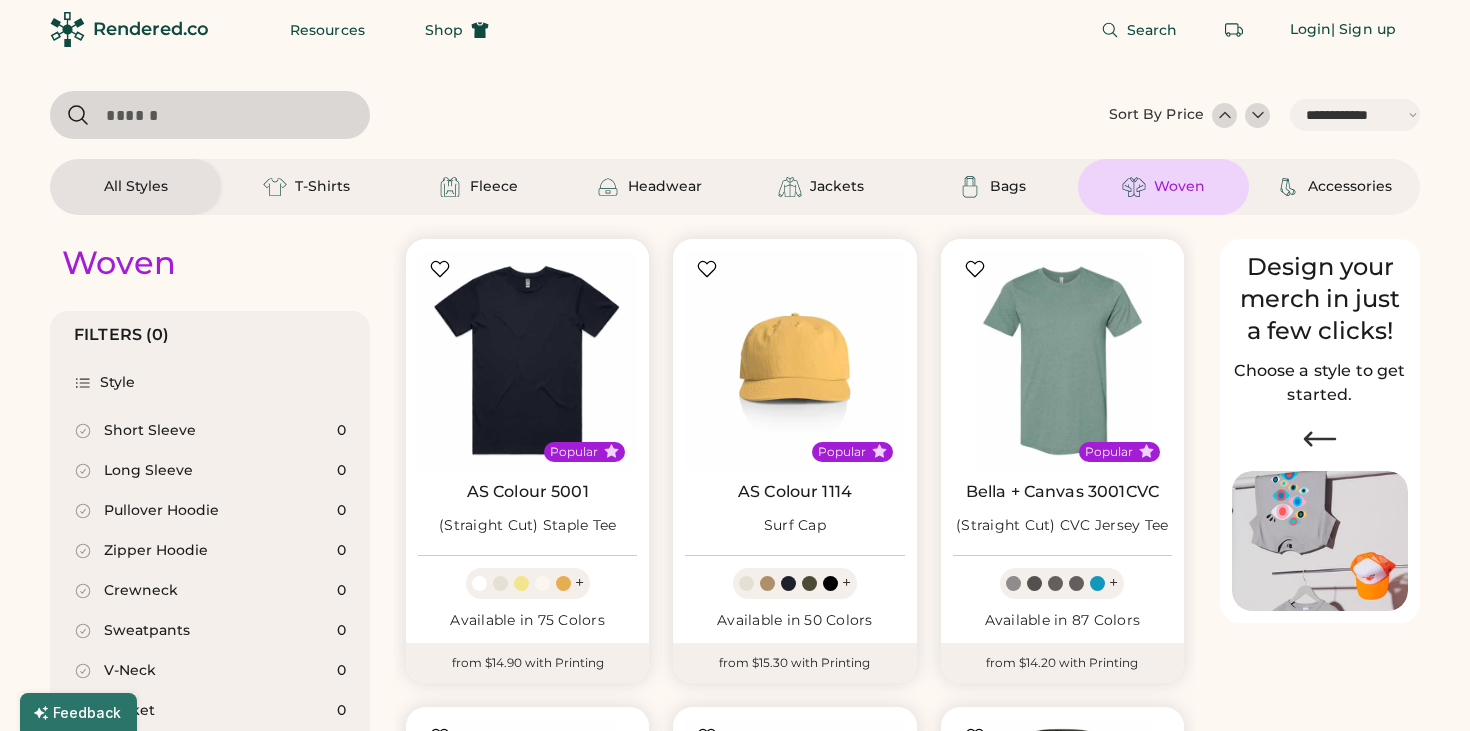 scroll, scrollTop: 0, scrollLeft: 0, axis: both 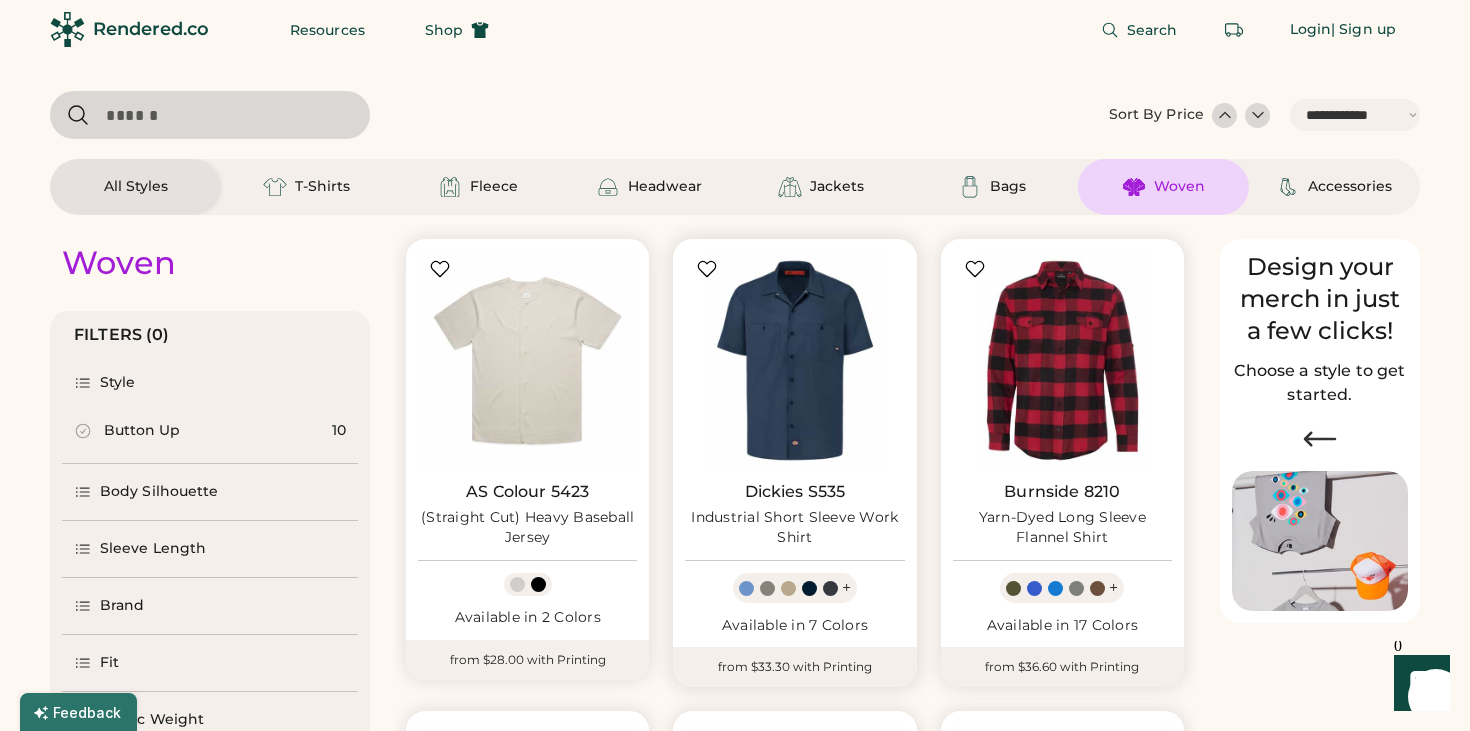 click on "+" at bounding box center (846, 588) 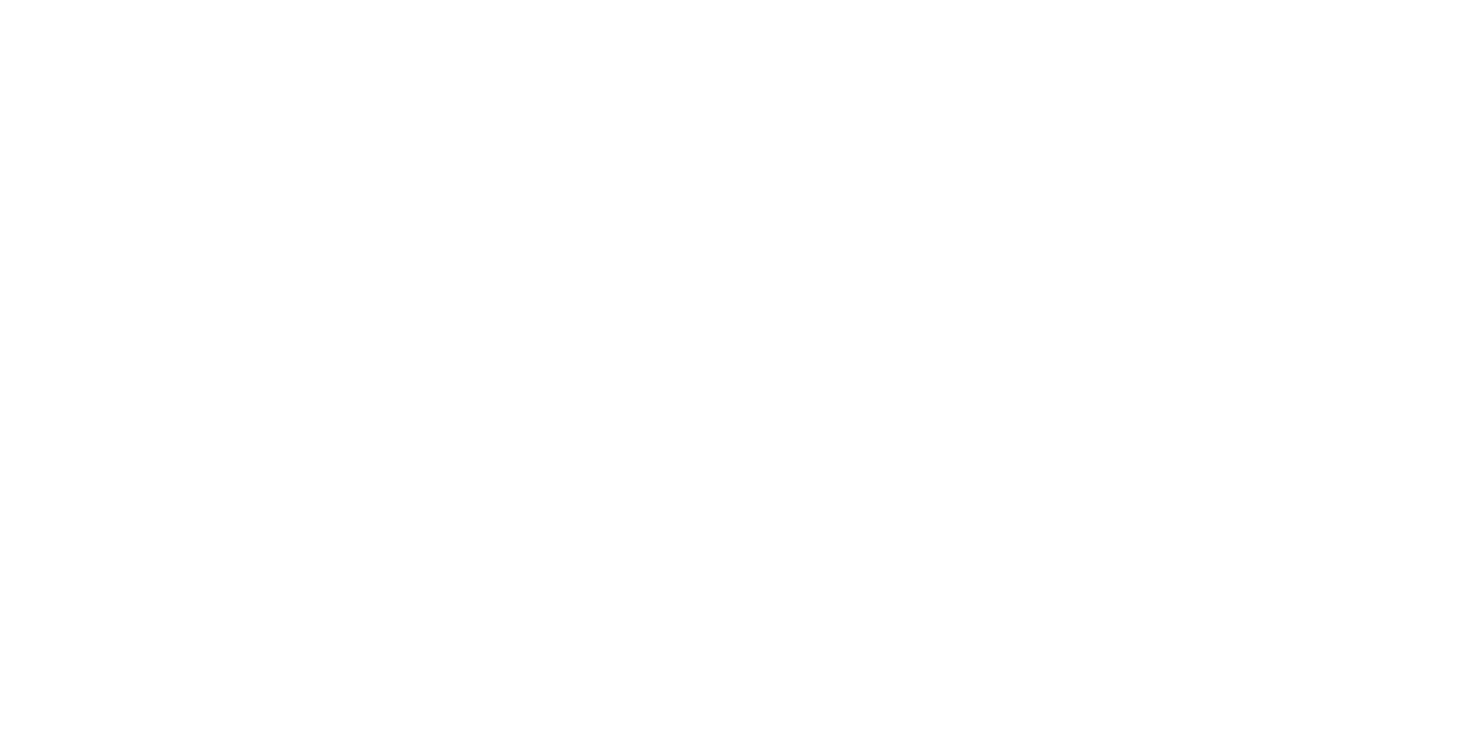 scroll, scrollTop: 0, scrollLeft: 0, axis: both 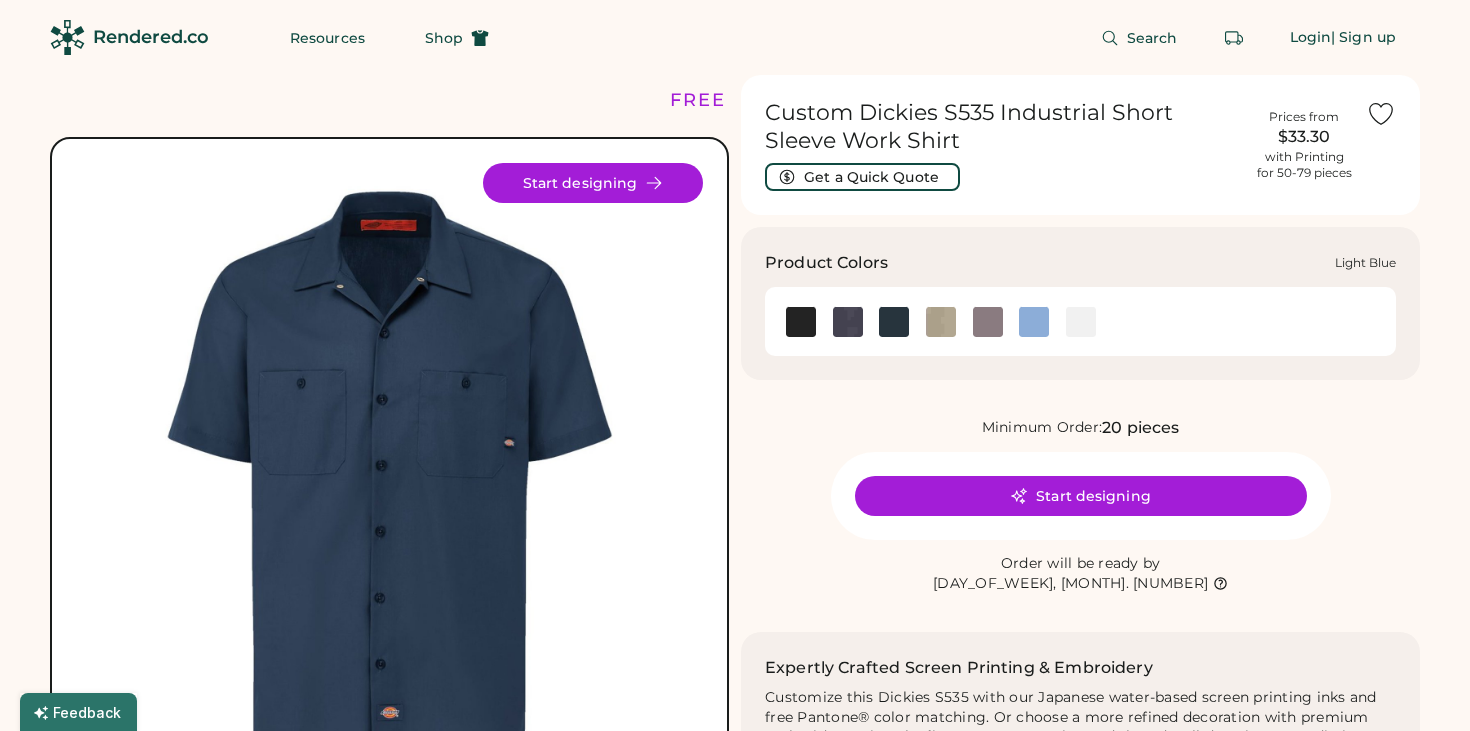 click 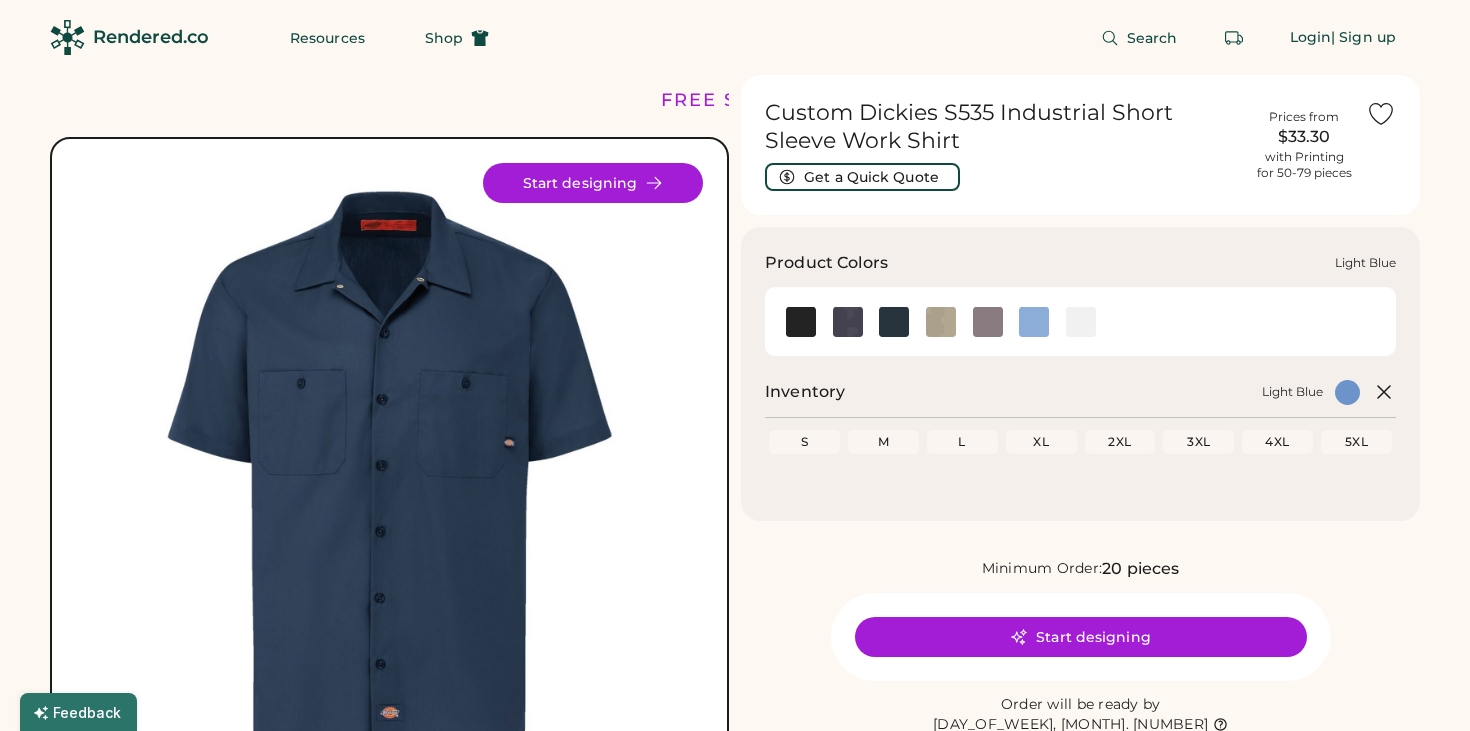 scroll, scrollTop: 0, scrollLeft: 0, axis: both 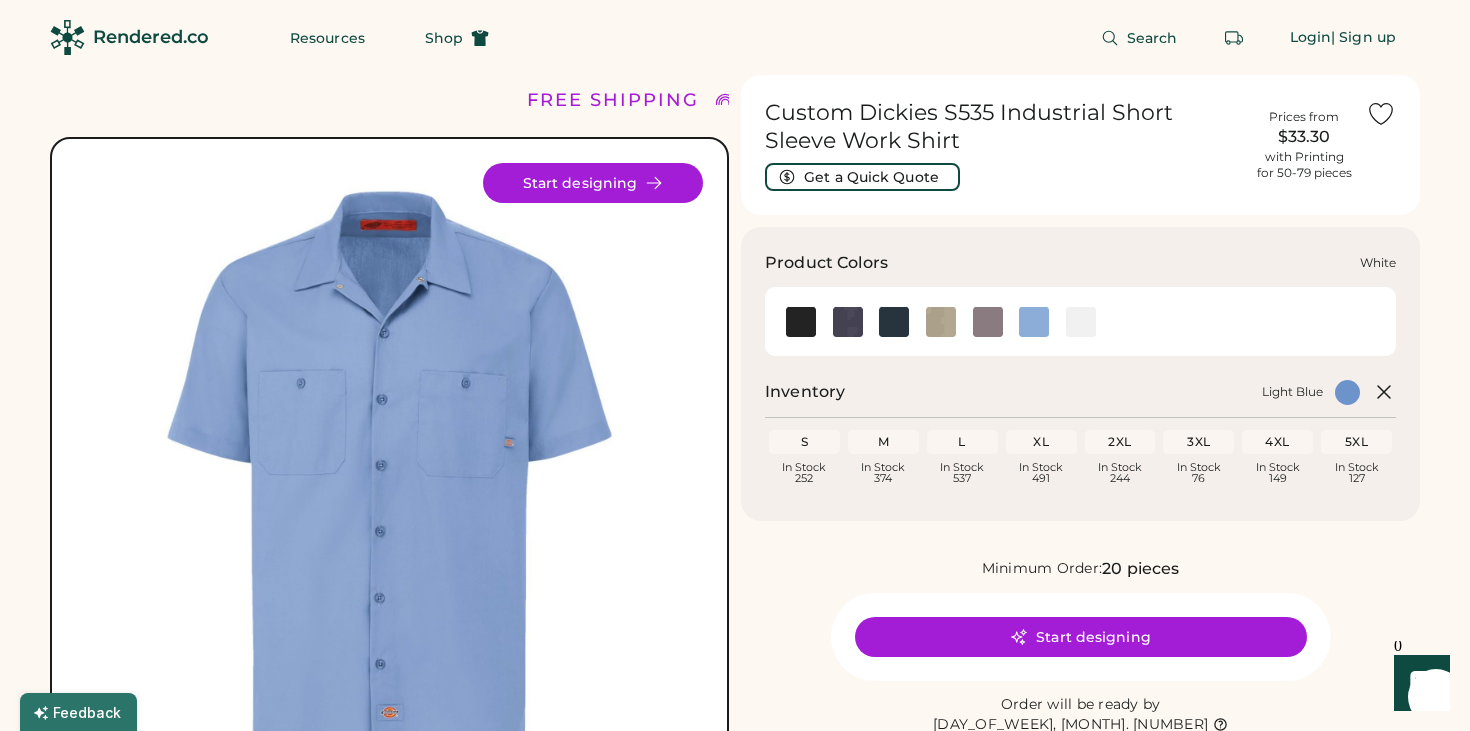 click 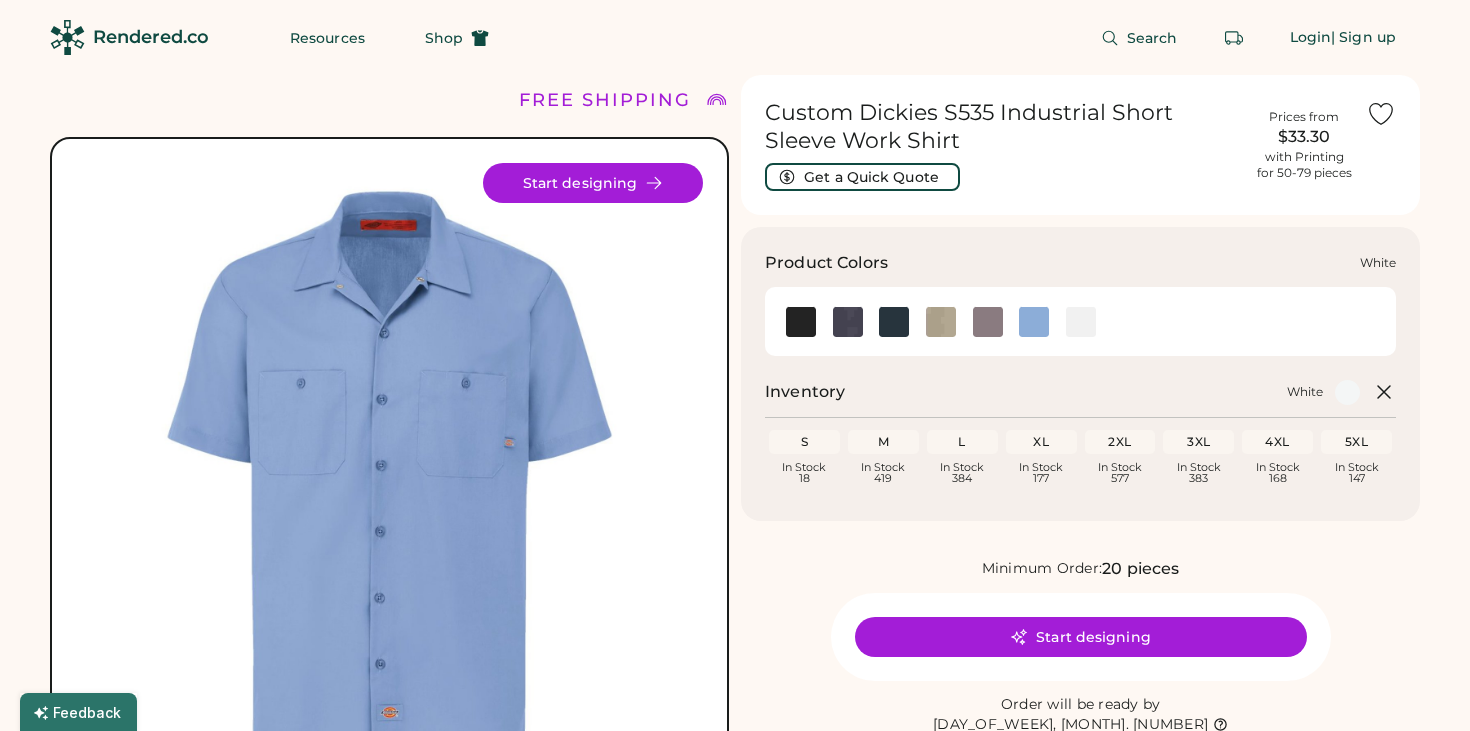 scroll, scrollTop: 0, scrollLeft: 0, axis: both 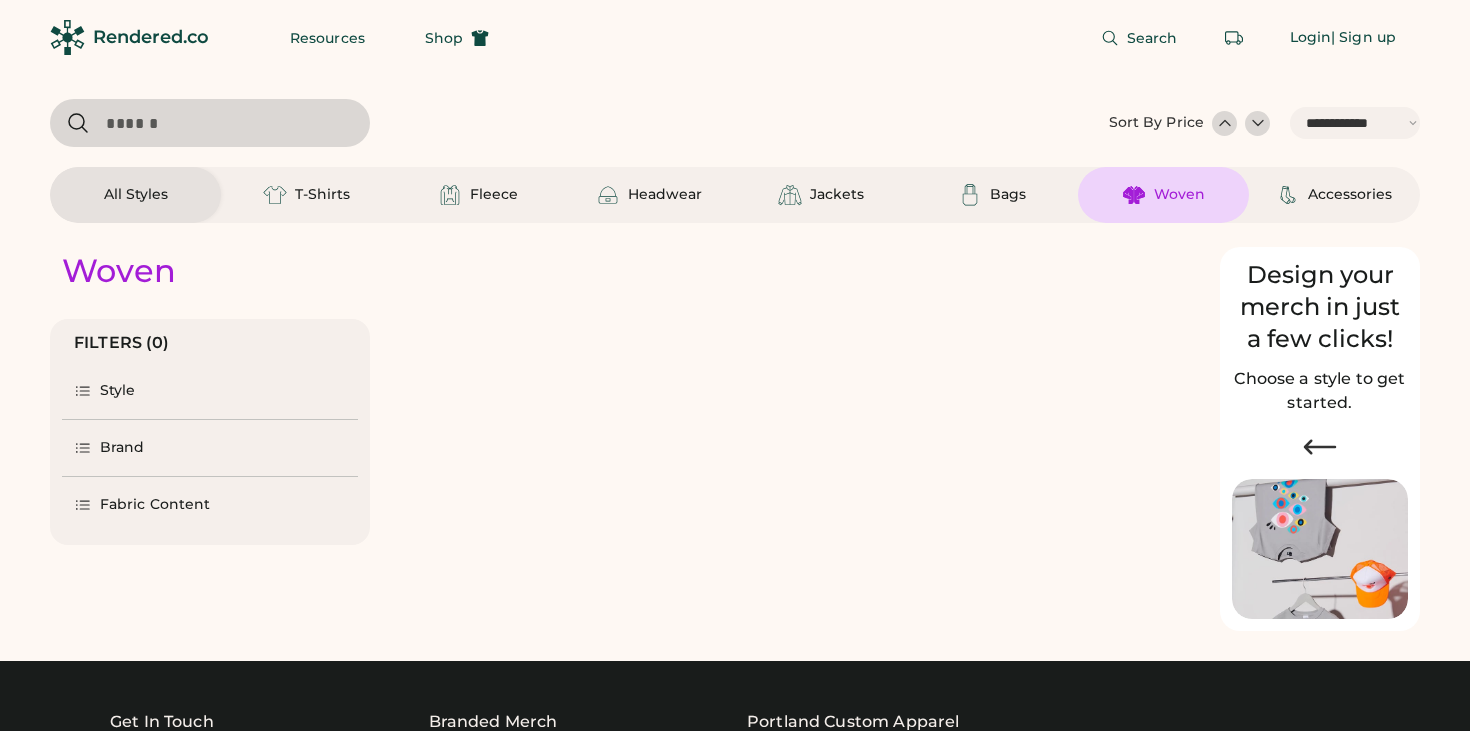 select on "*****" 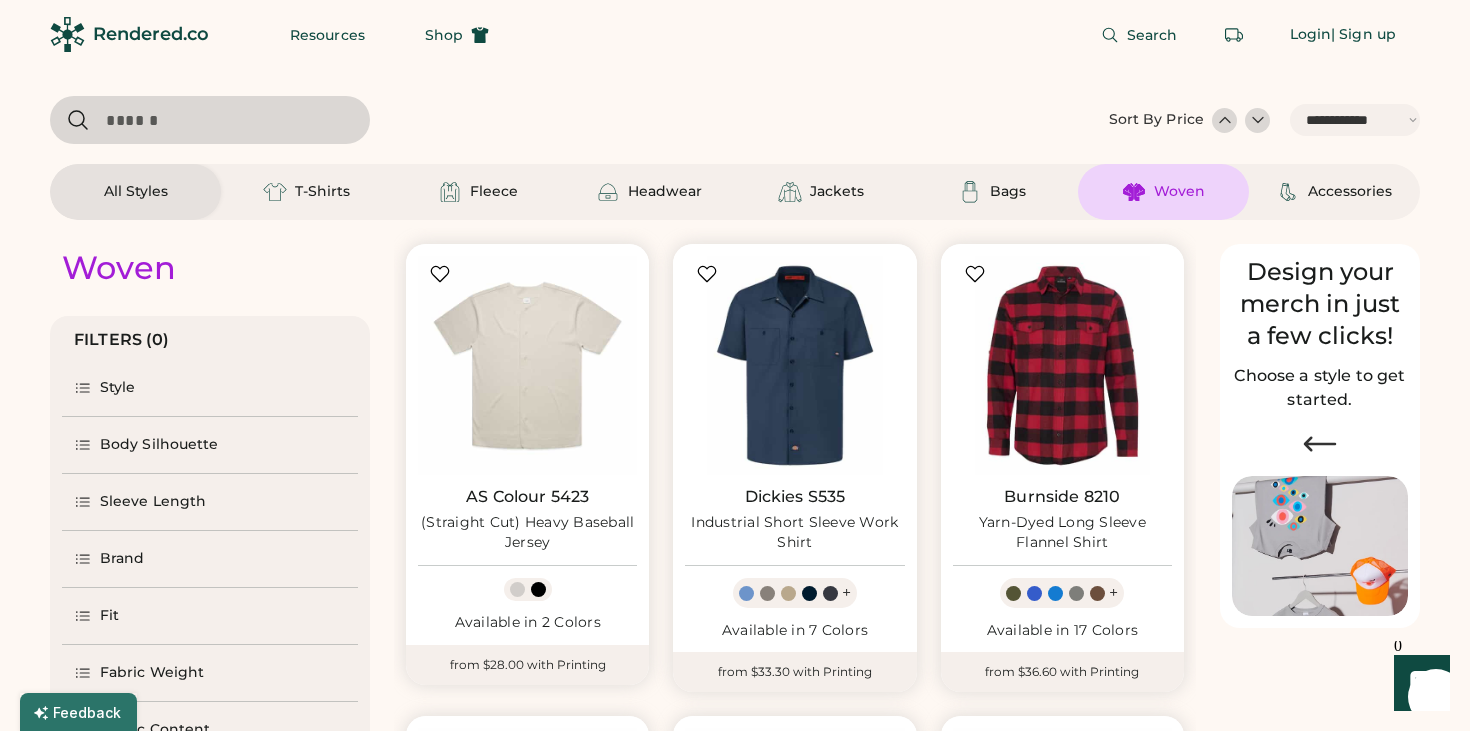scroll, scrollTop: 5, scrollLeft: 0, axis: vertical 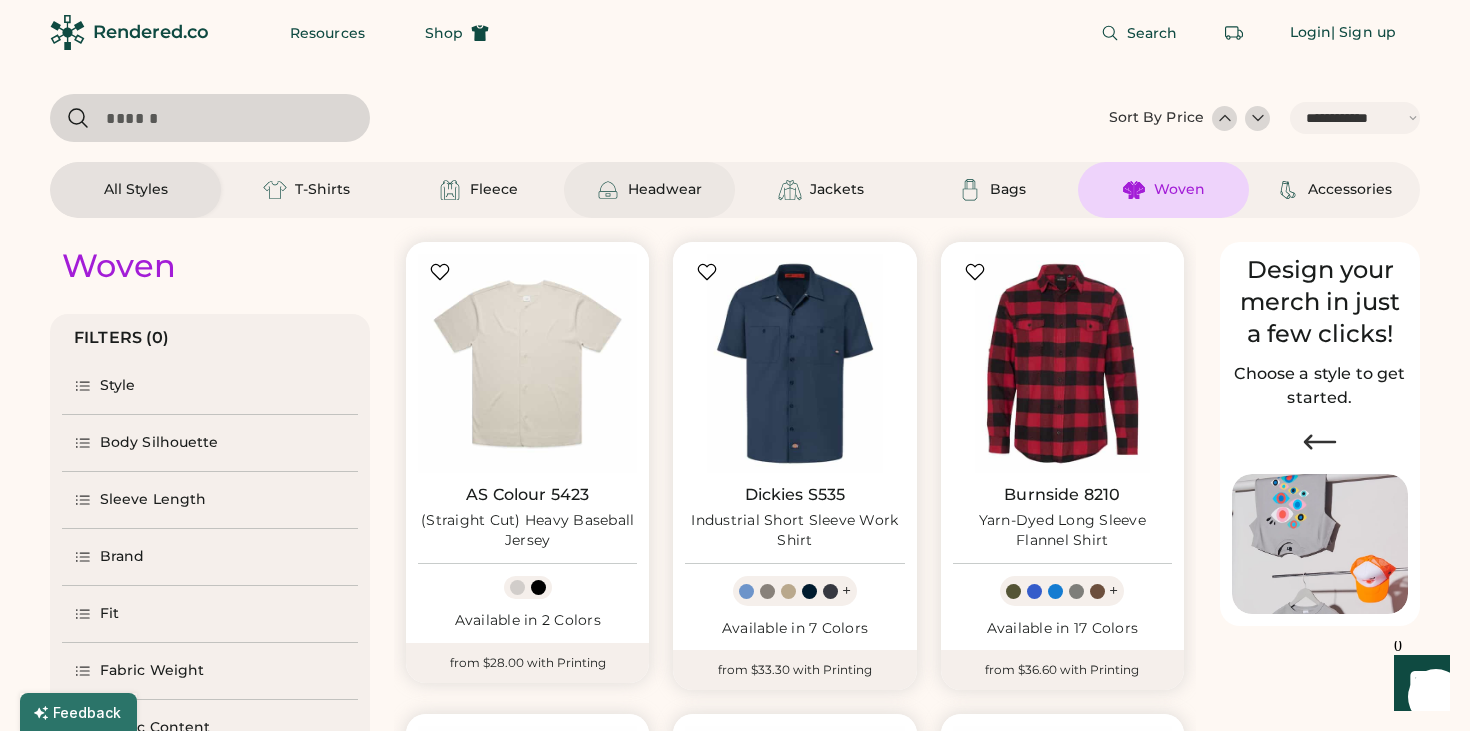 click on "Headwear" at bounding box center [665, 190] 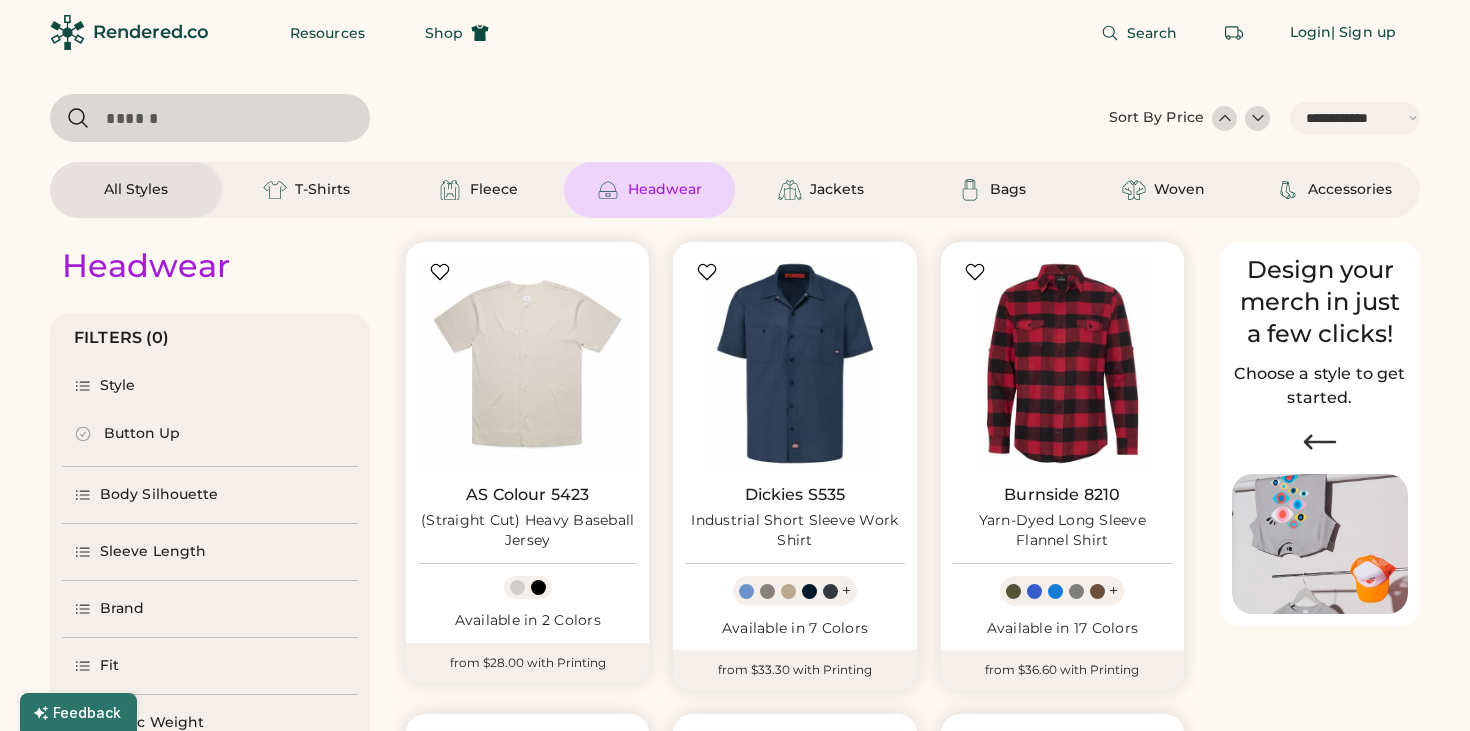 scroll, scrollTop: 0, scrollLeft: 0, axis: both 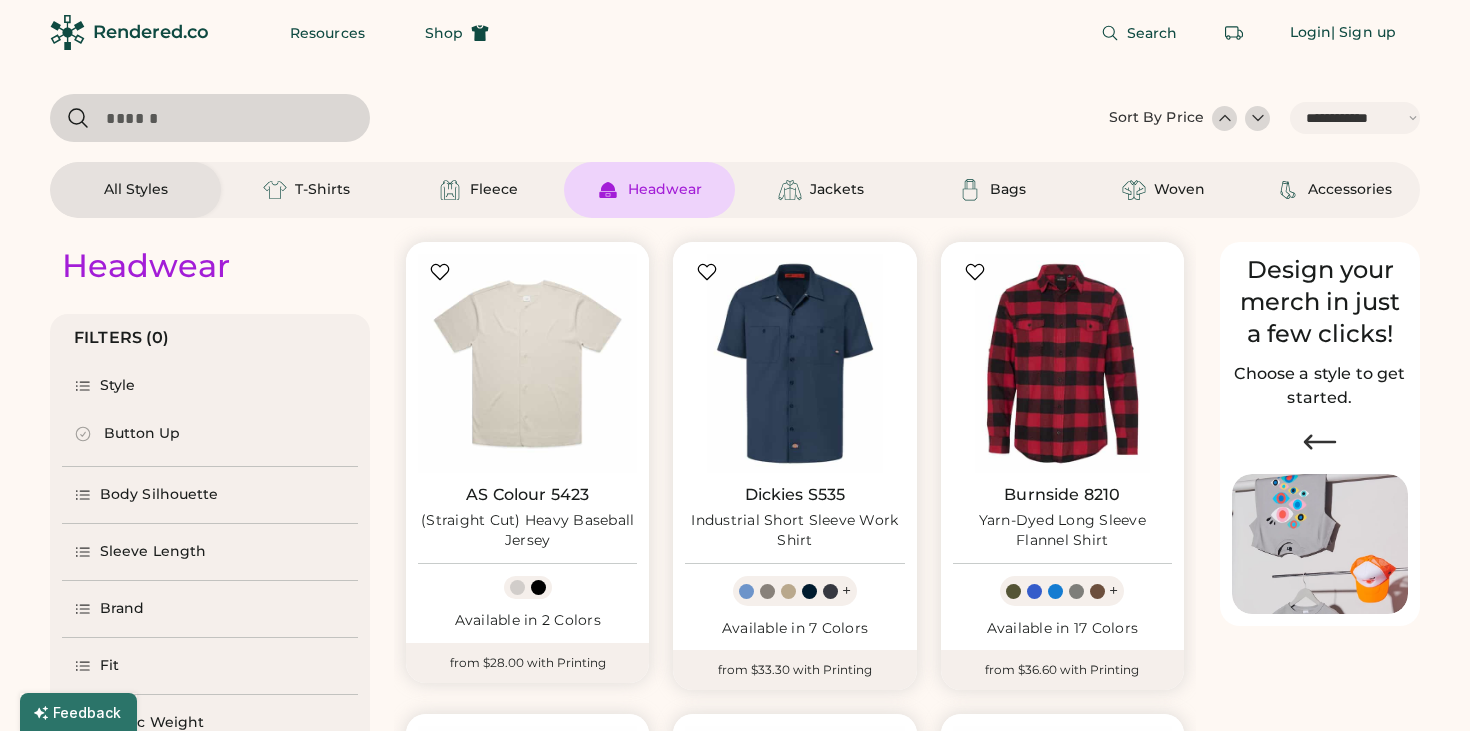 select on "*" 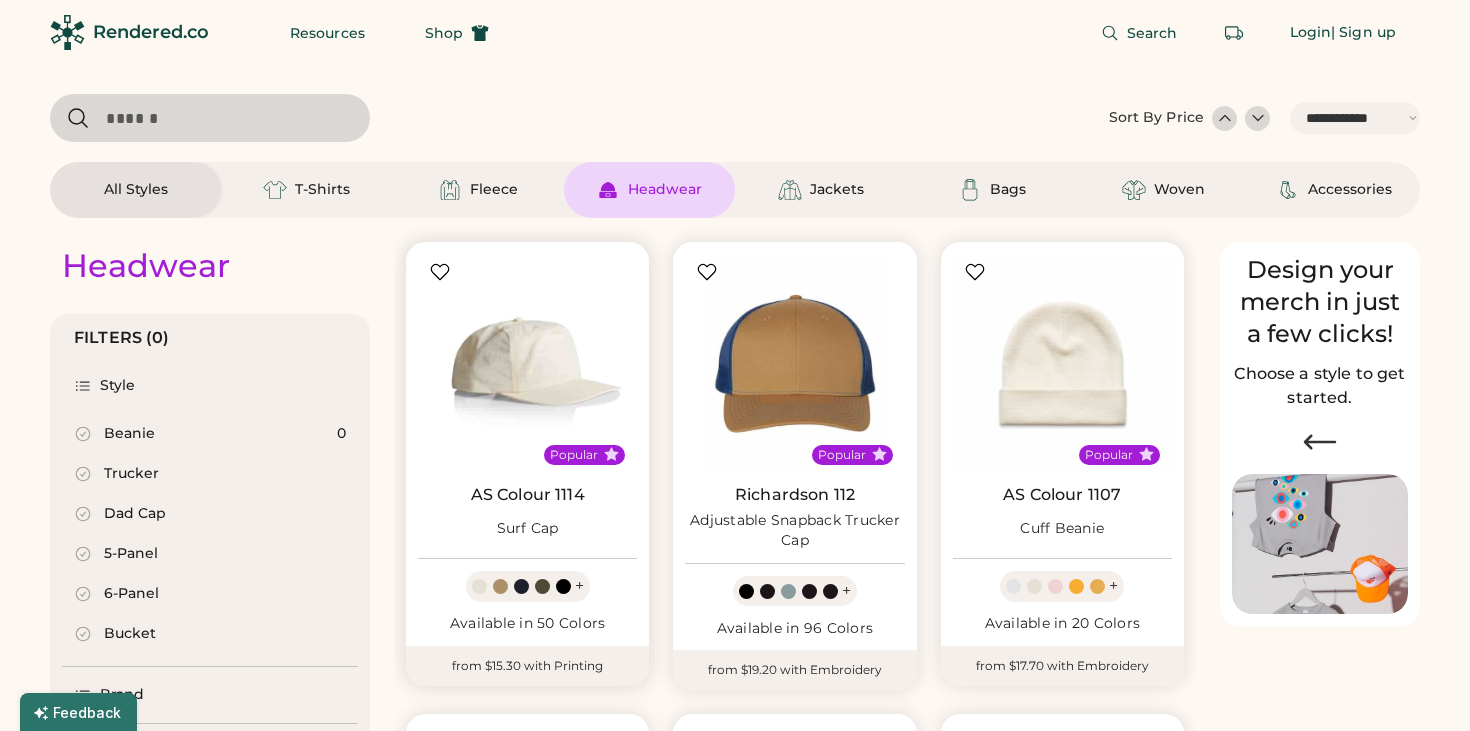 scroll, scrollTop: 0, scrollLeft: 0, axis: both 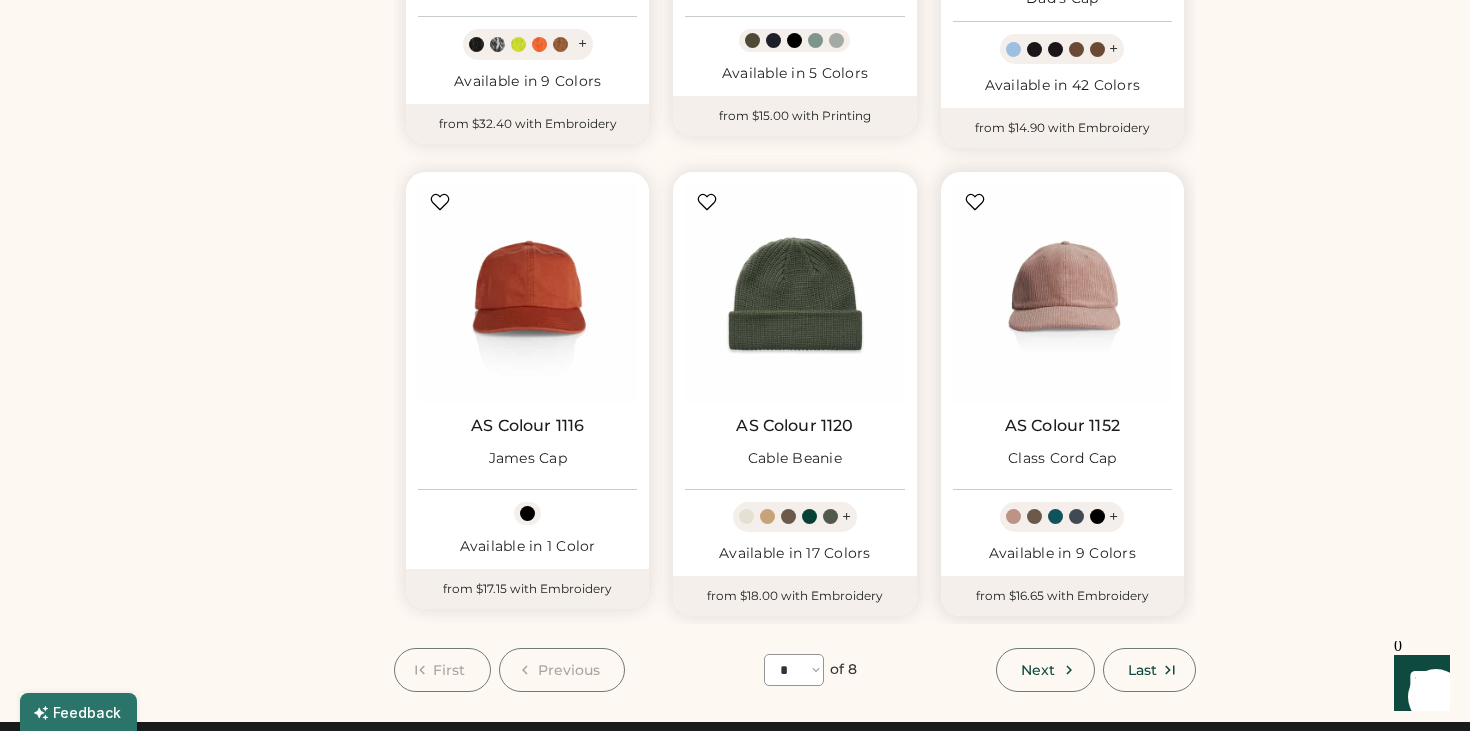 click on "+" at bounding box center [1113, 517] 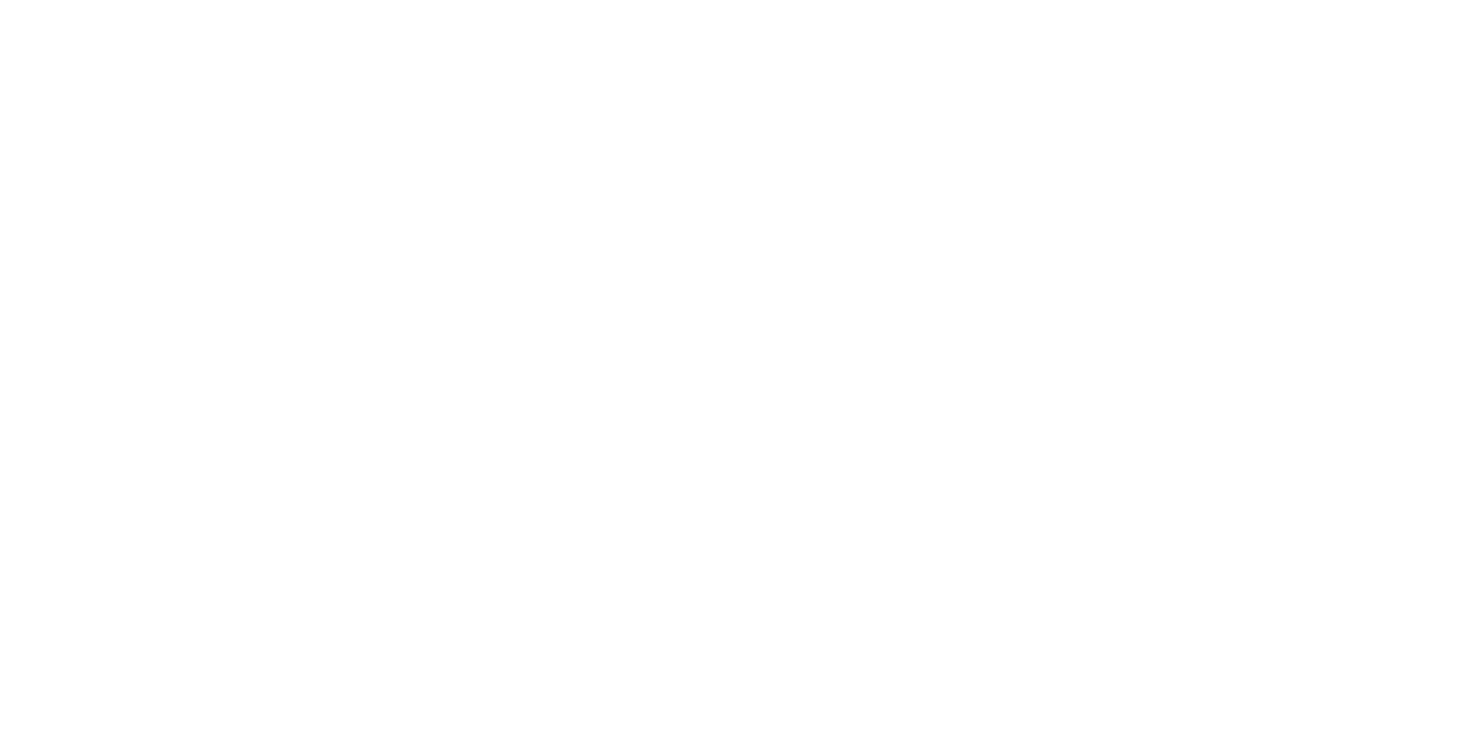 scroll, scrollTop: 0, scrollLeft: 0, axis: both 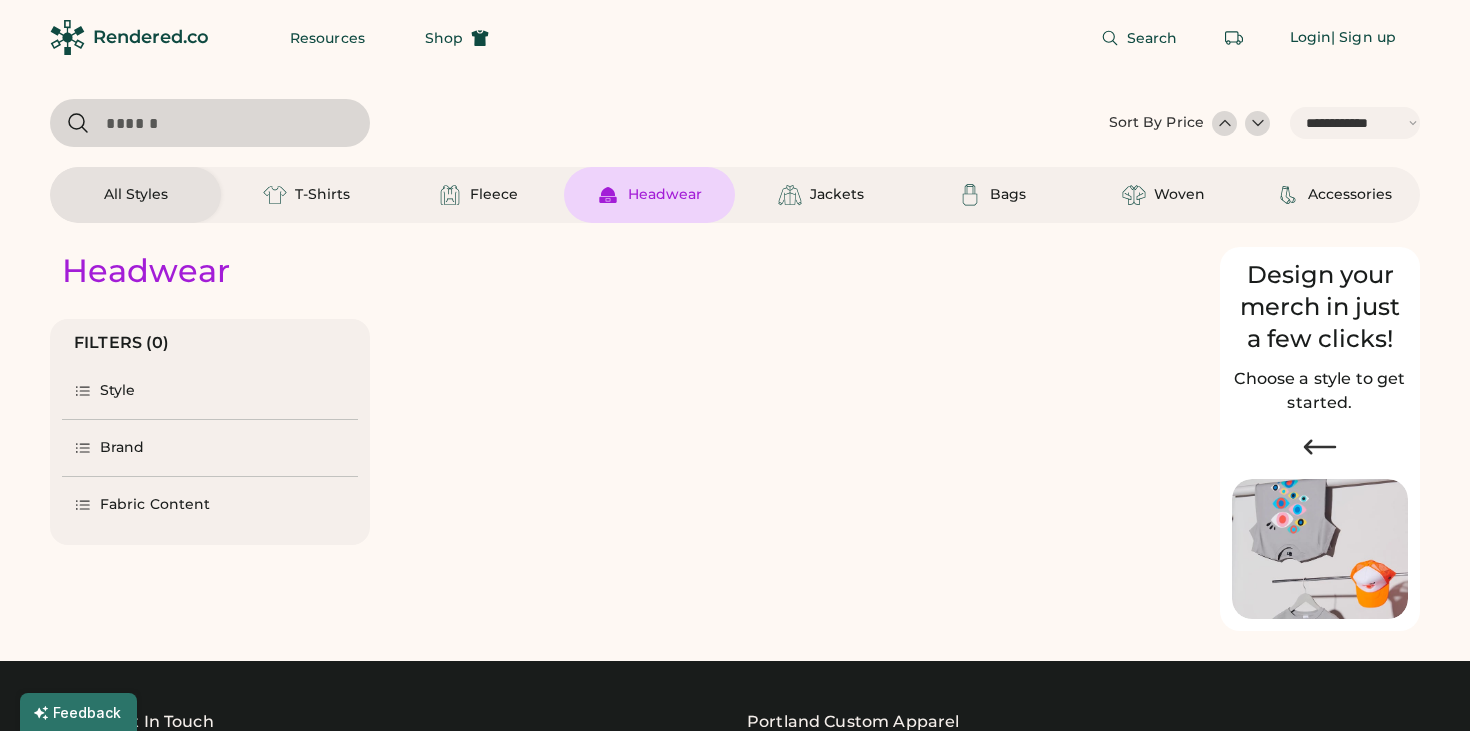 select on "*****" 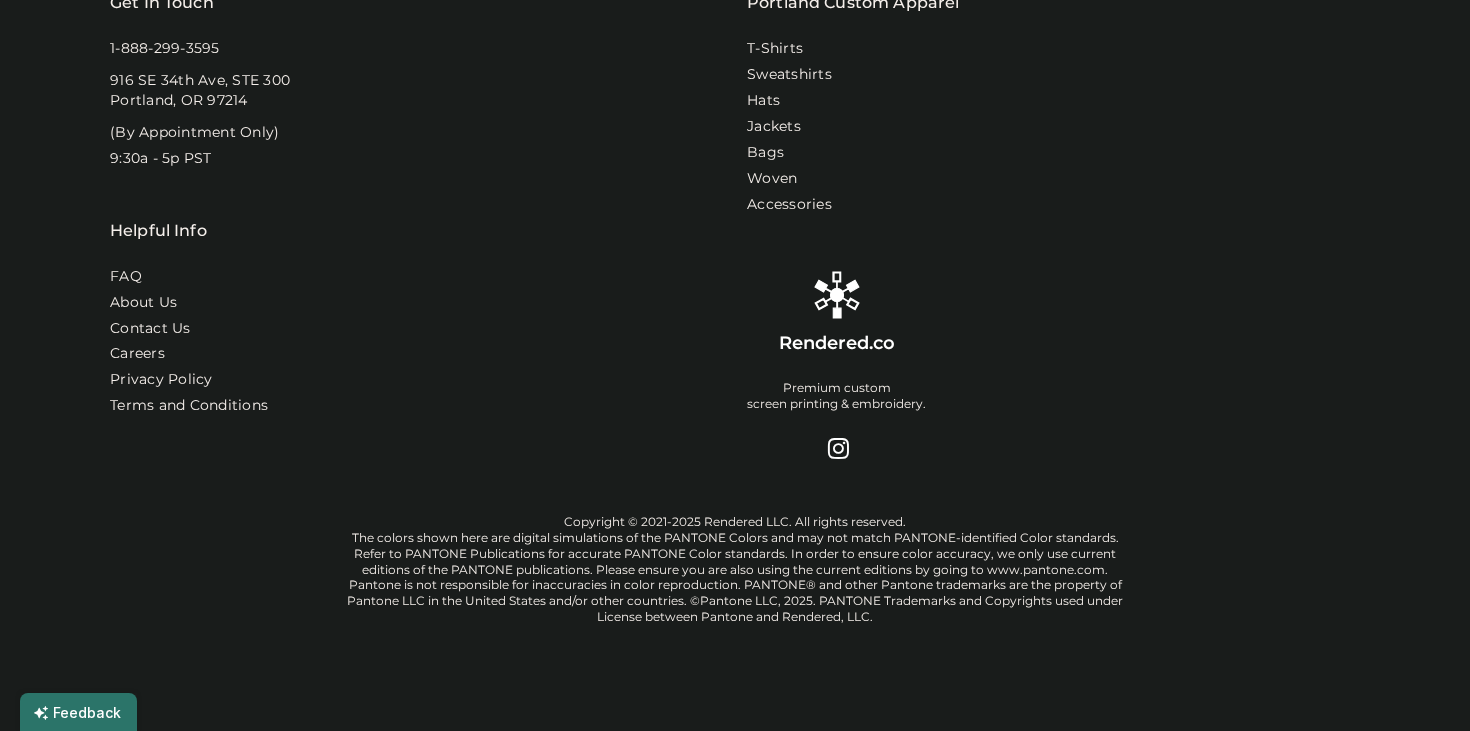 scroll, scrollTop: 0, scrollLeft: 0, axis: both 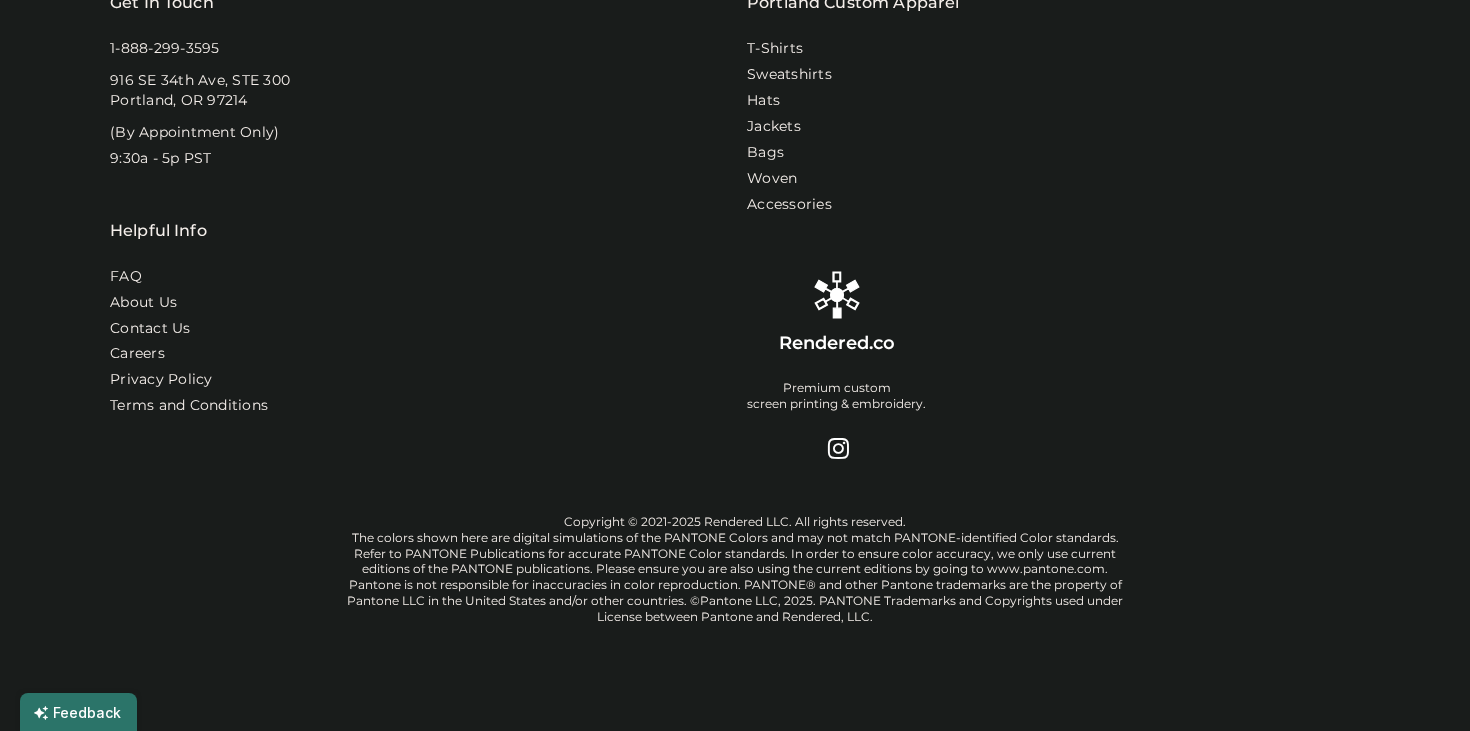select on "*****" 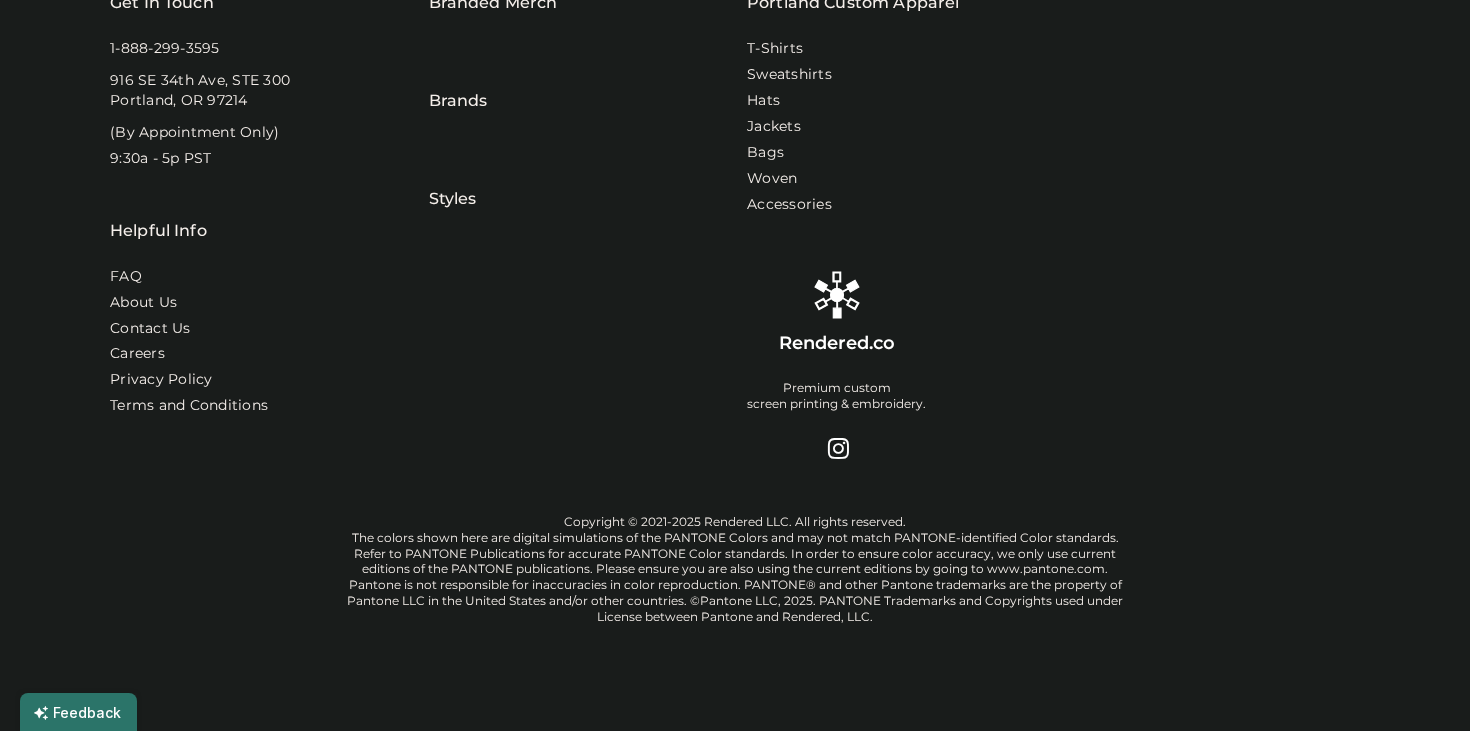 scroll, scrollTop: 0, scrollLeft: 0, axis: both 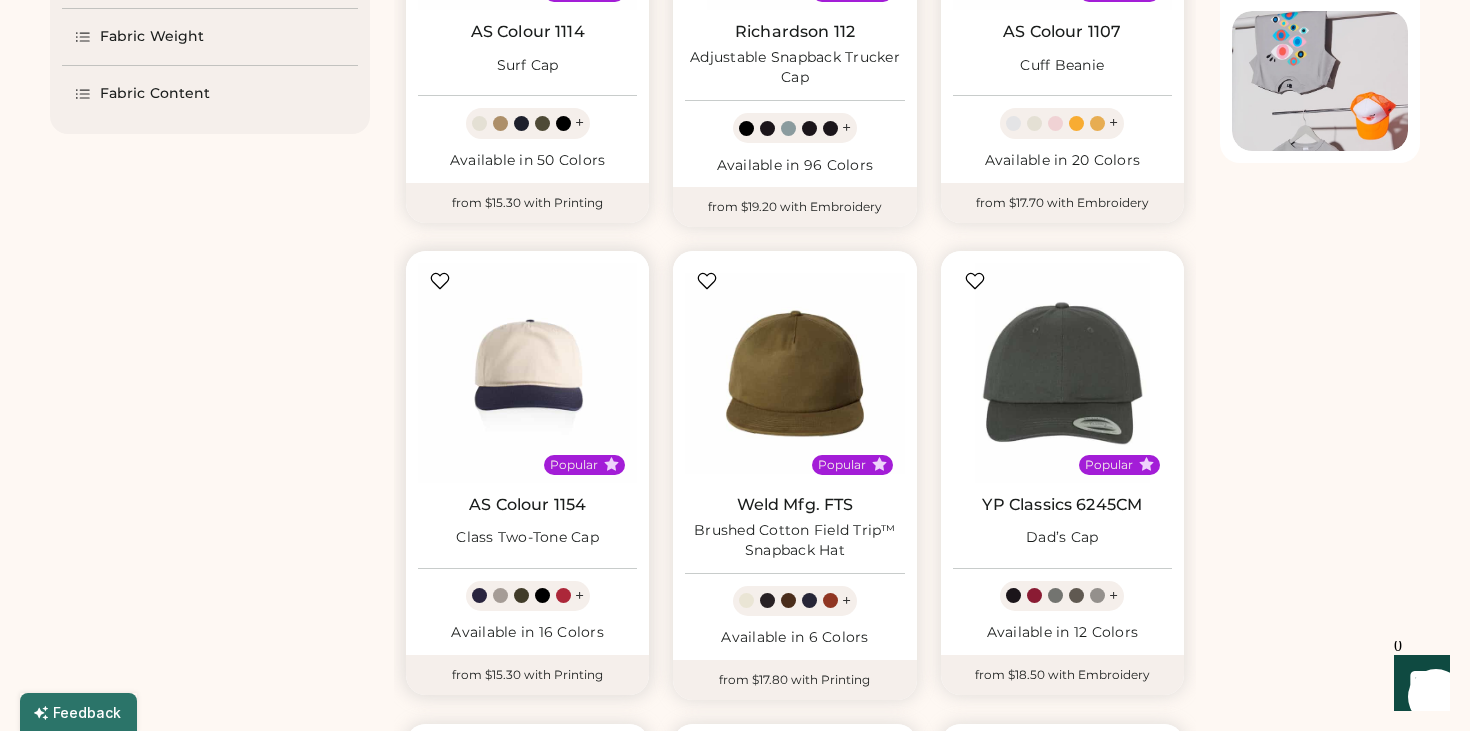 click on "+" at bounding box center [579, 596] 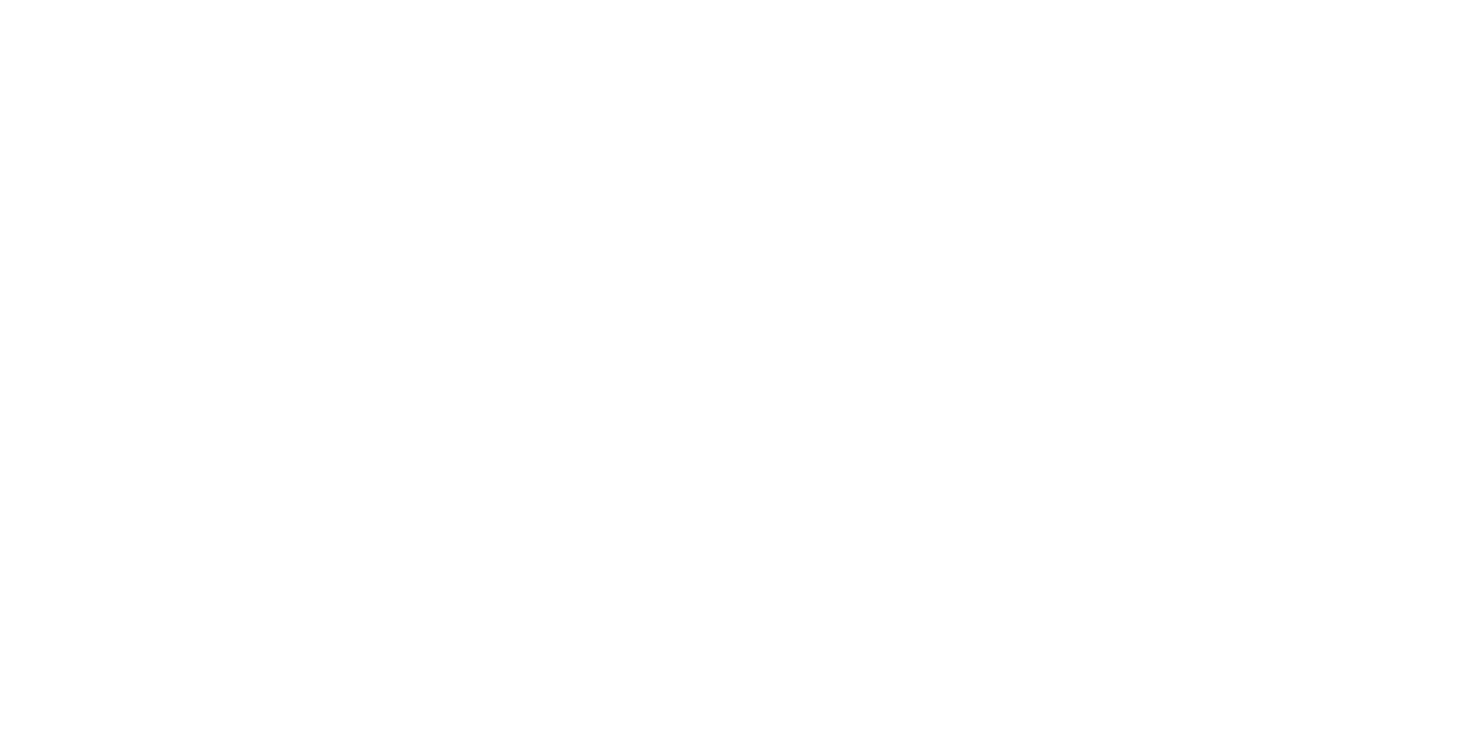 scroll, scrollTop: 0, scrollLeft: 0, axis: both 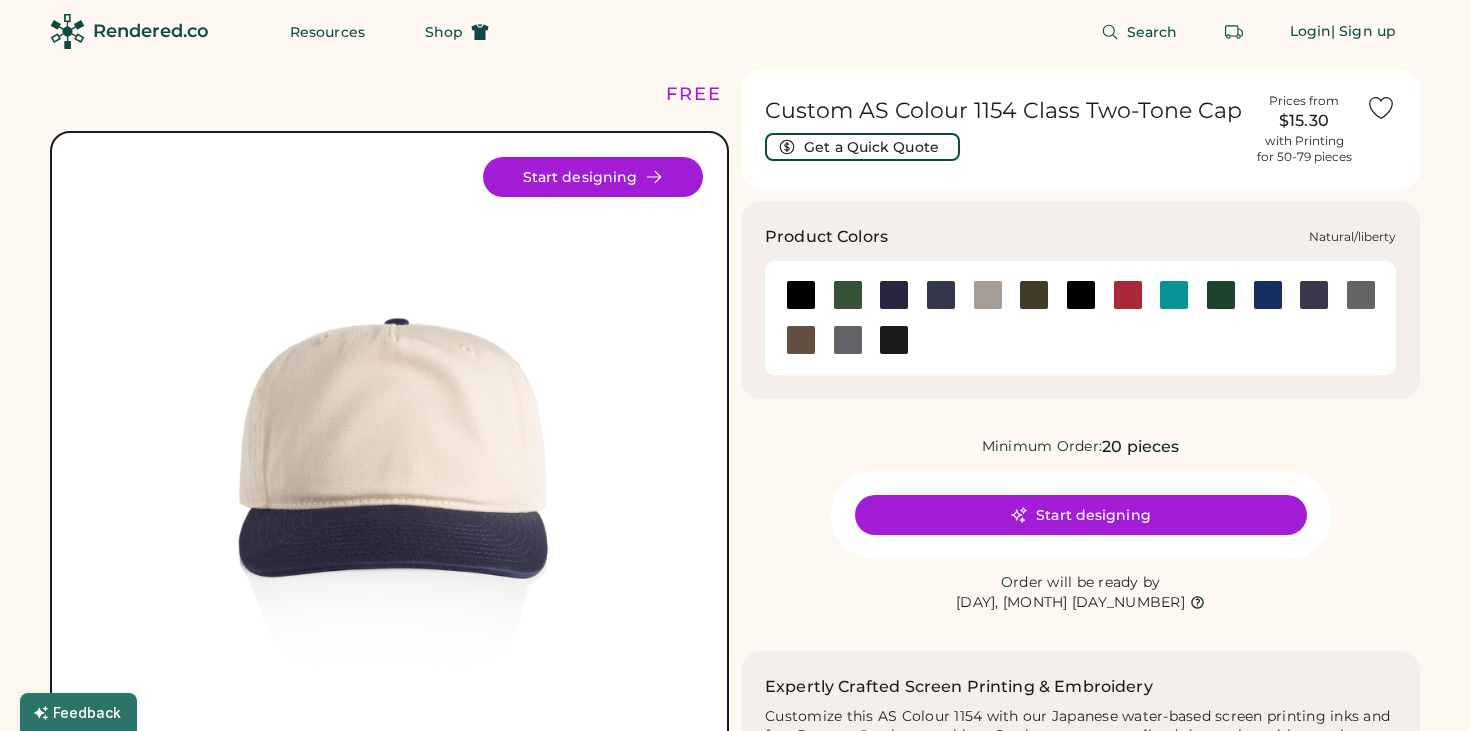 click at bounding box center (1268, 295) 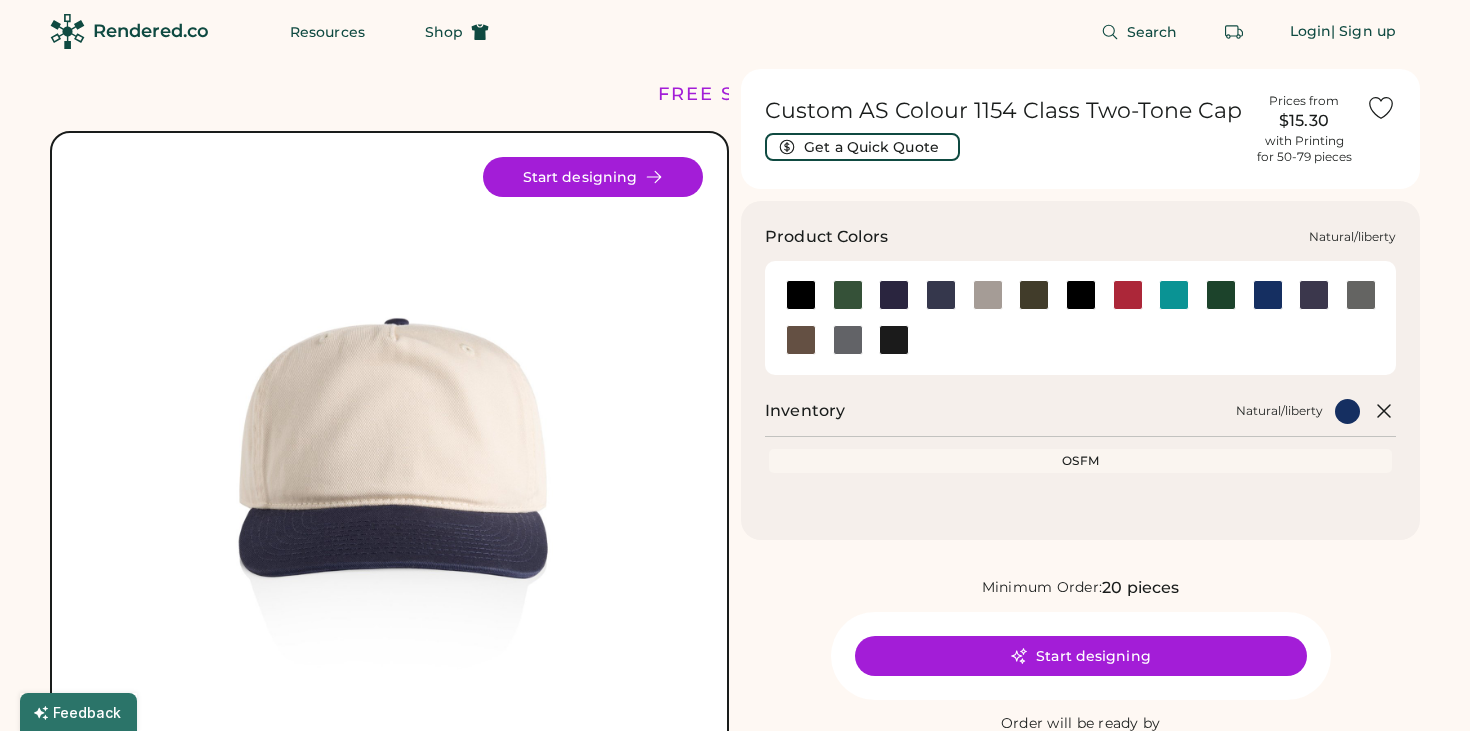 scroll, scrollTop: 0, scrollLeft: 0, axis: both 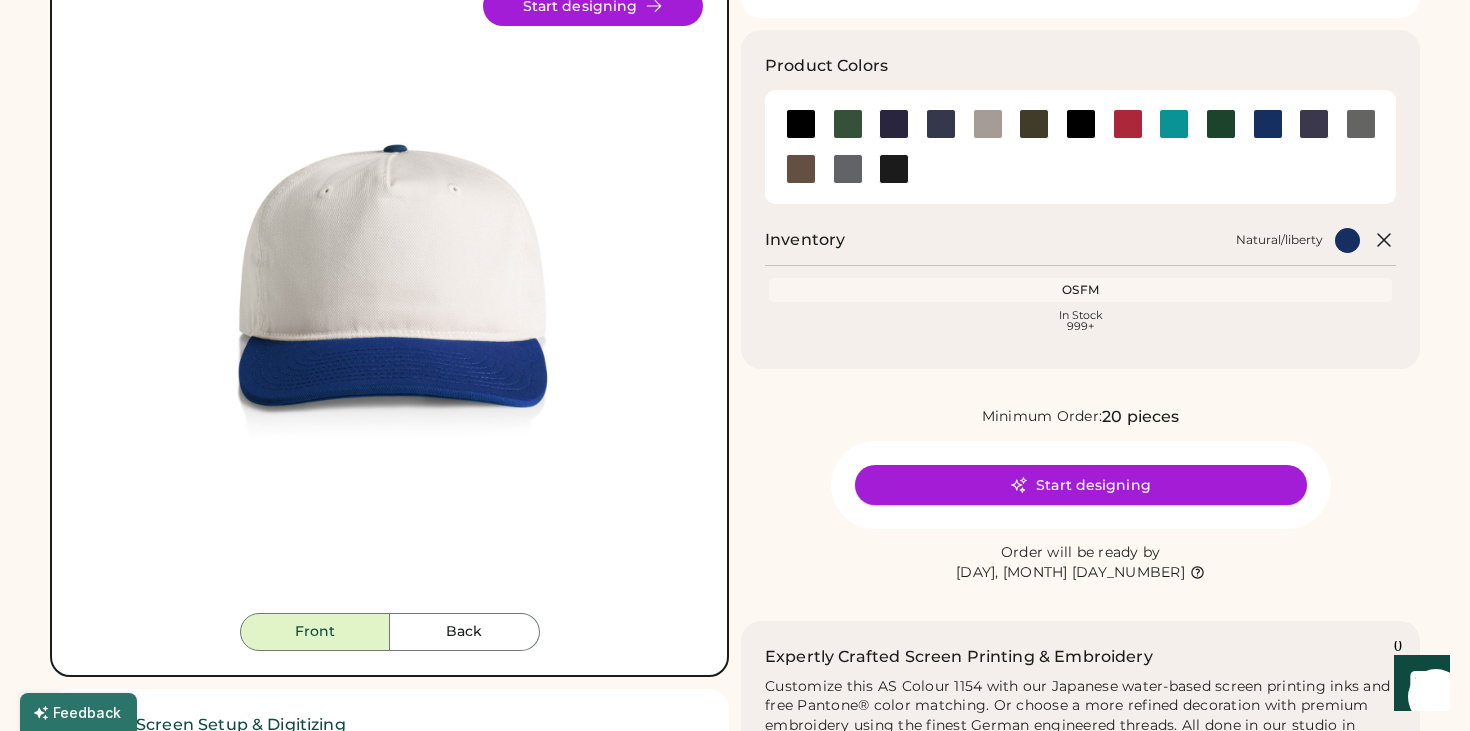 click on "Start designing" at bounding box center (1081, 485) 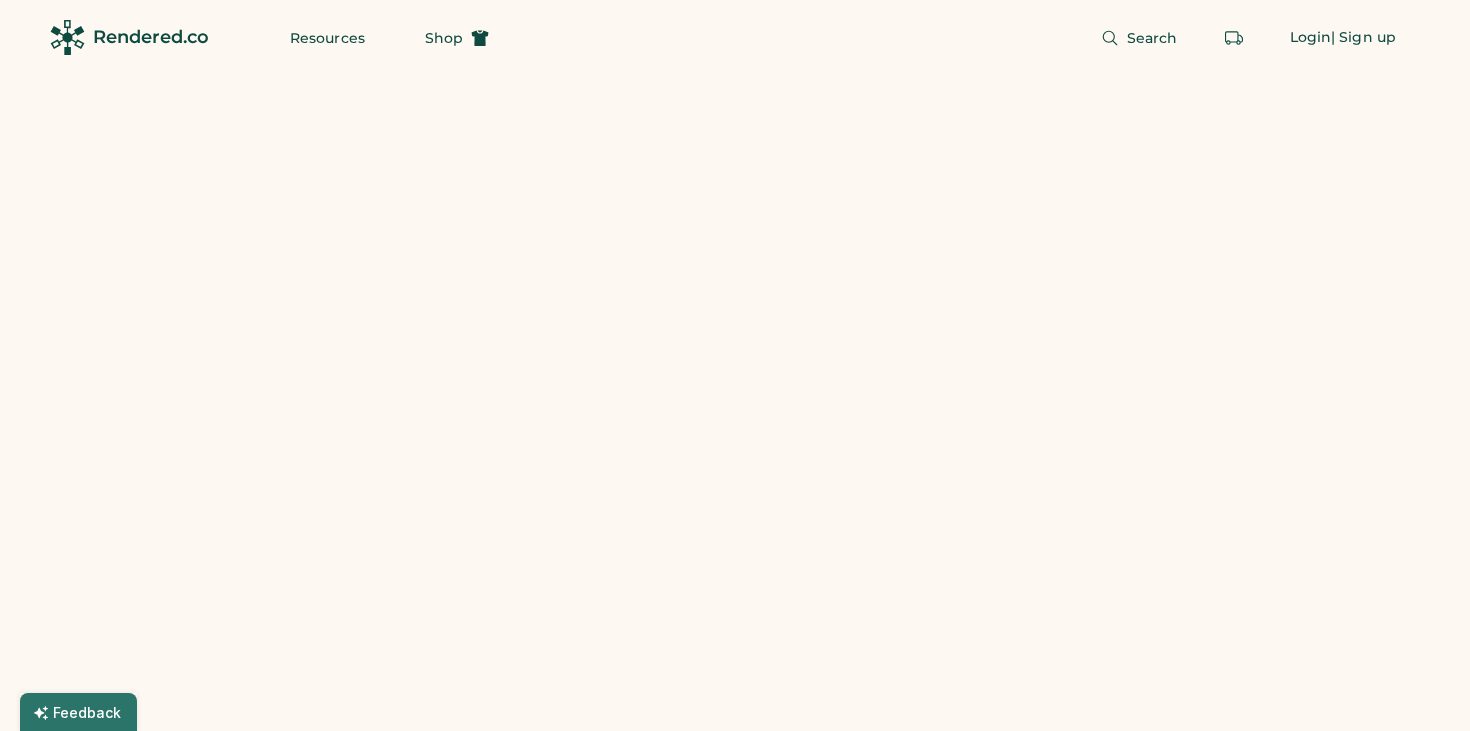 scroll, scrollTop: 0, scrollLeft: 0, axis: both 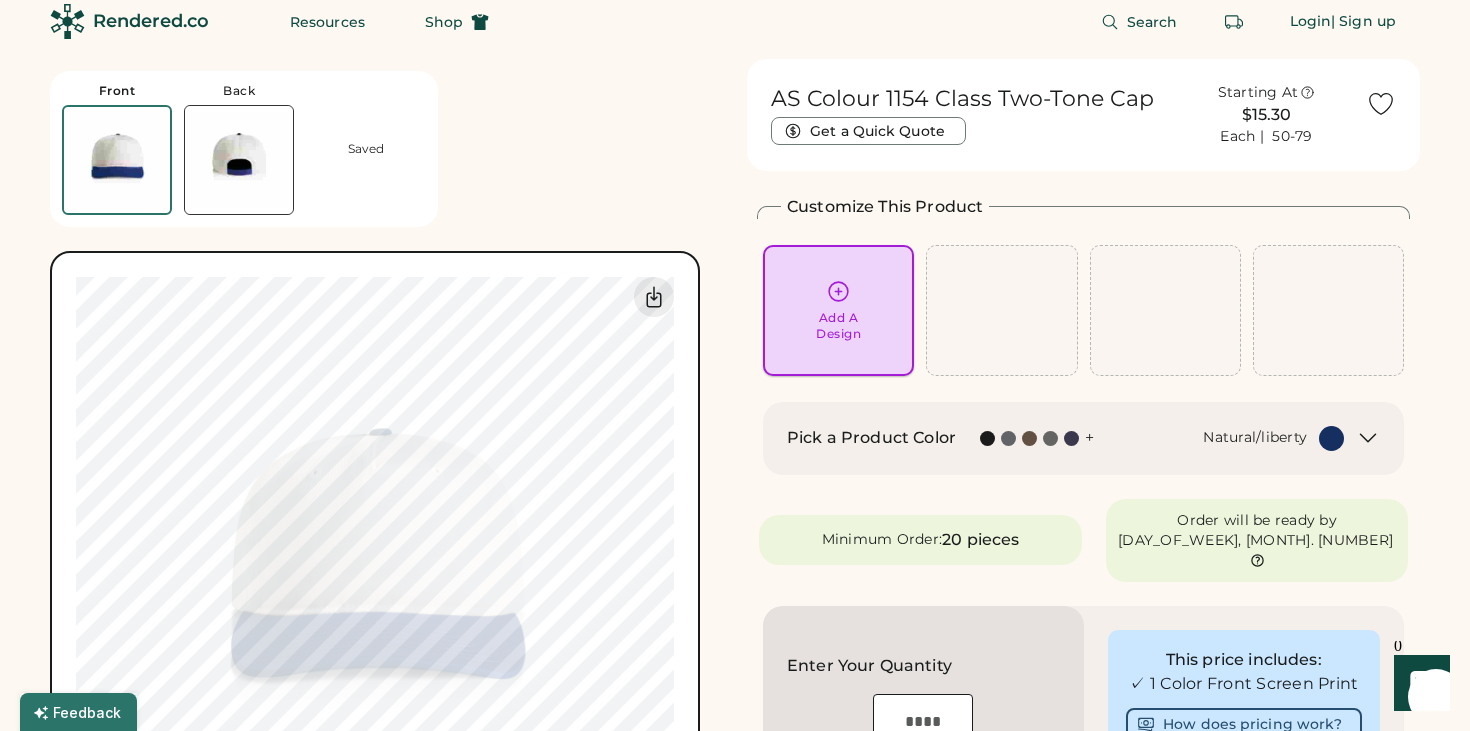 click on "Add A
Design" at bounding box center (838, 310) 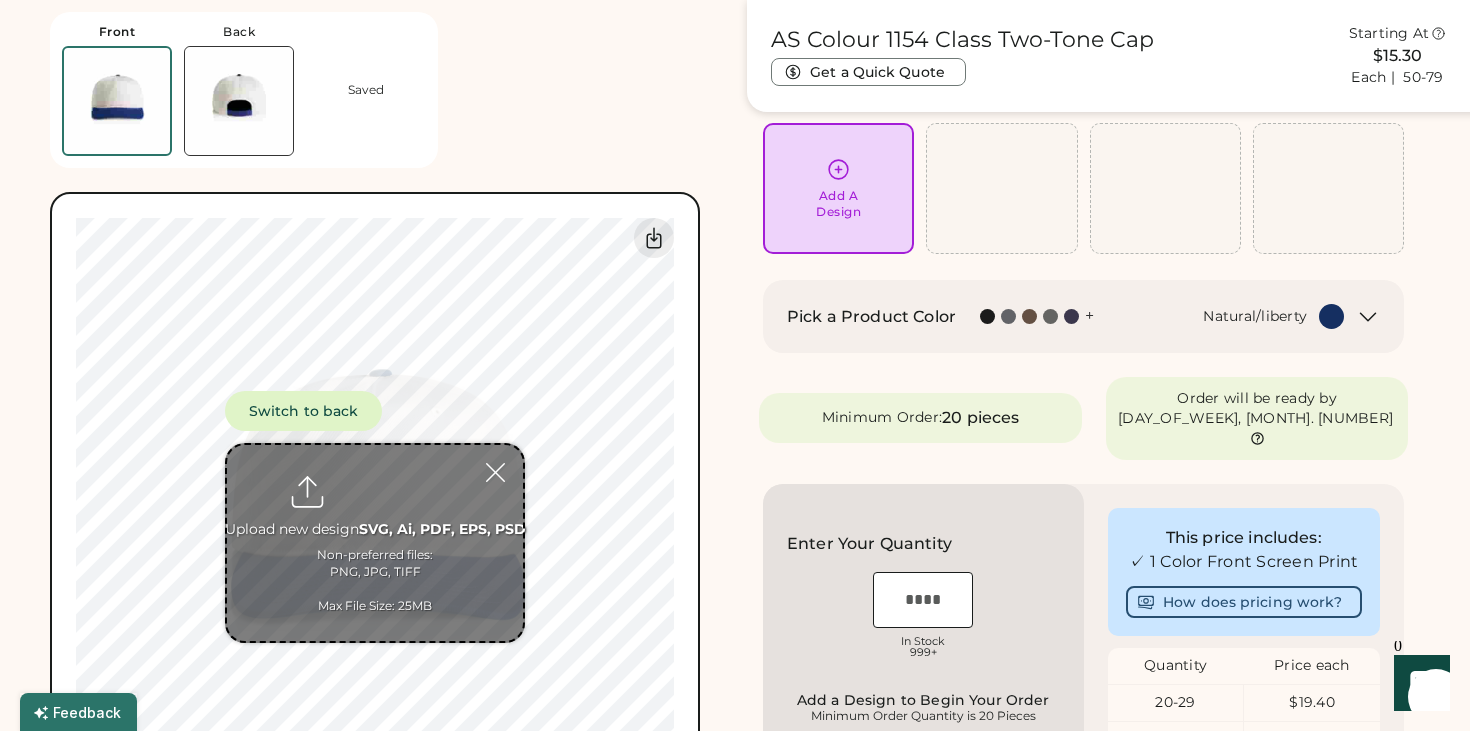 scroll, scrollTop: 141, scrollLeft: 0, axis: vertical 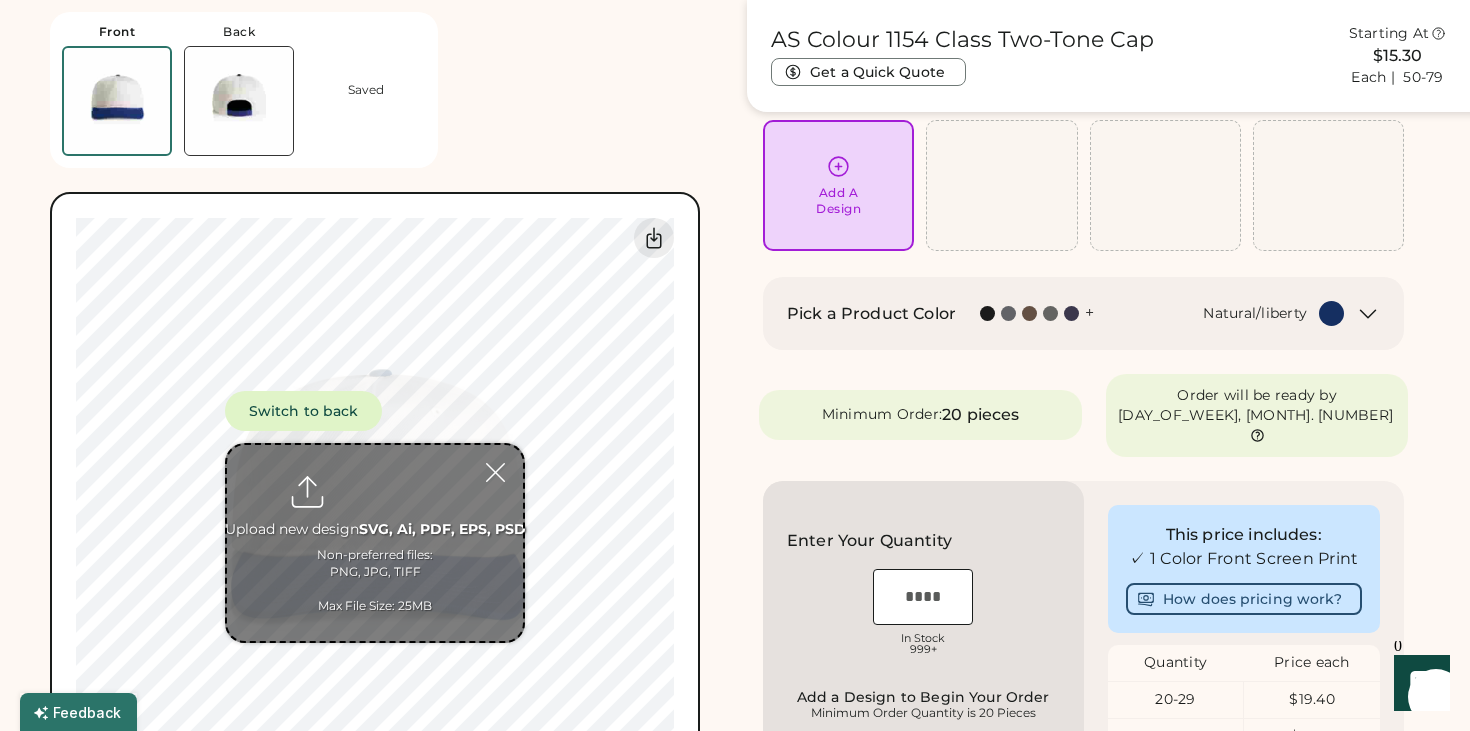 type on "**********" 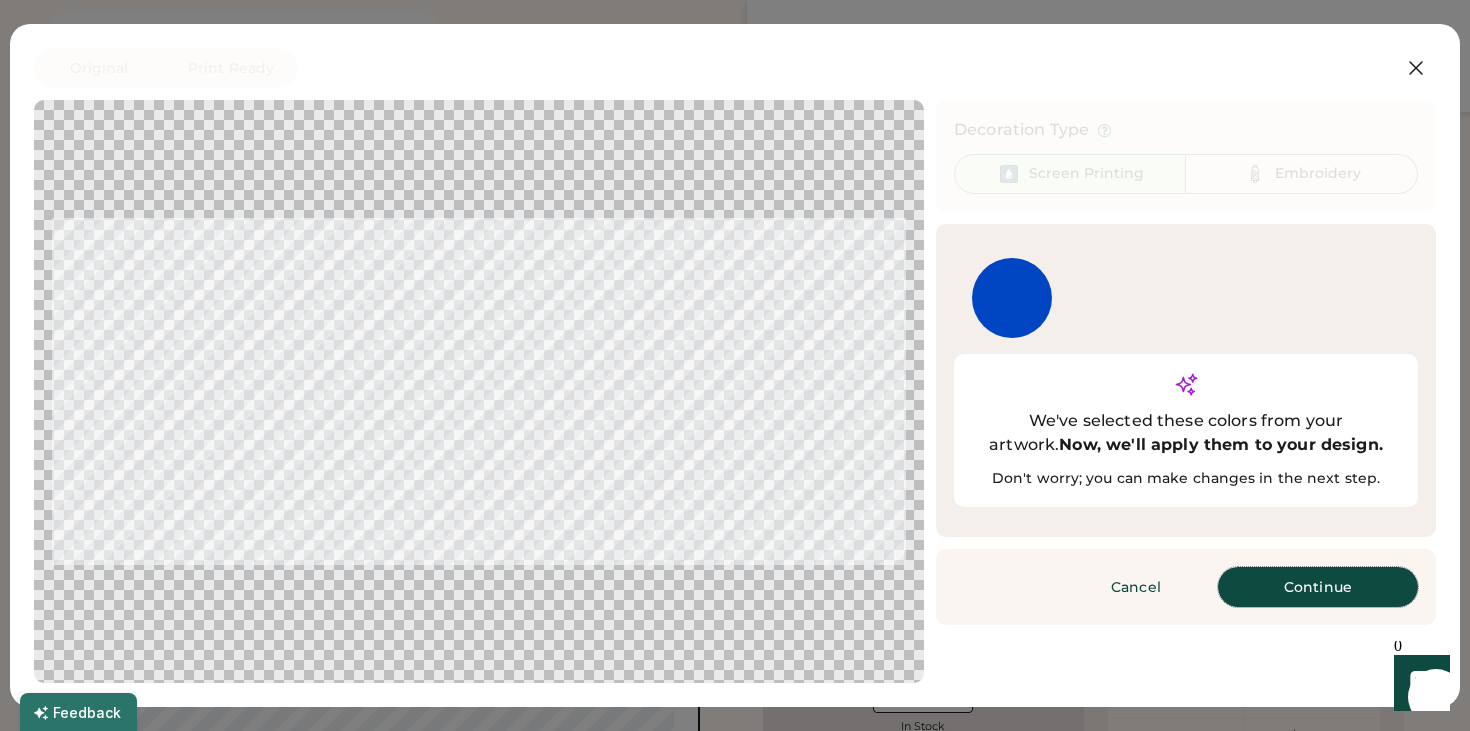 click on "Continue" at bounding box center (1318, 587) 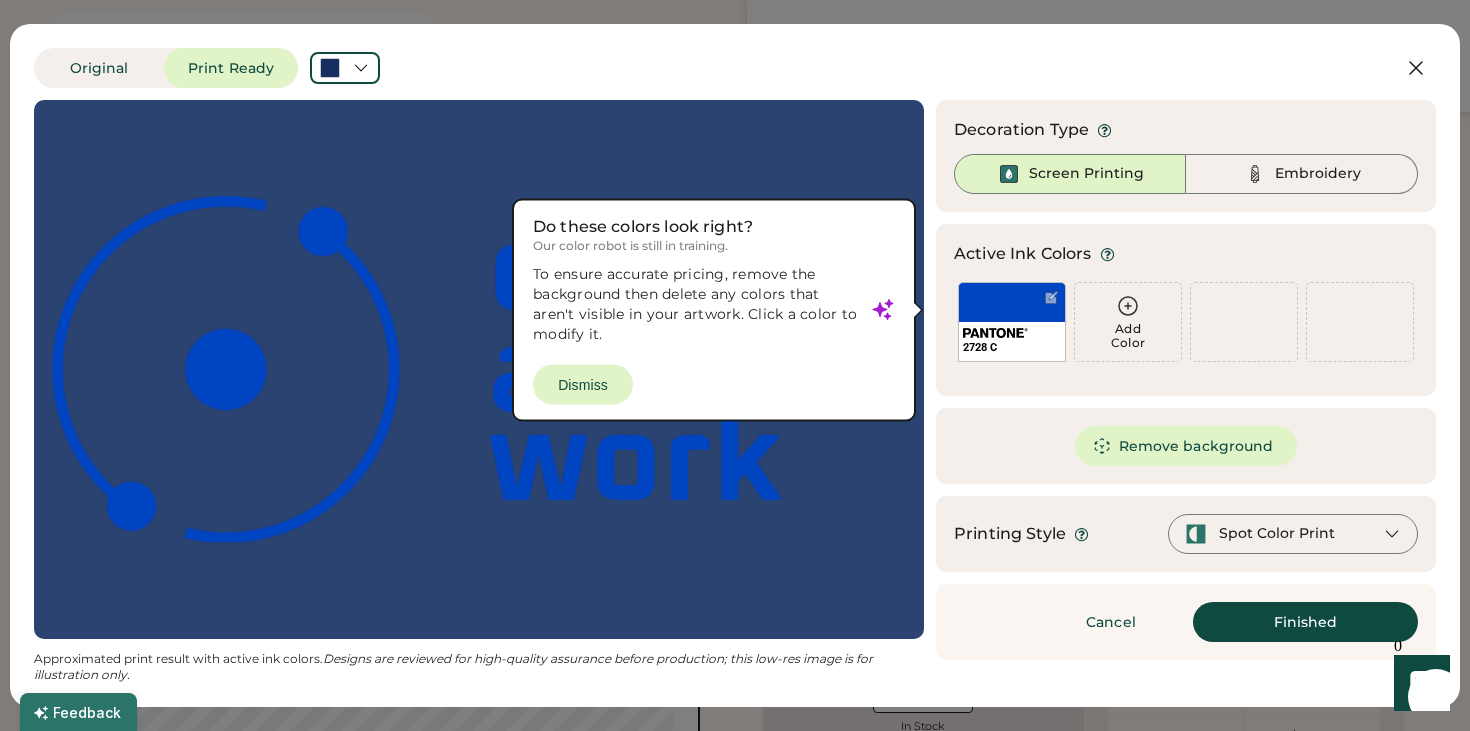 click at bounding box center [479, 369] 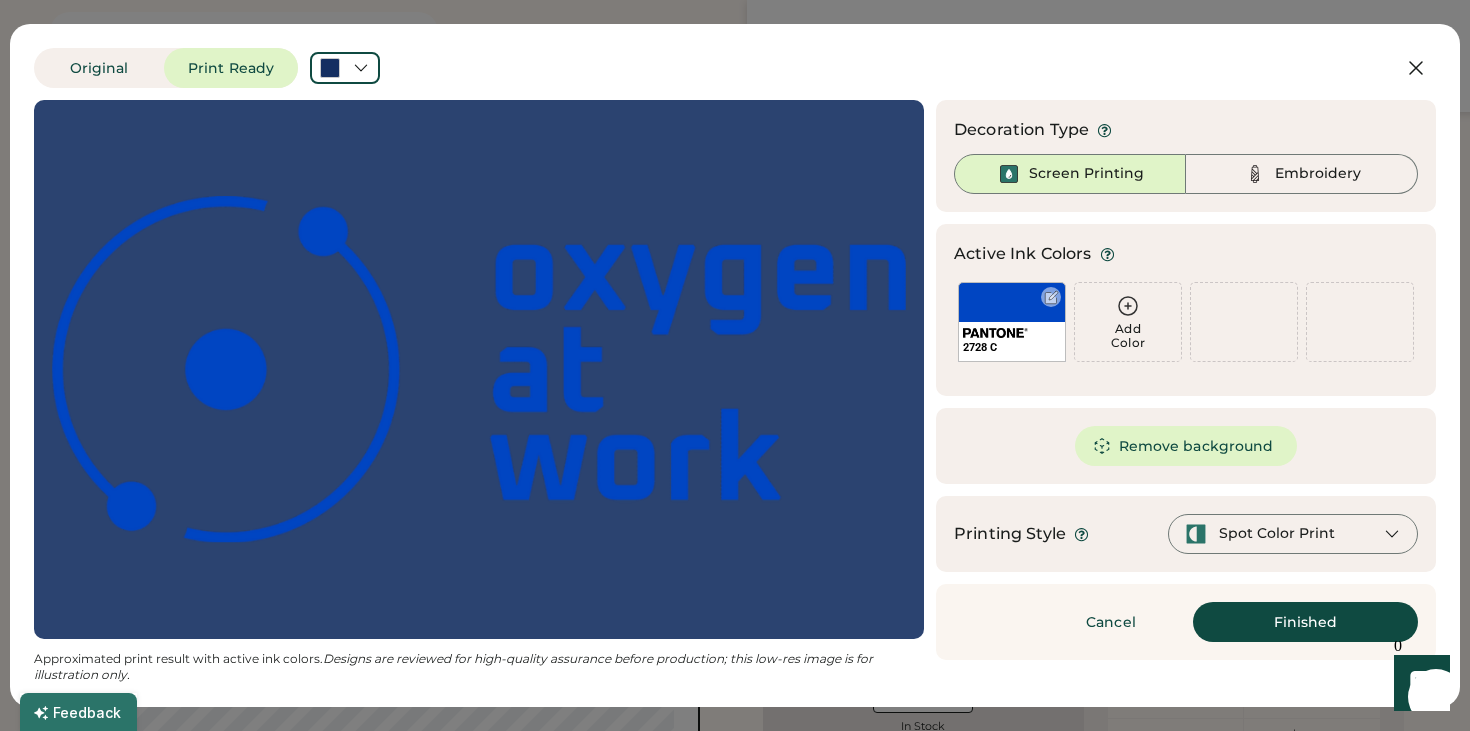 scroll, scrollTop: 0, scrollLeft: 0, axis: both 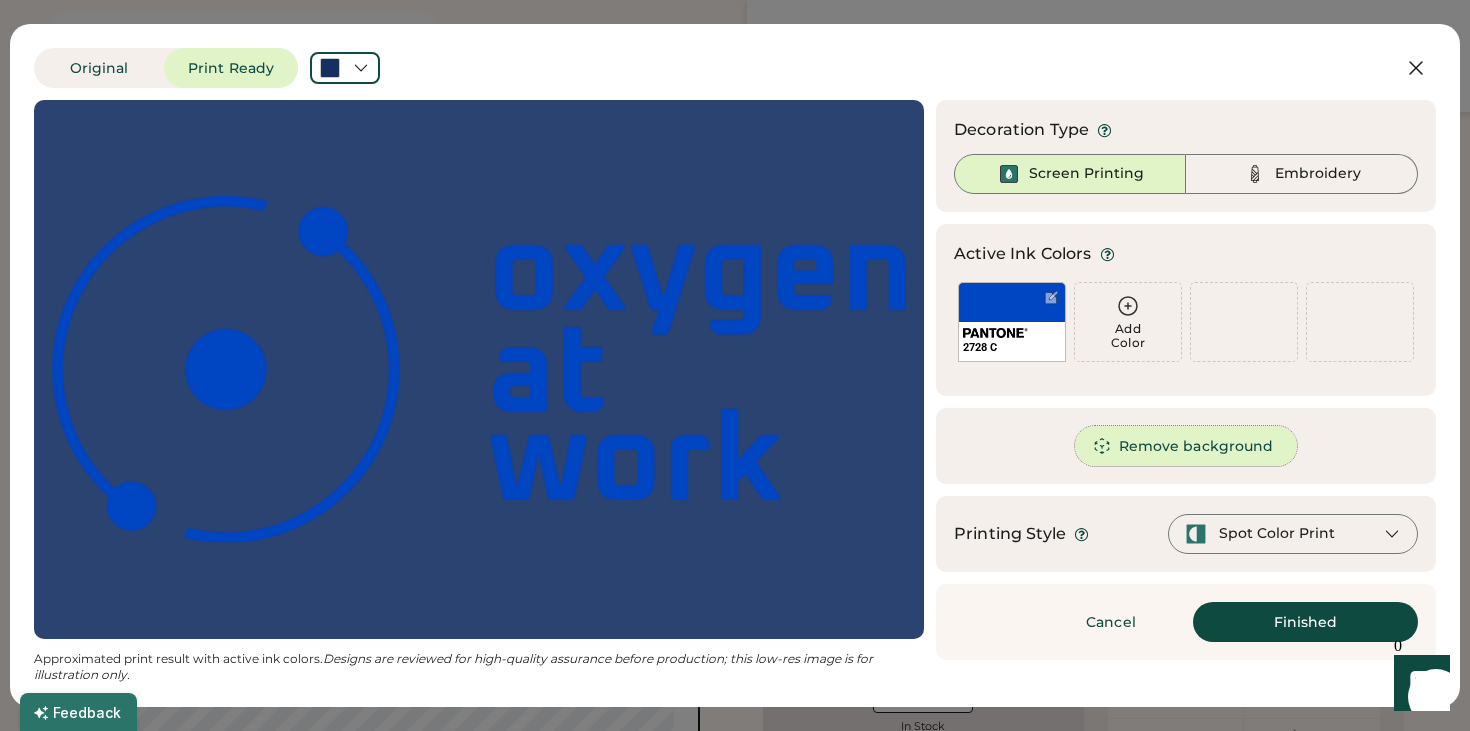 click on "Remove background" at bounding box center [1186, 446] 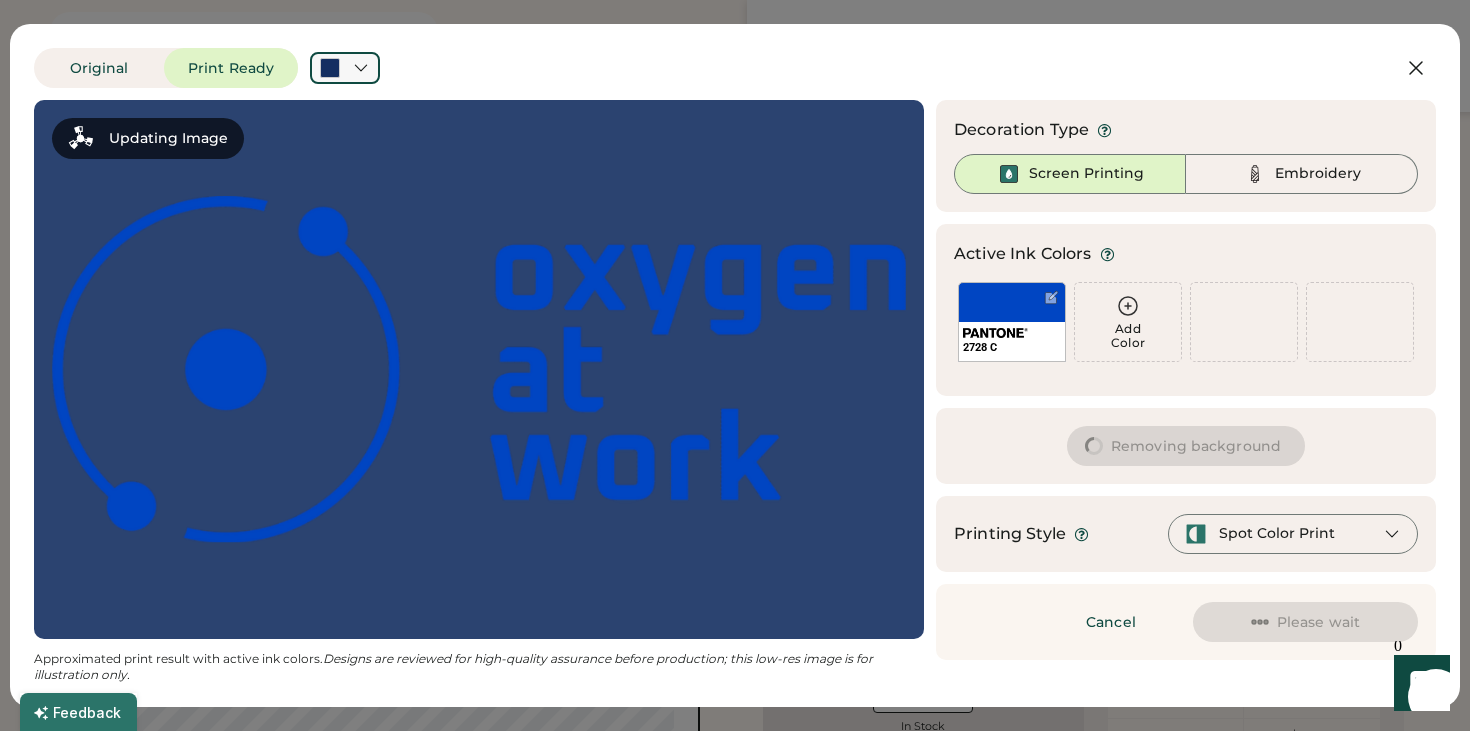 click 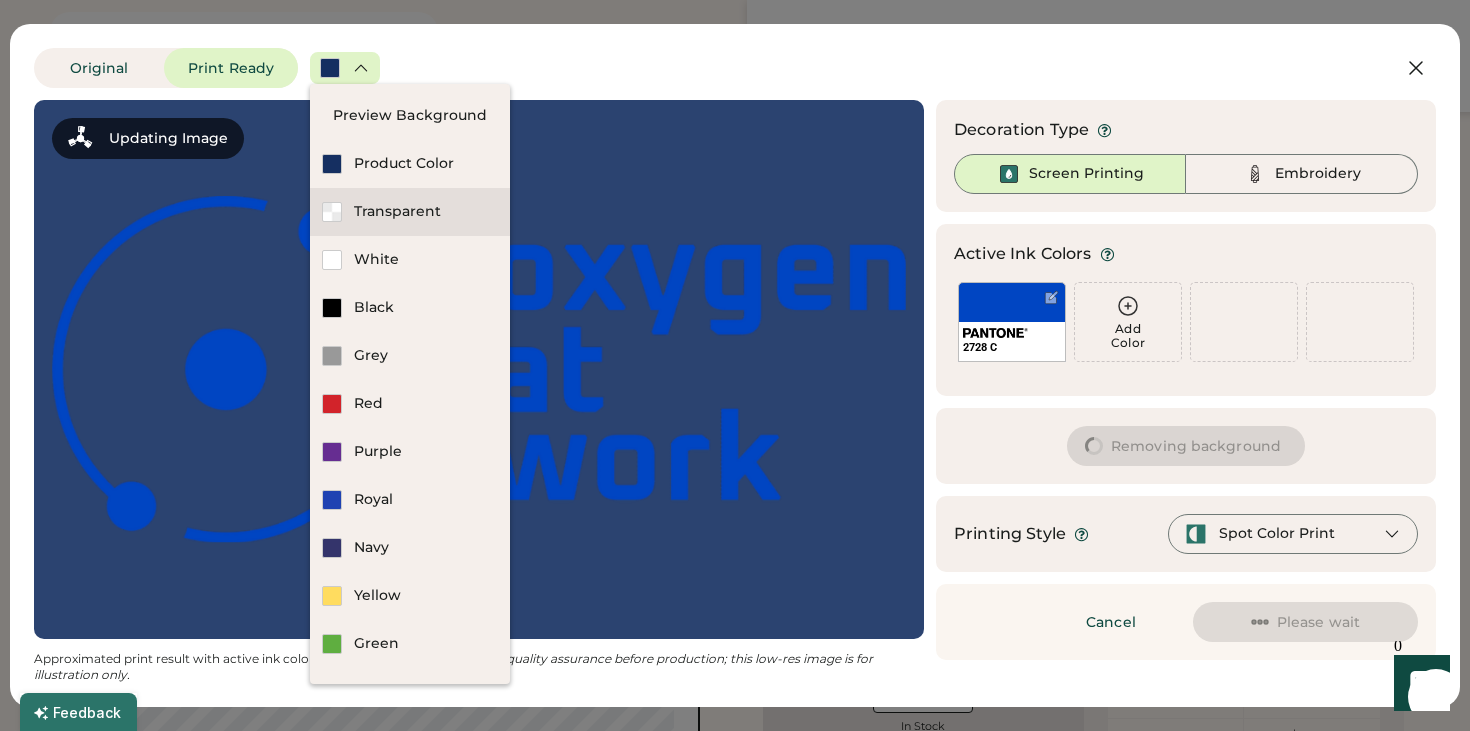 click on "Transparent" at bounding box center [426, 212] 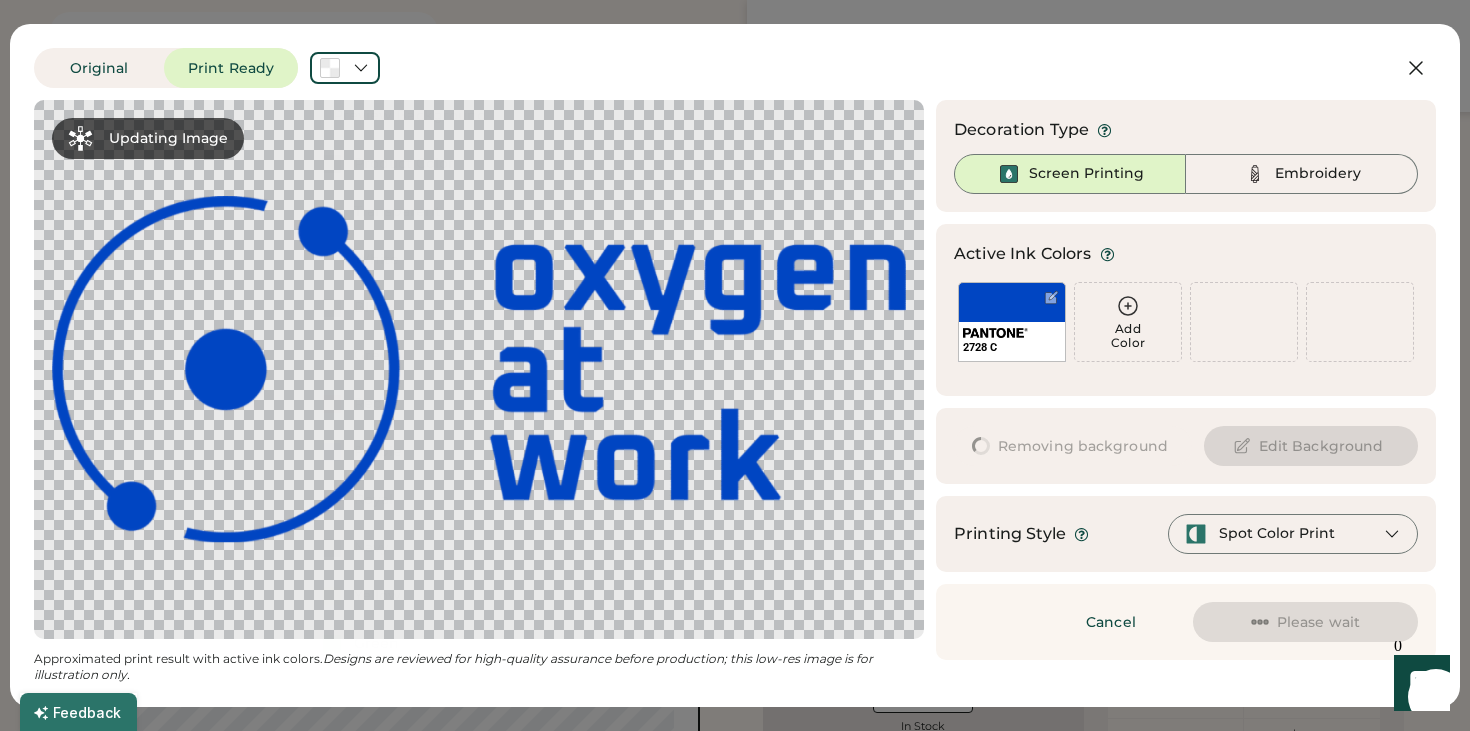scroll, scrollTop: 0, scrollLeft: 0, axis: both 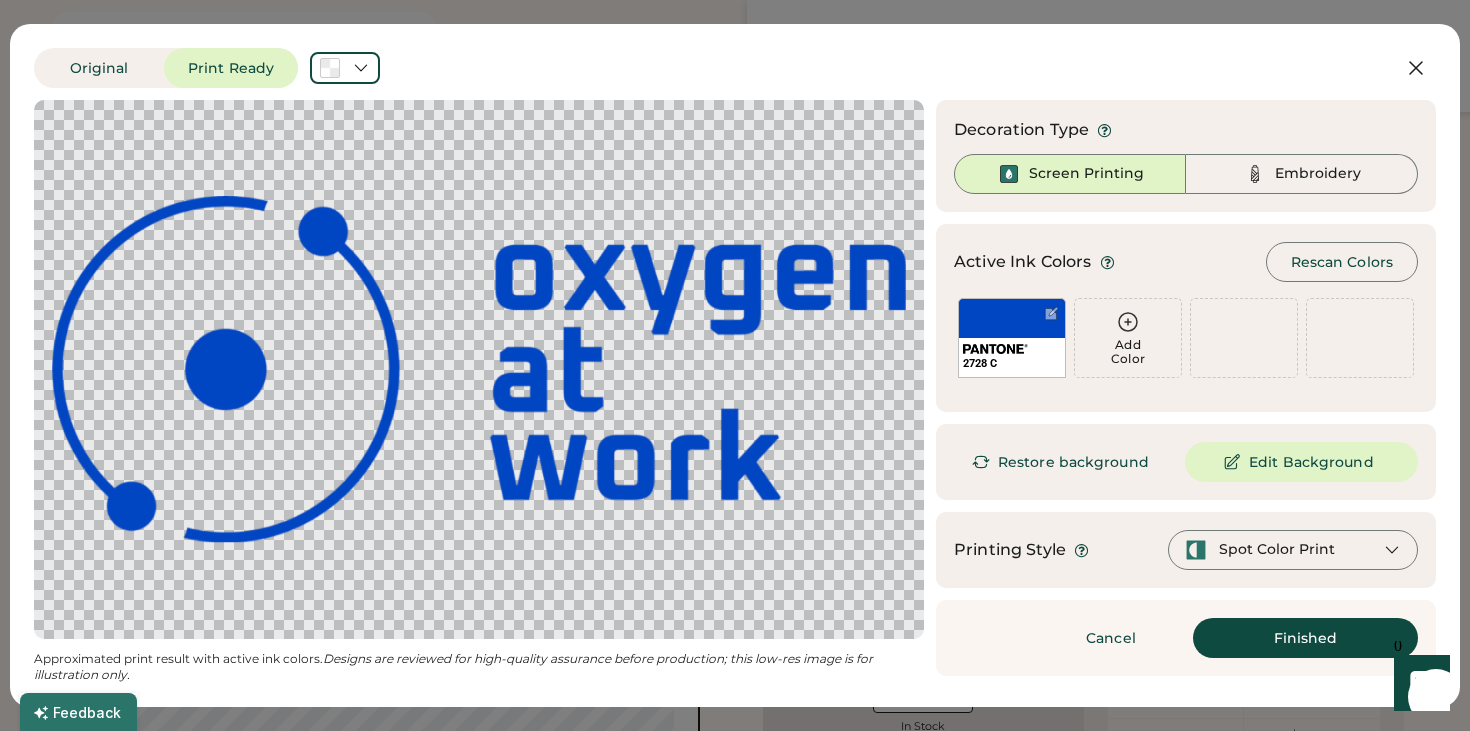 click on "Spot Color Print" at bounding box center (1277, 550) 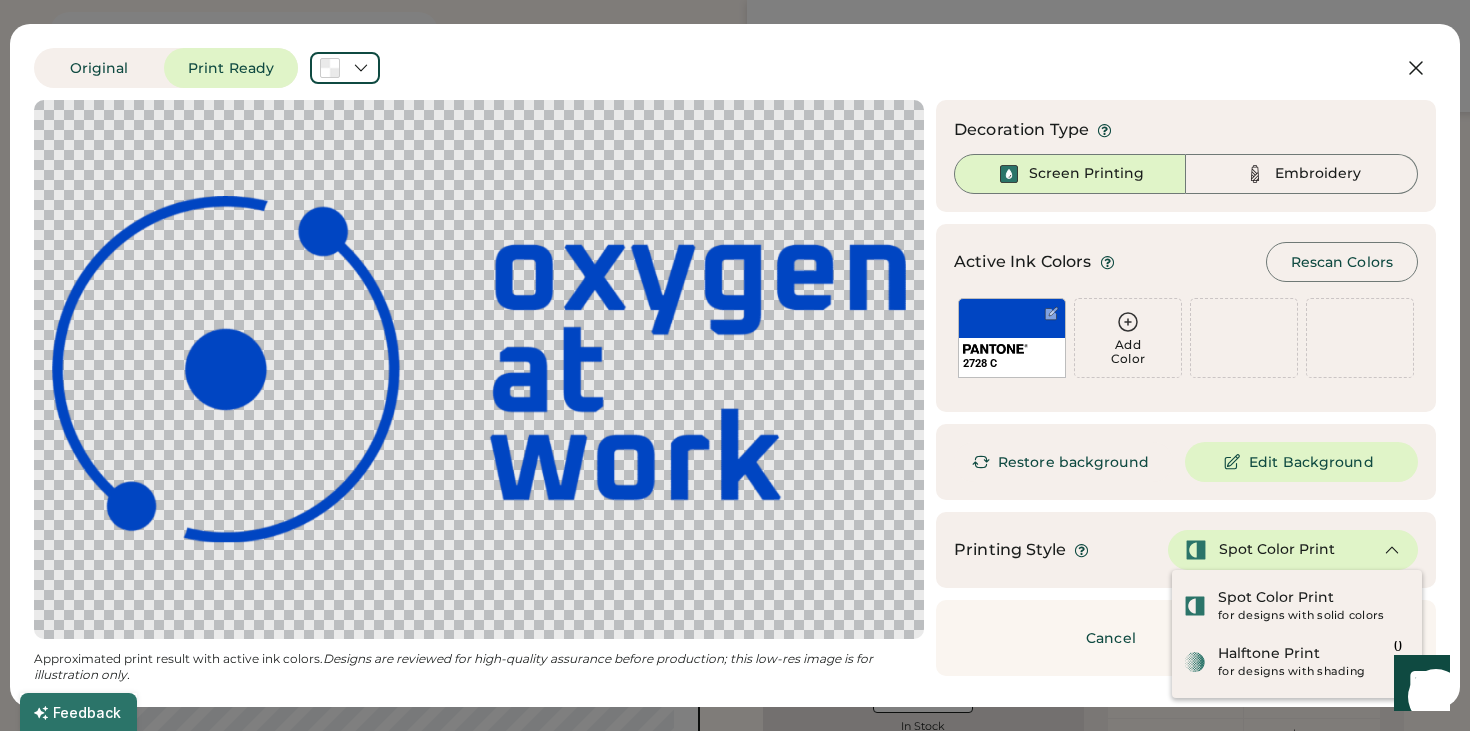 click on "Cancel Finished Continue" at bounding box center [1186, 638] 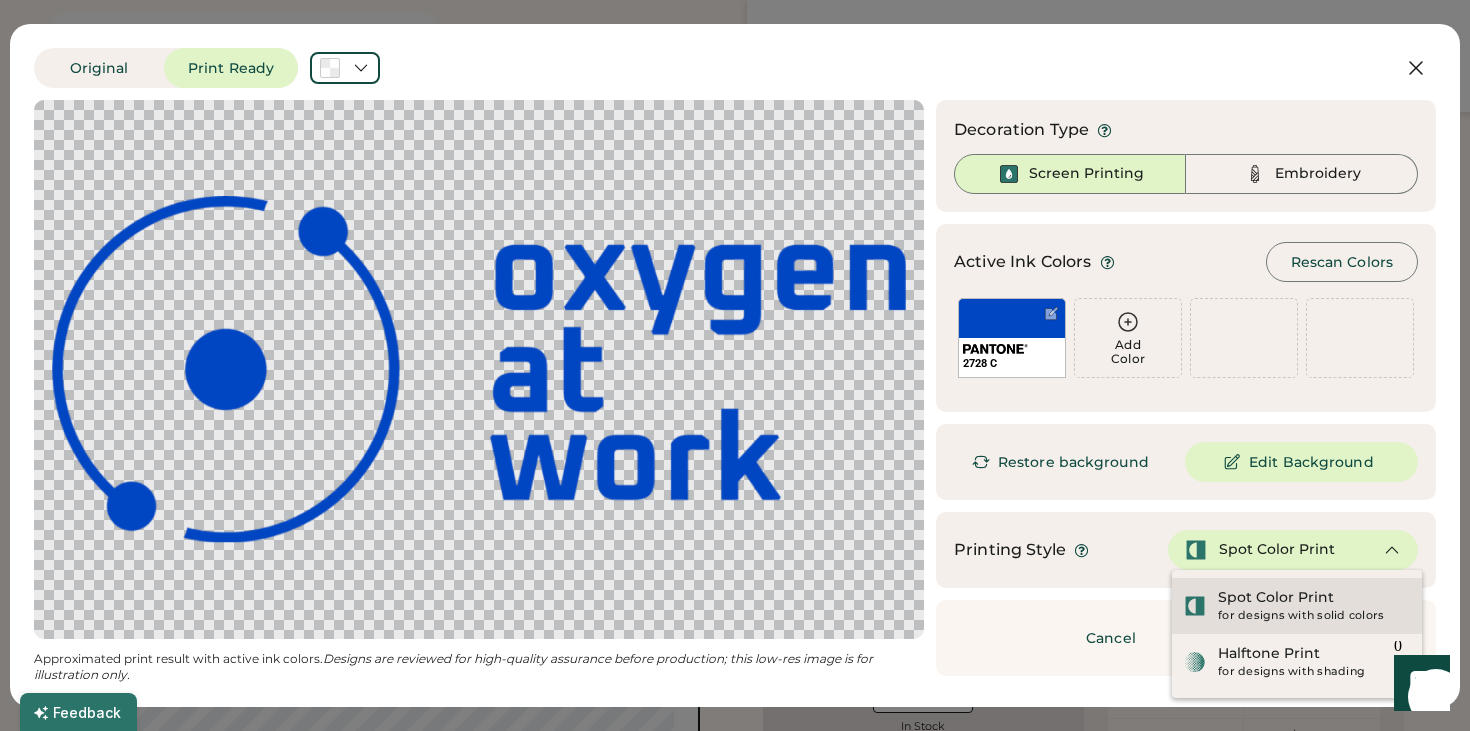 click on "for designs with solid colors" at bounding box center [1314, 616] 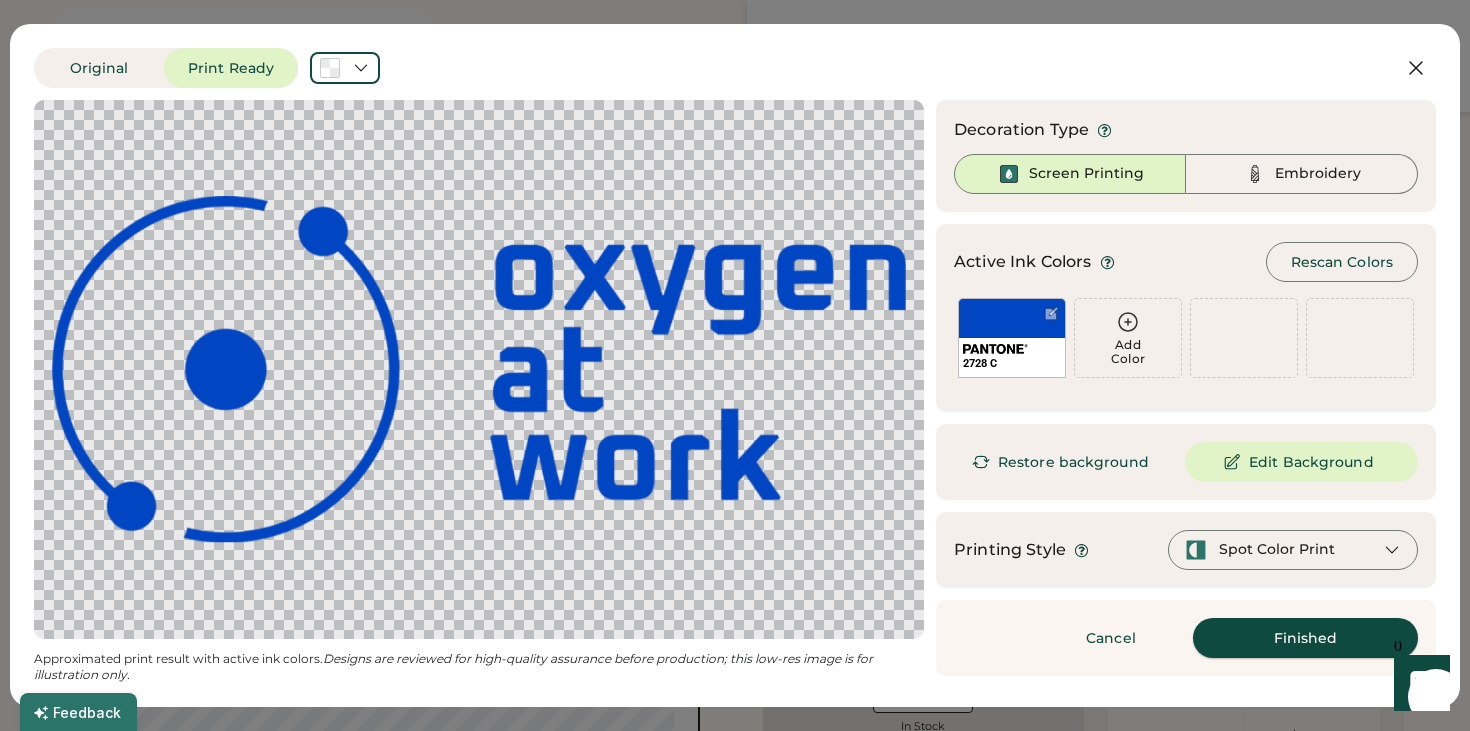 click on "Finished" at bounding box center (1305, 638) 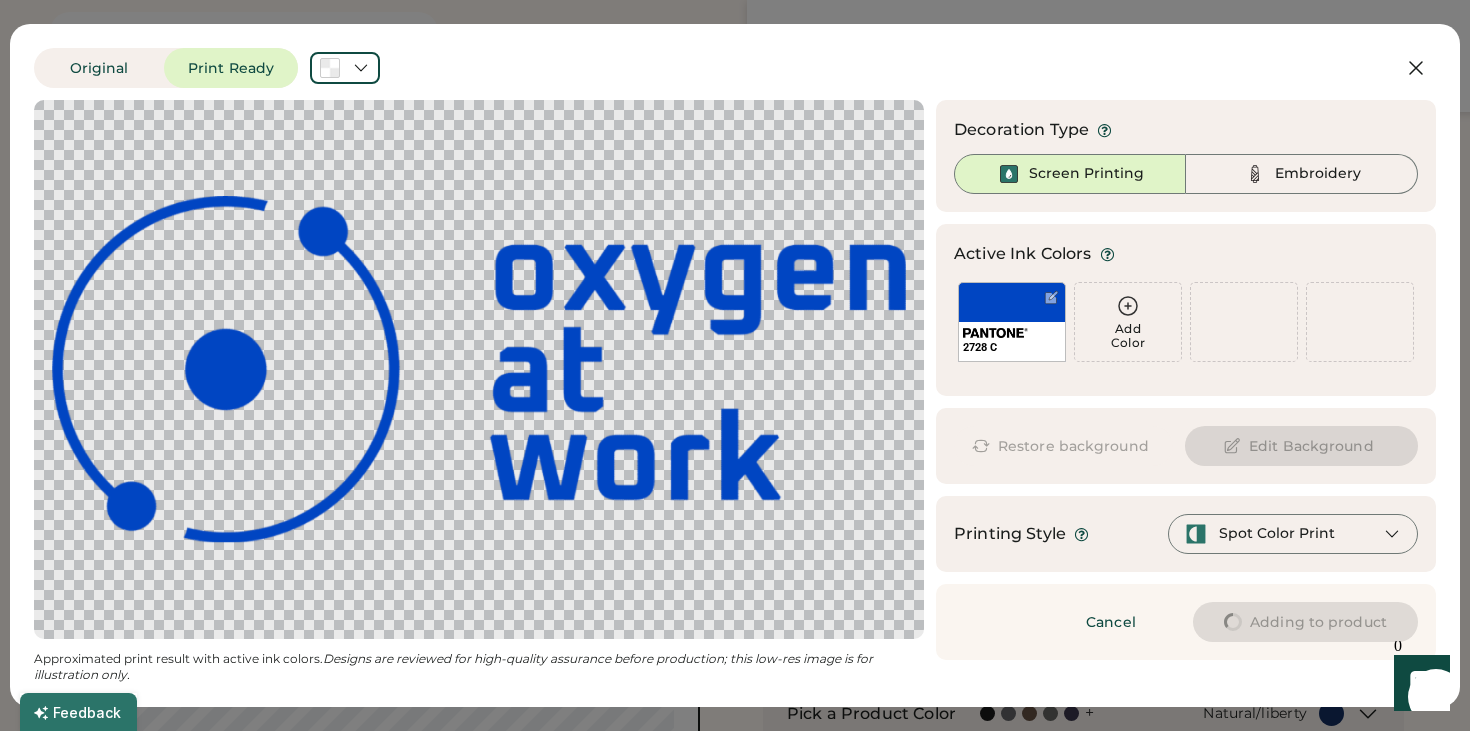 type on "****" 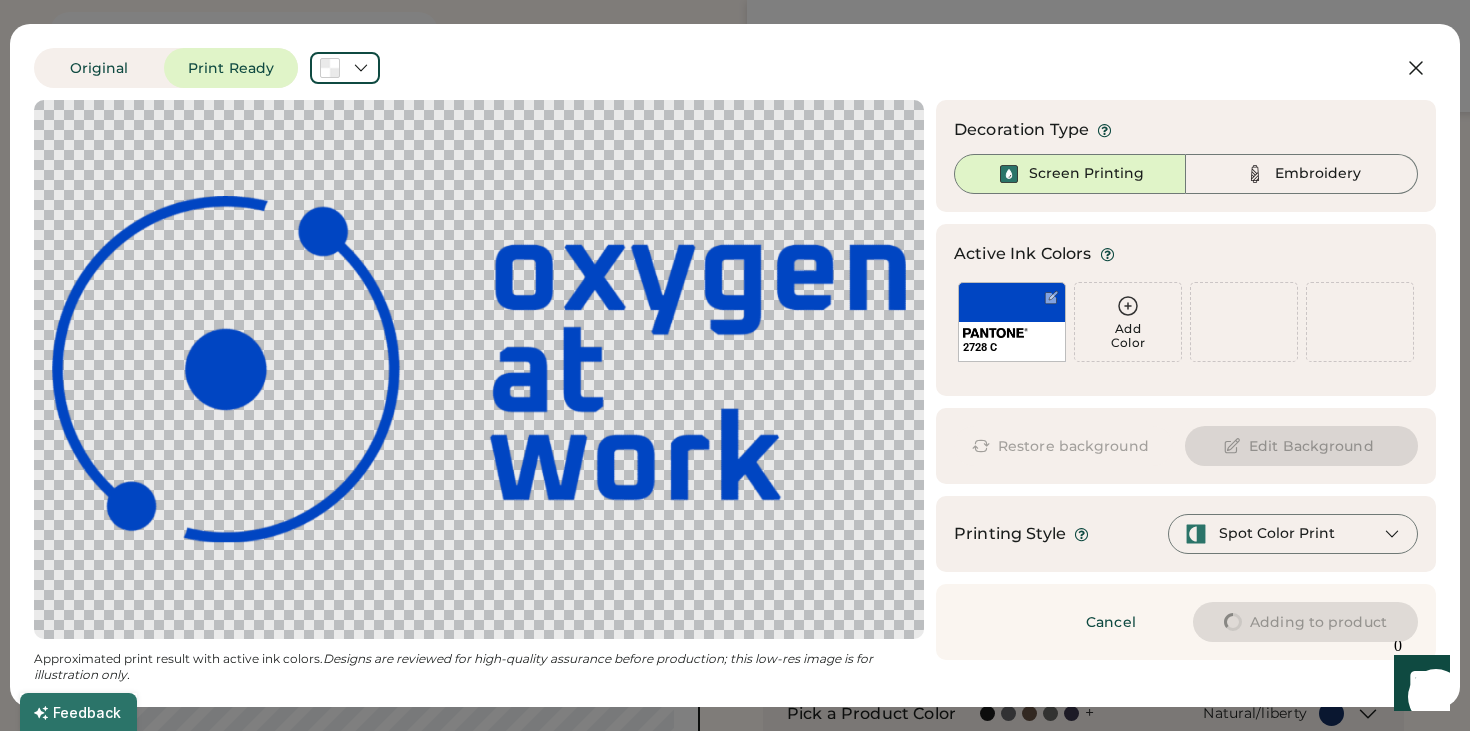 type on "****" 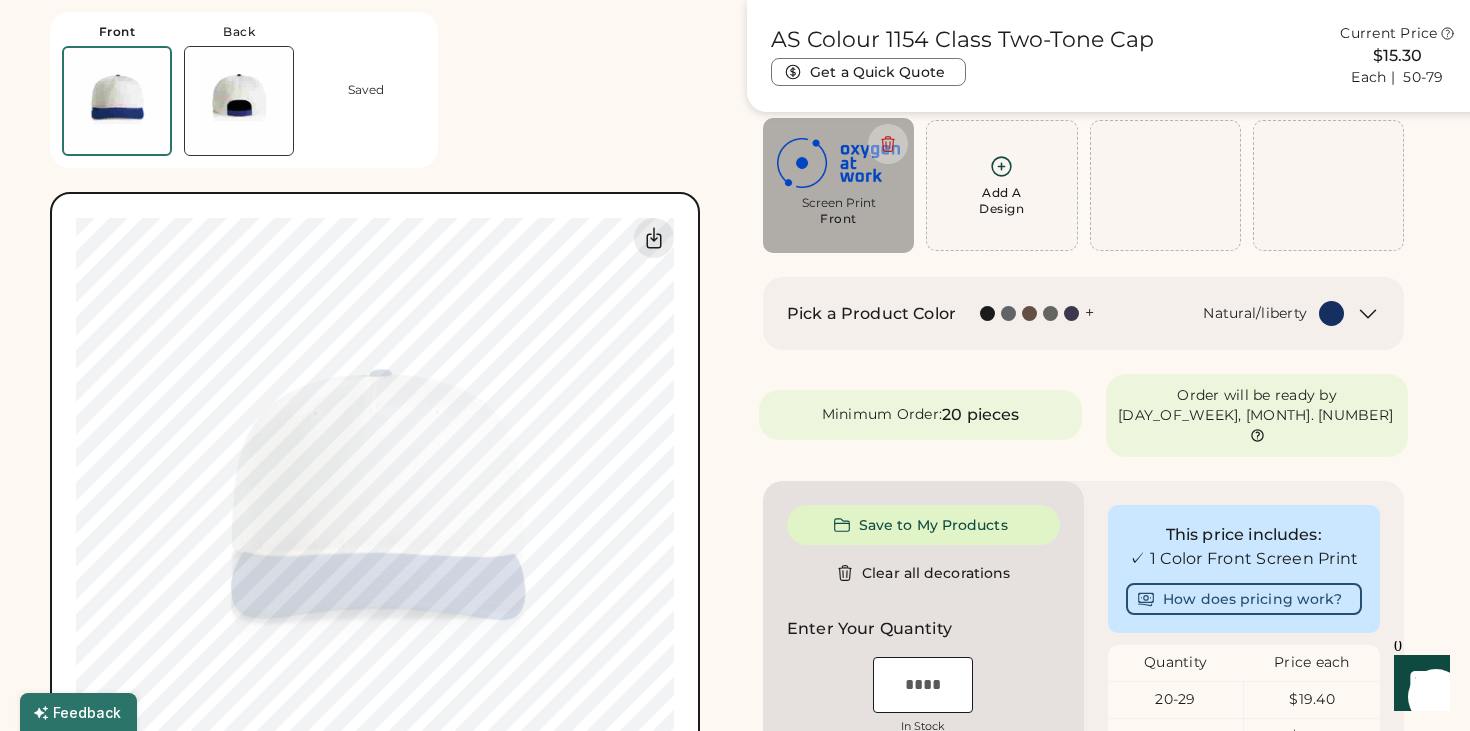 type on "****" 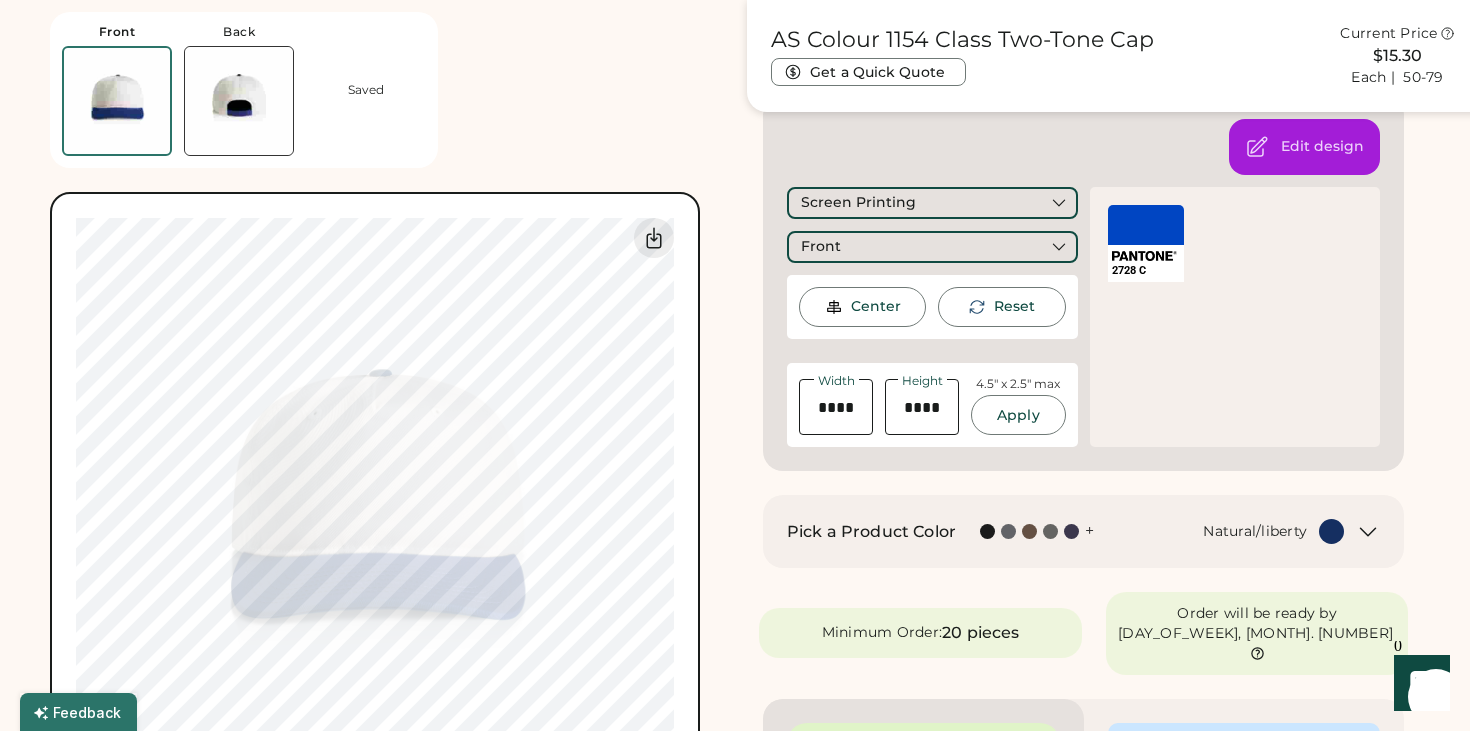 scroll, scrollTop: 389, scrollLeft: 0, axis: vertical 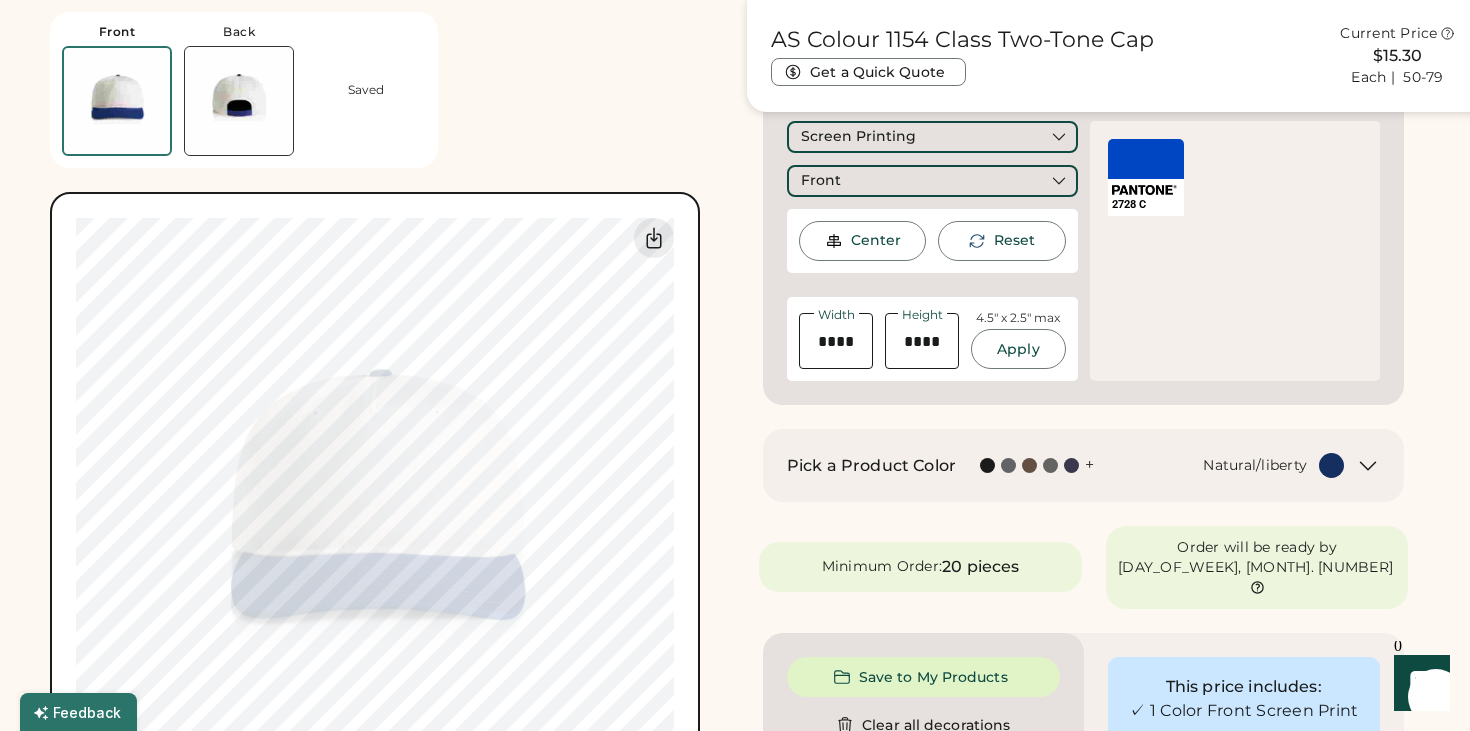 click on "Front Back Saved Switch to back Upload new design
SVG, Ai, PDF, EPS, PSD Non-preferred files:
PNG, JPG, TIFF Max File Size: 25MB    Guidelines are approximate; our team will confirm the correct placement. 0% 0%" at bounding box center (386, 421) 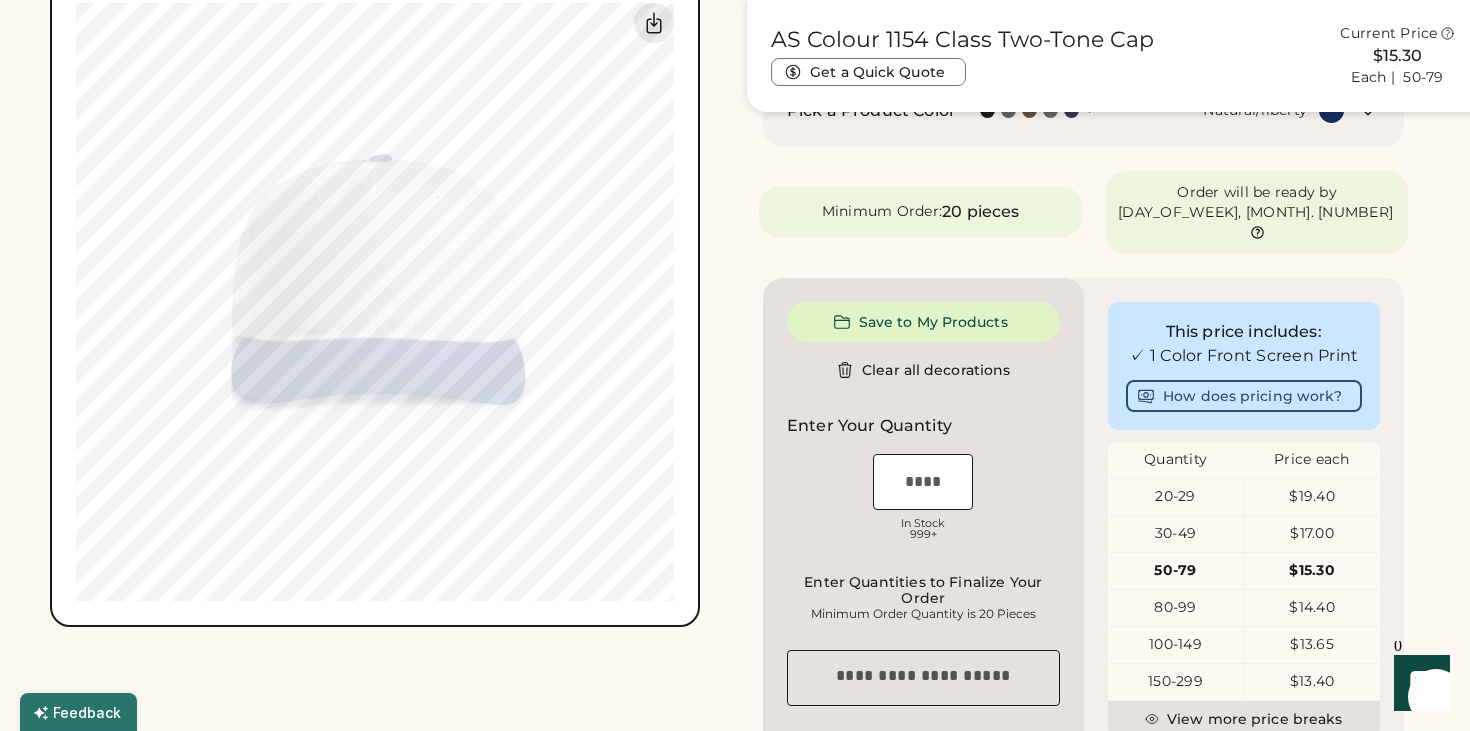scroll, scrollTop: 745, scrollLeft: 0, axis: vertical 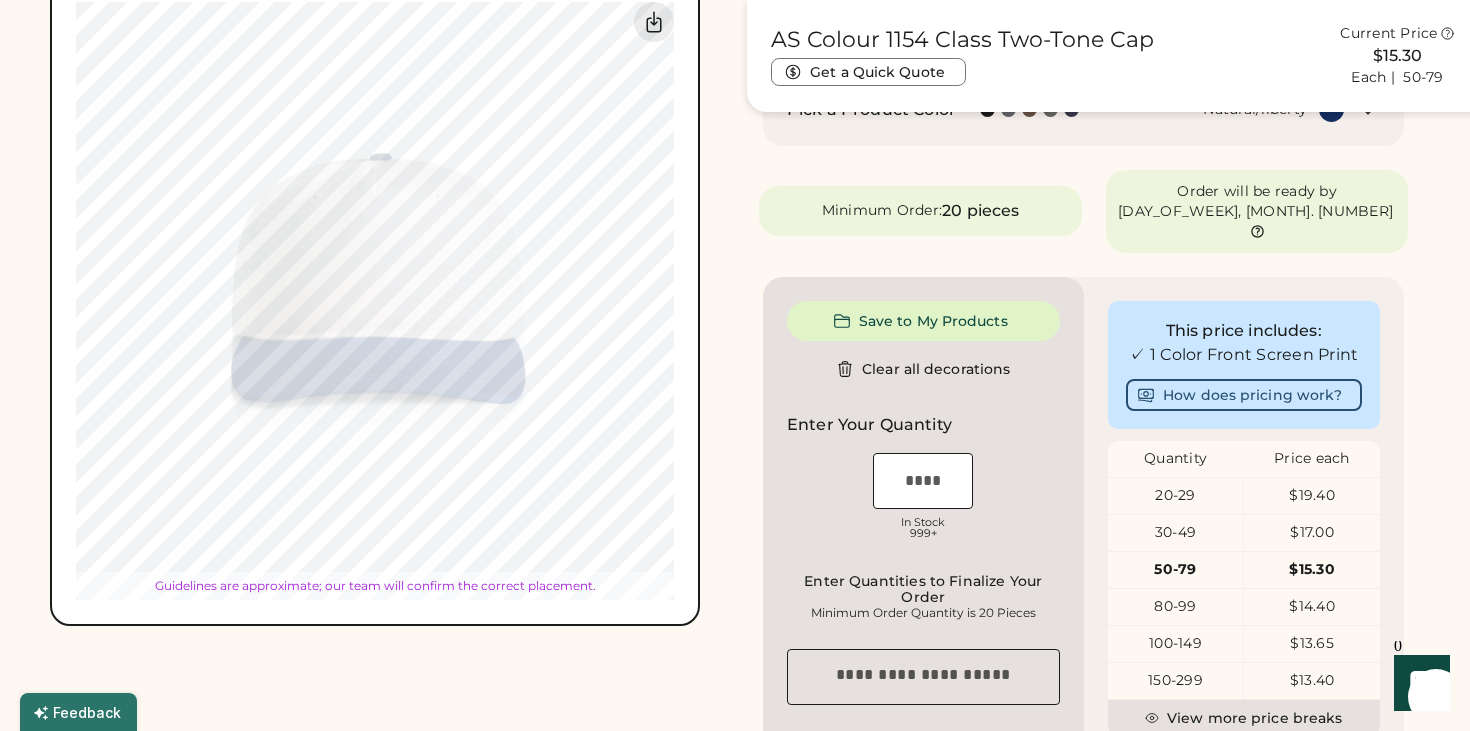 type on "****" 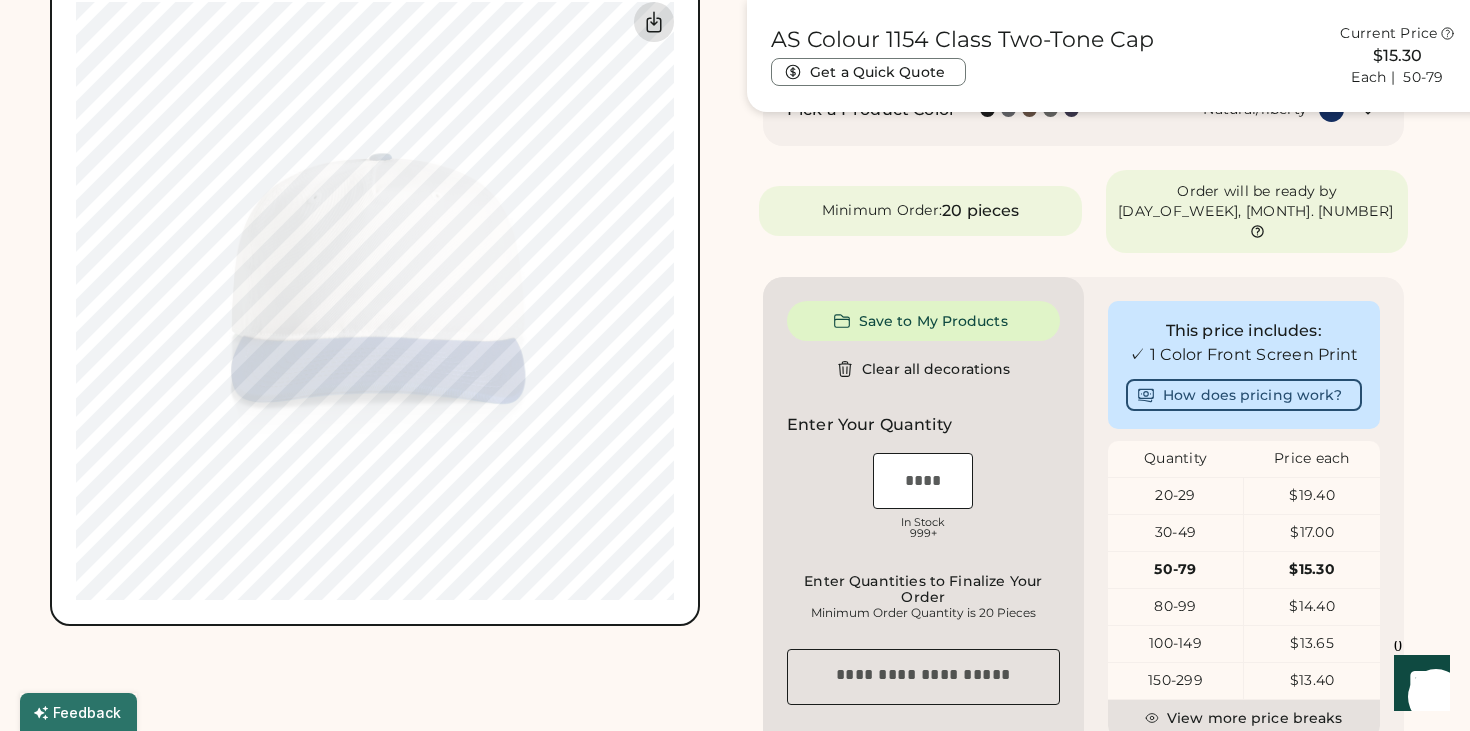 click 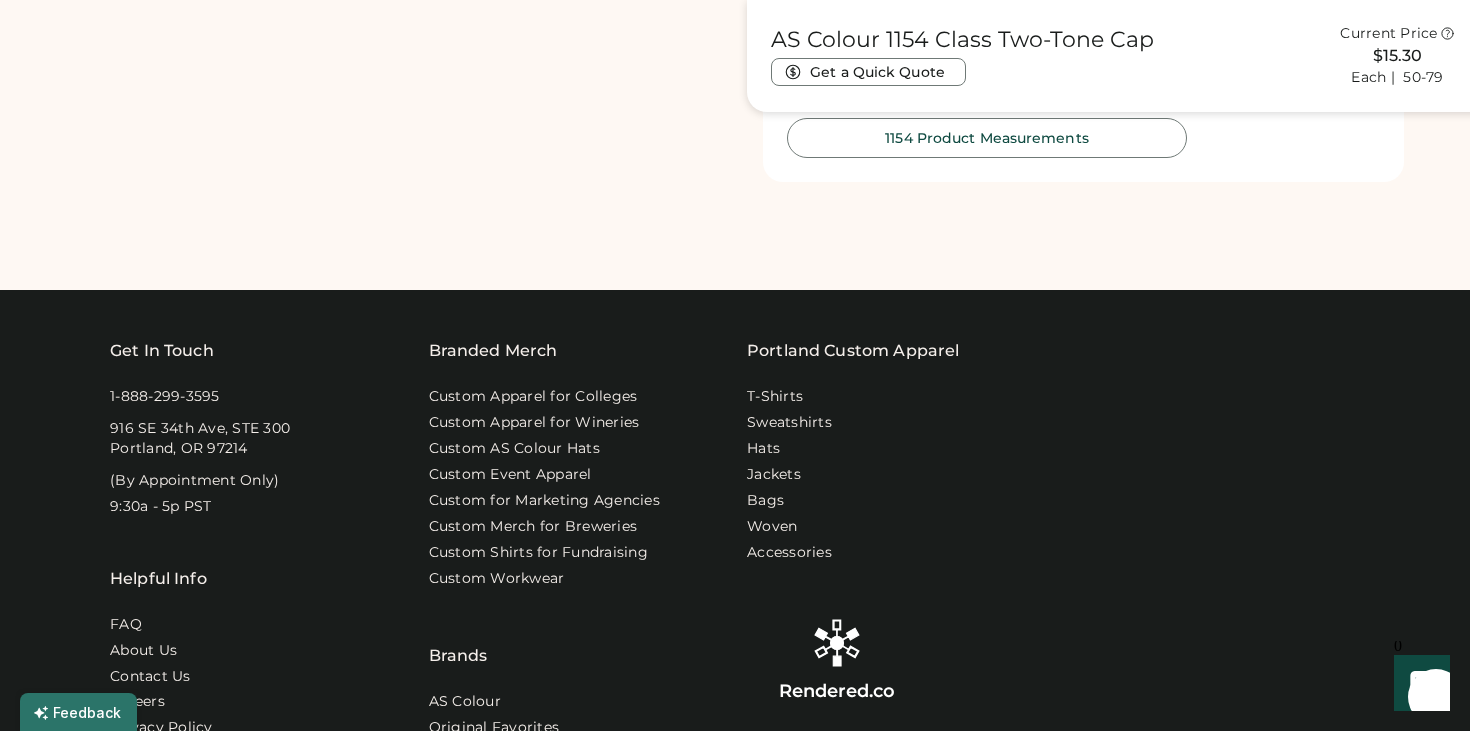 scroll, scrollTop: 1633, scrollLeft: 0, axis: vertical 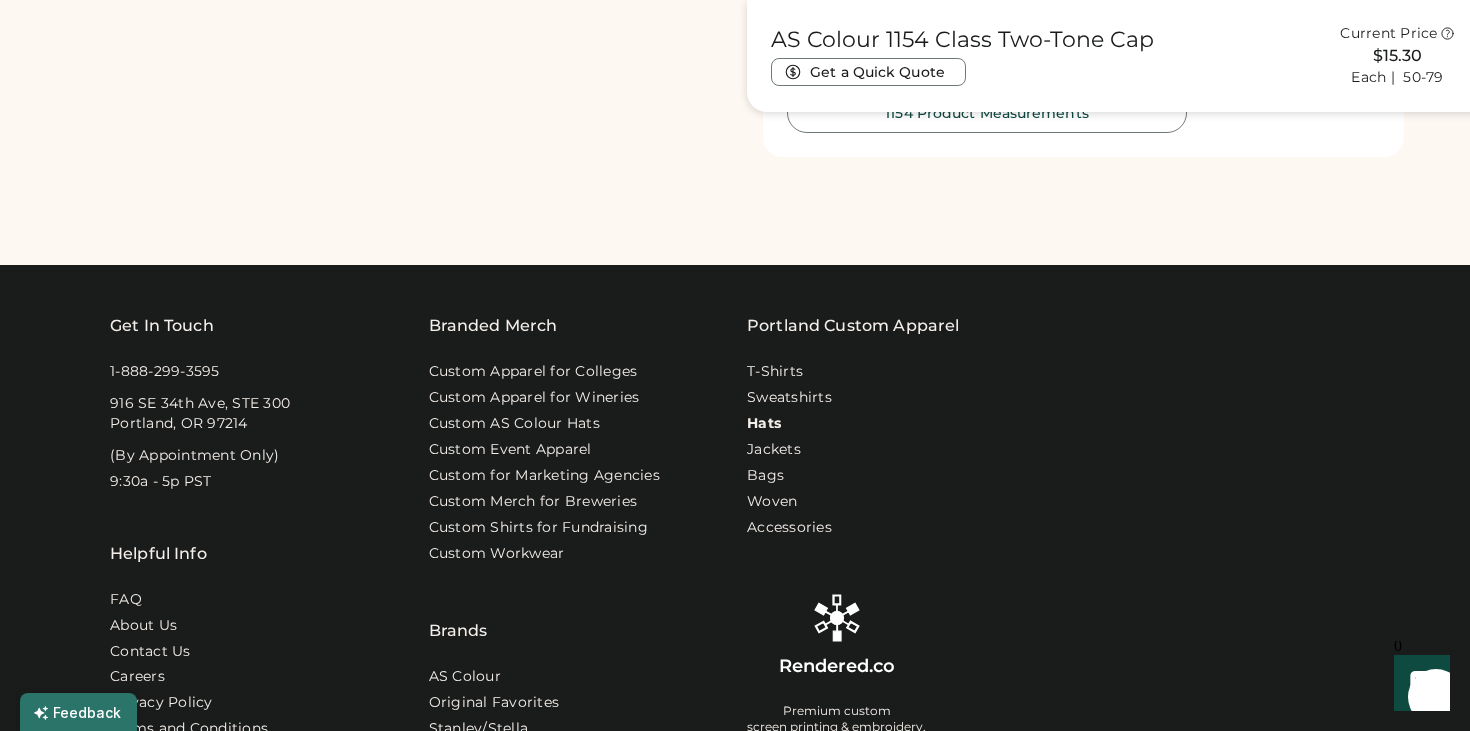 click on "Hats" at bounding box center (764, 424) 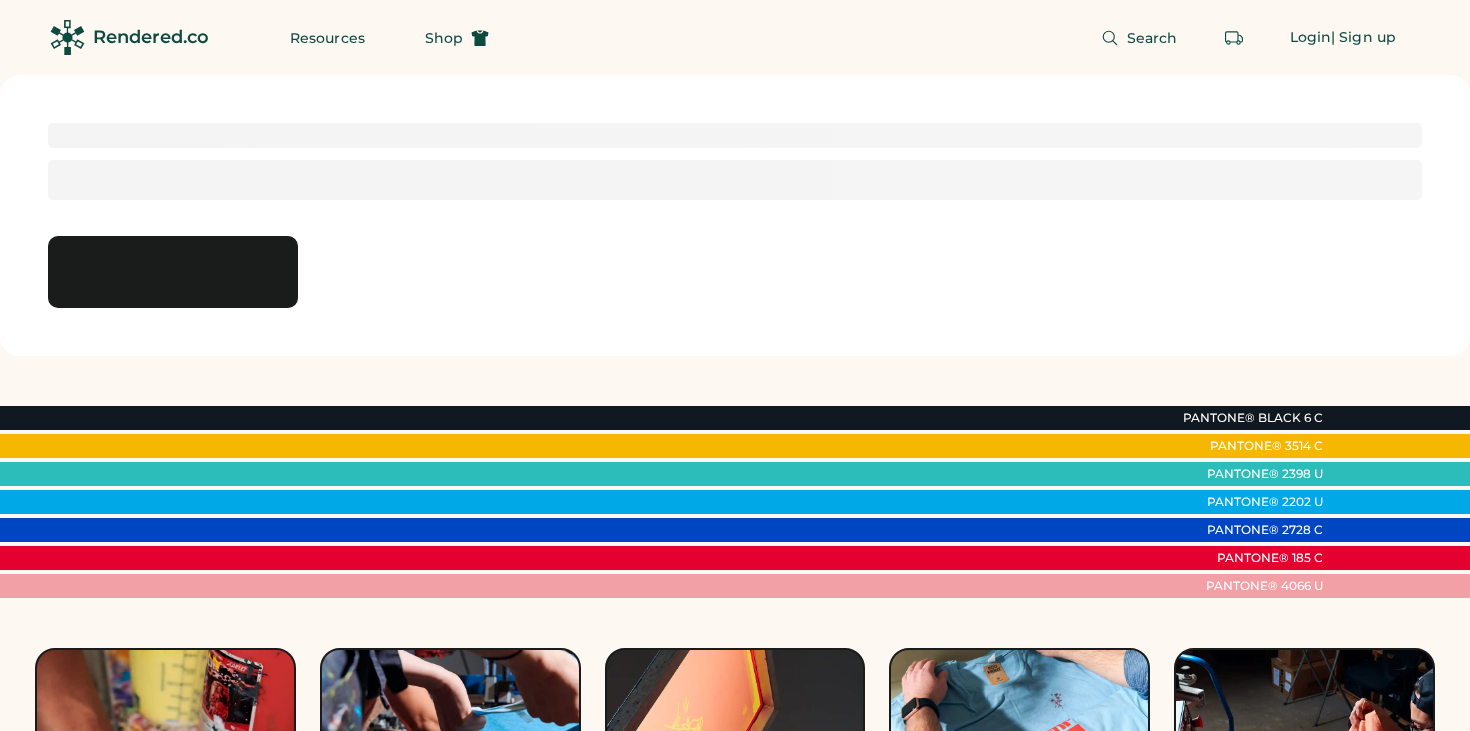 scroll, scrollTop: 0, scrollLeft: 0, axis: both 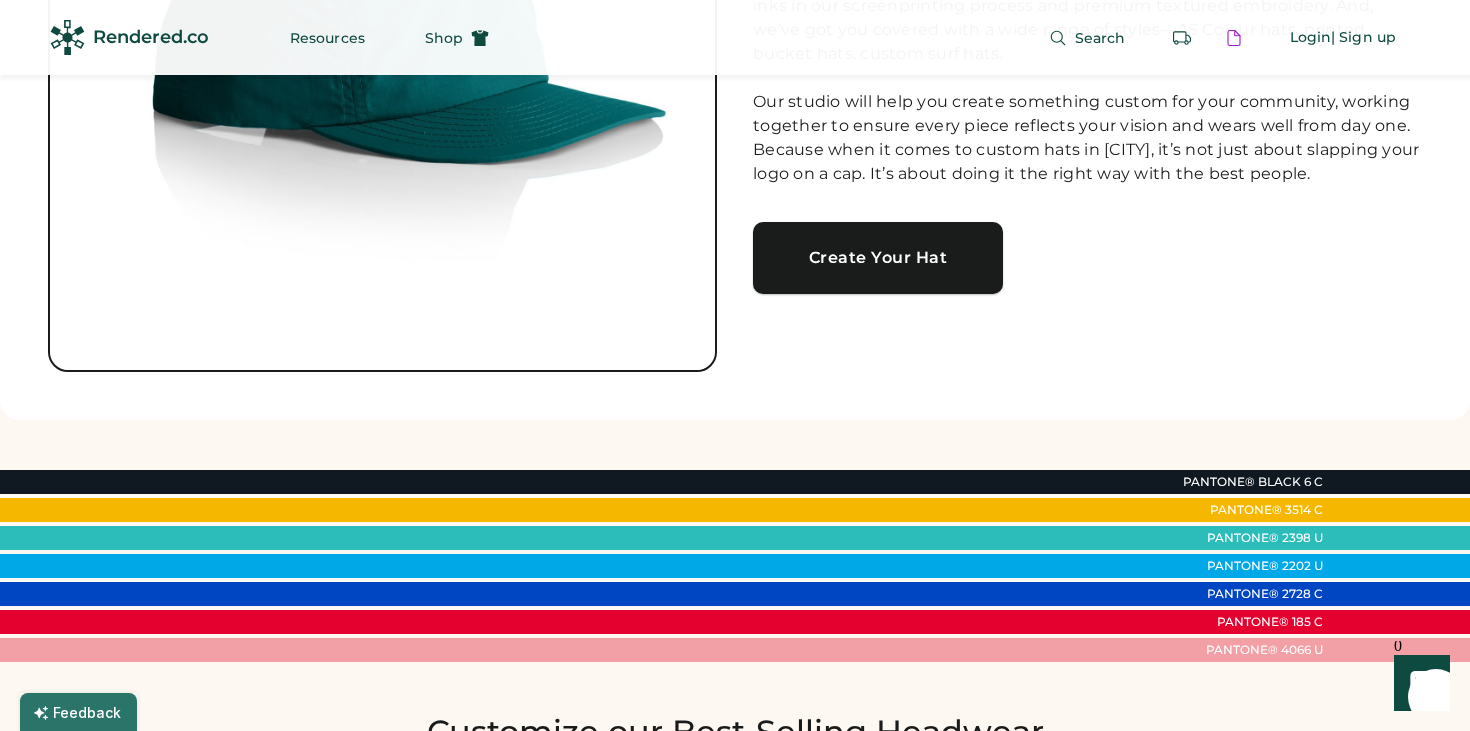 click on "Create Your Hat" at bounding box center [878, 258] 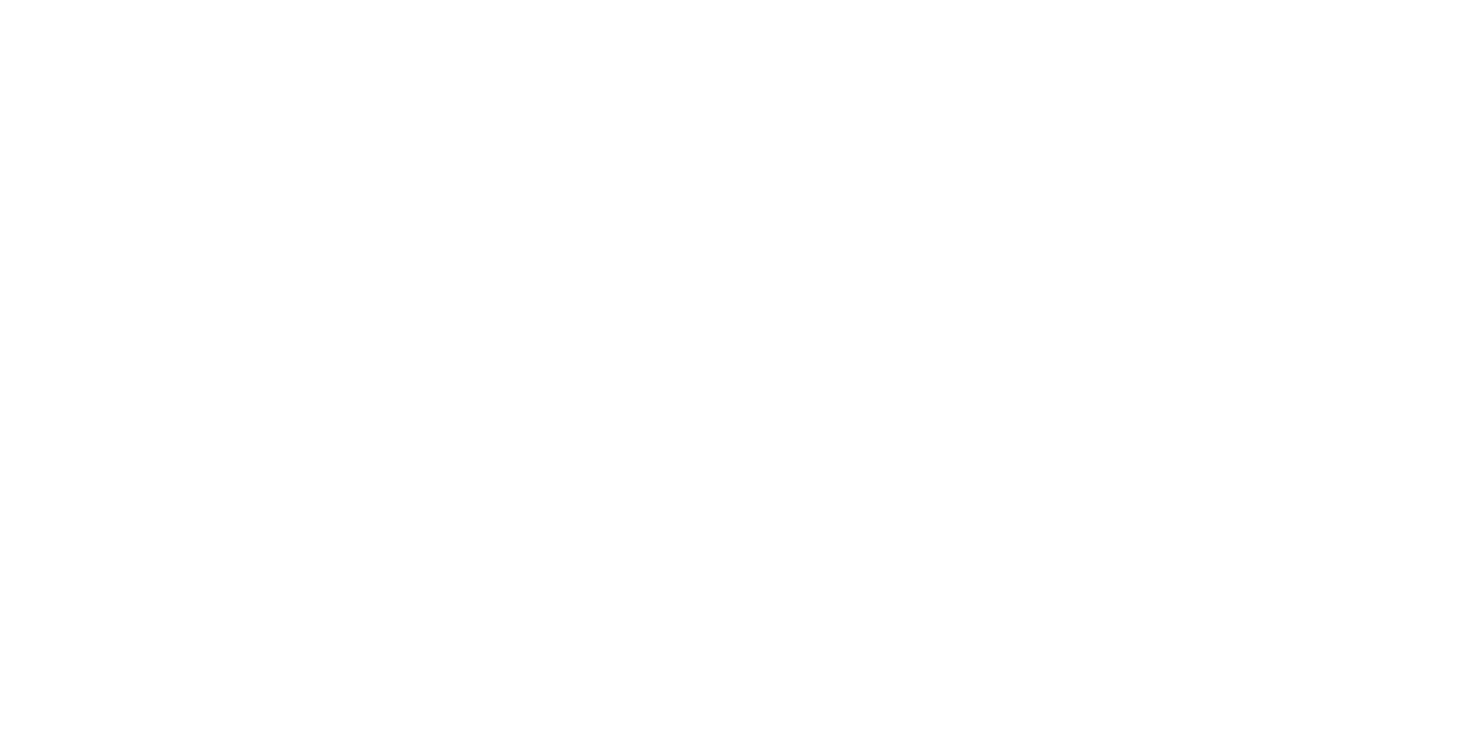 scroll, scrollTop: 0, scrollLeft: 0, axis: both 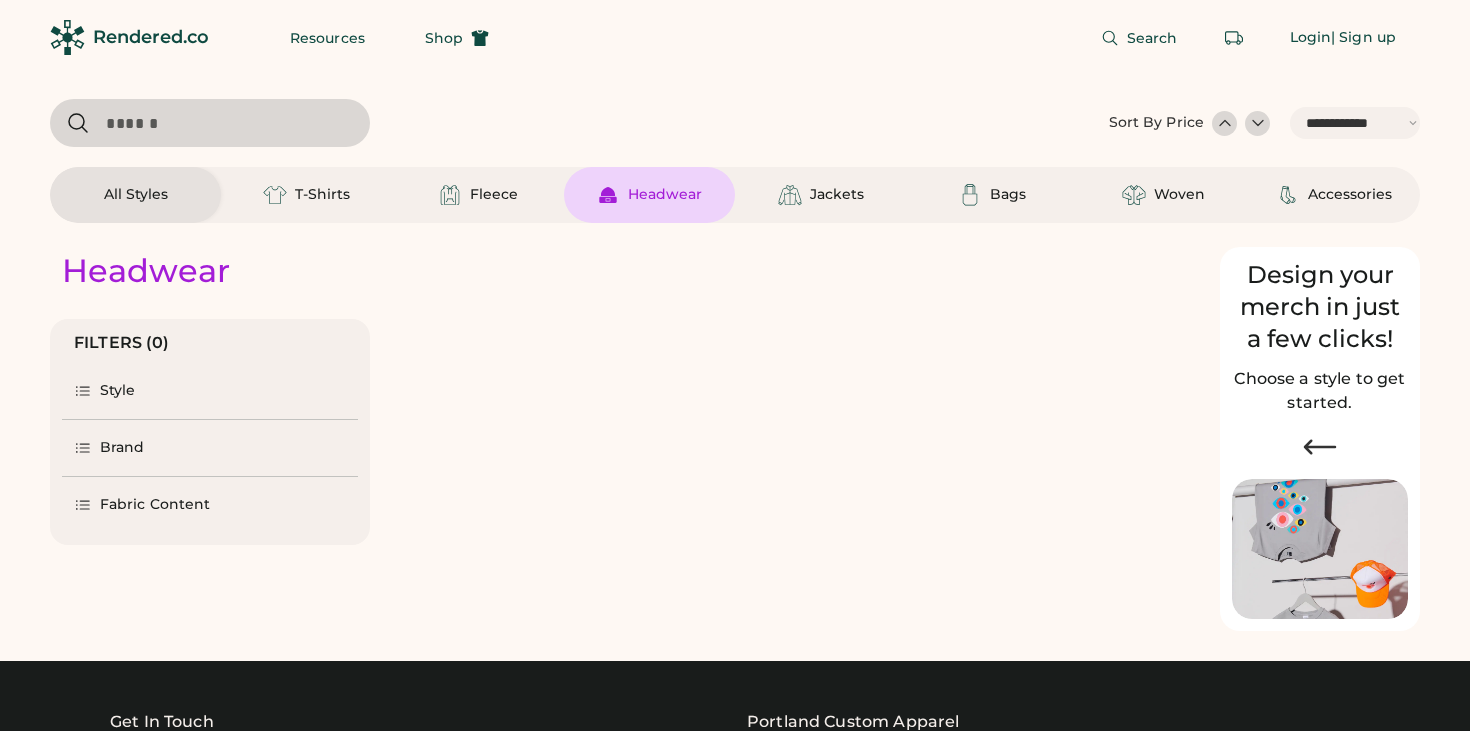 select on "*" 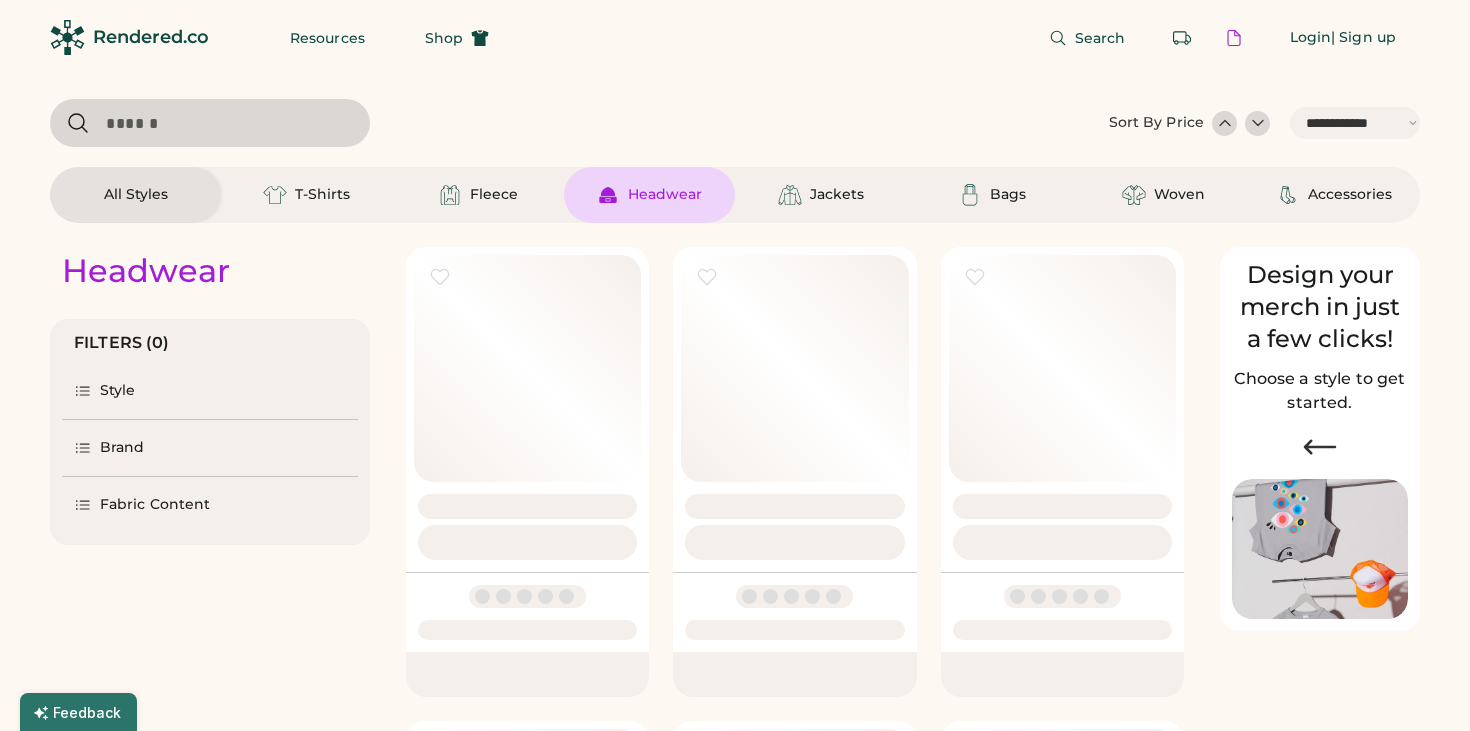 scroll, scrollTop: 0, scrollLeft: 0, axis: both 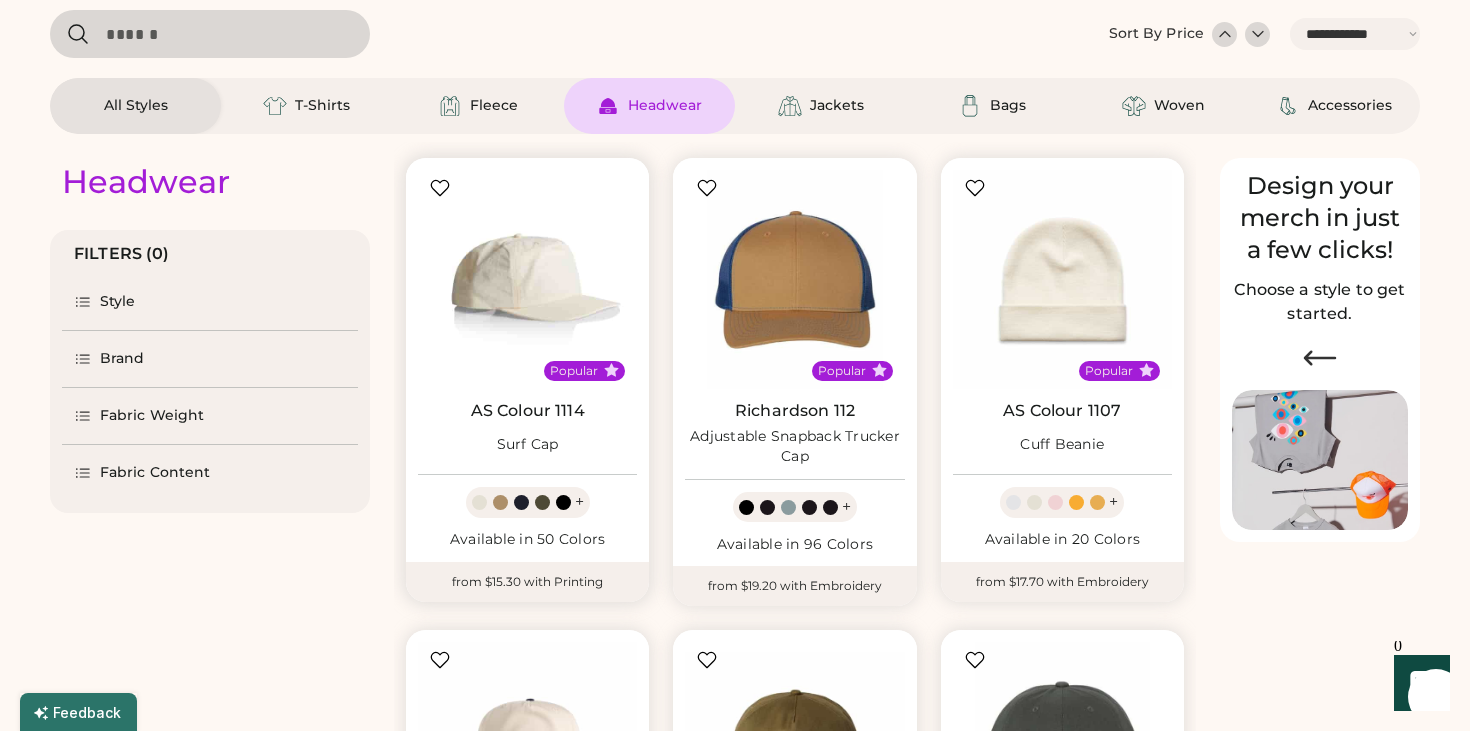 select on "*****" 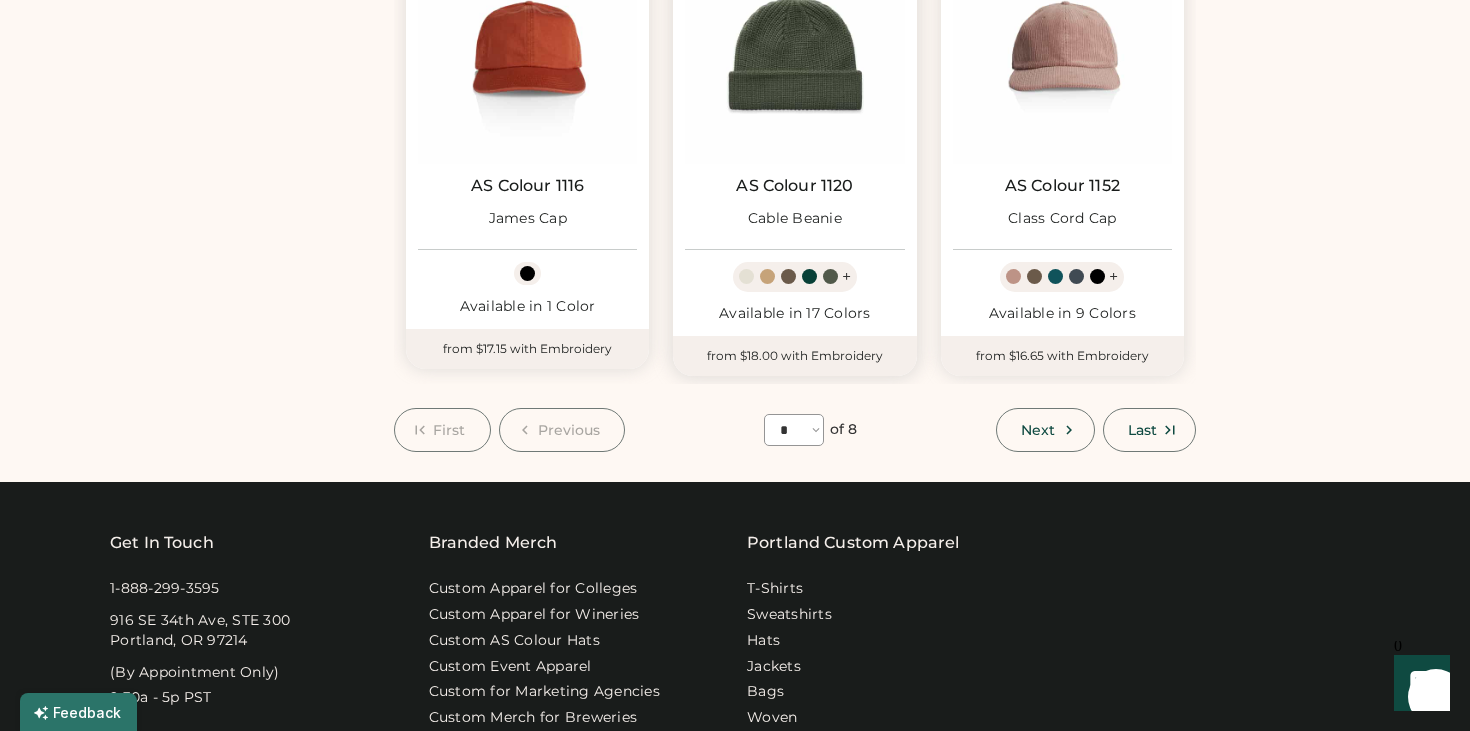 scroll, scrollTop: 1747, scrollLeft: 0, axis: vertical 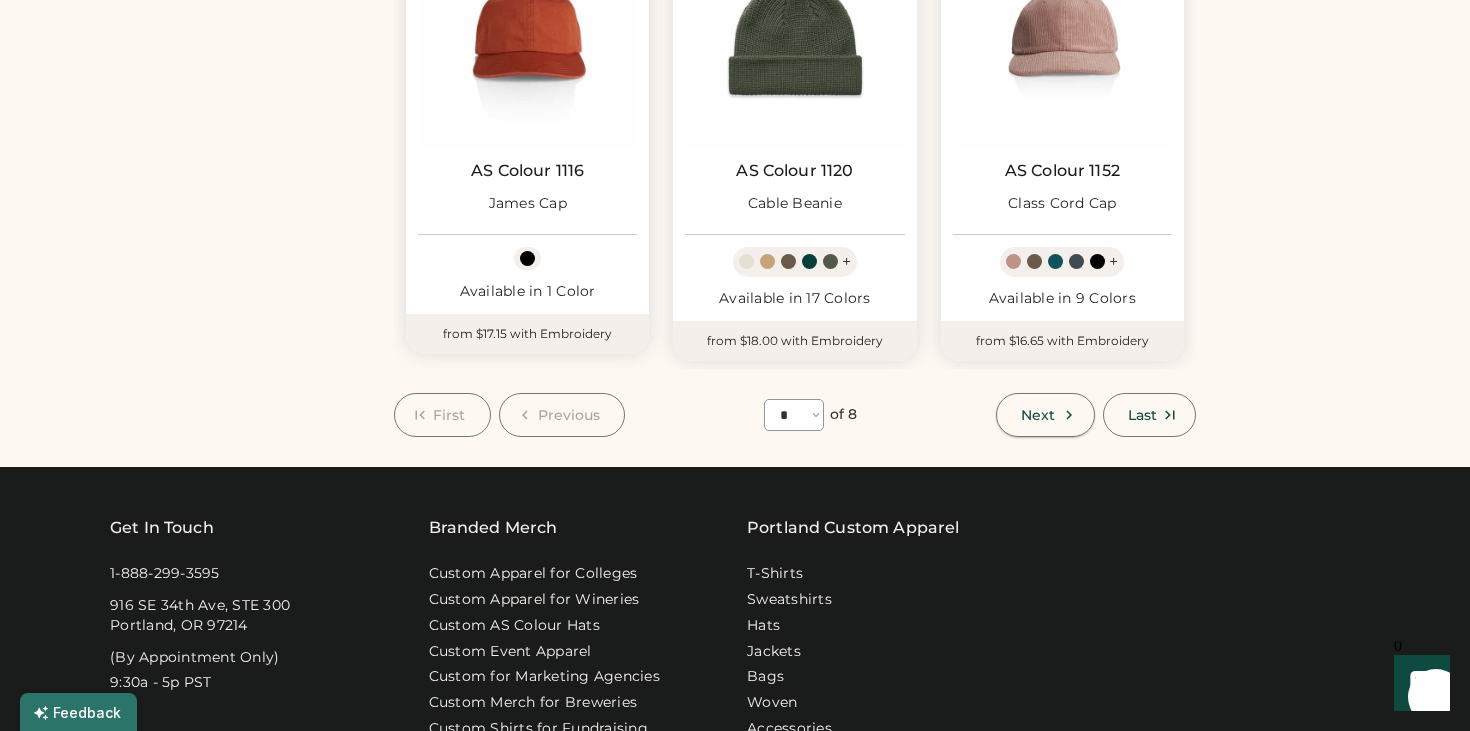 click 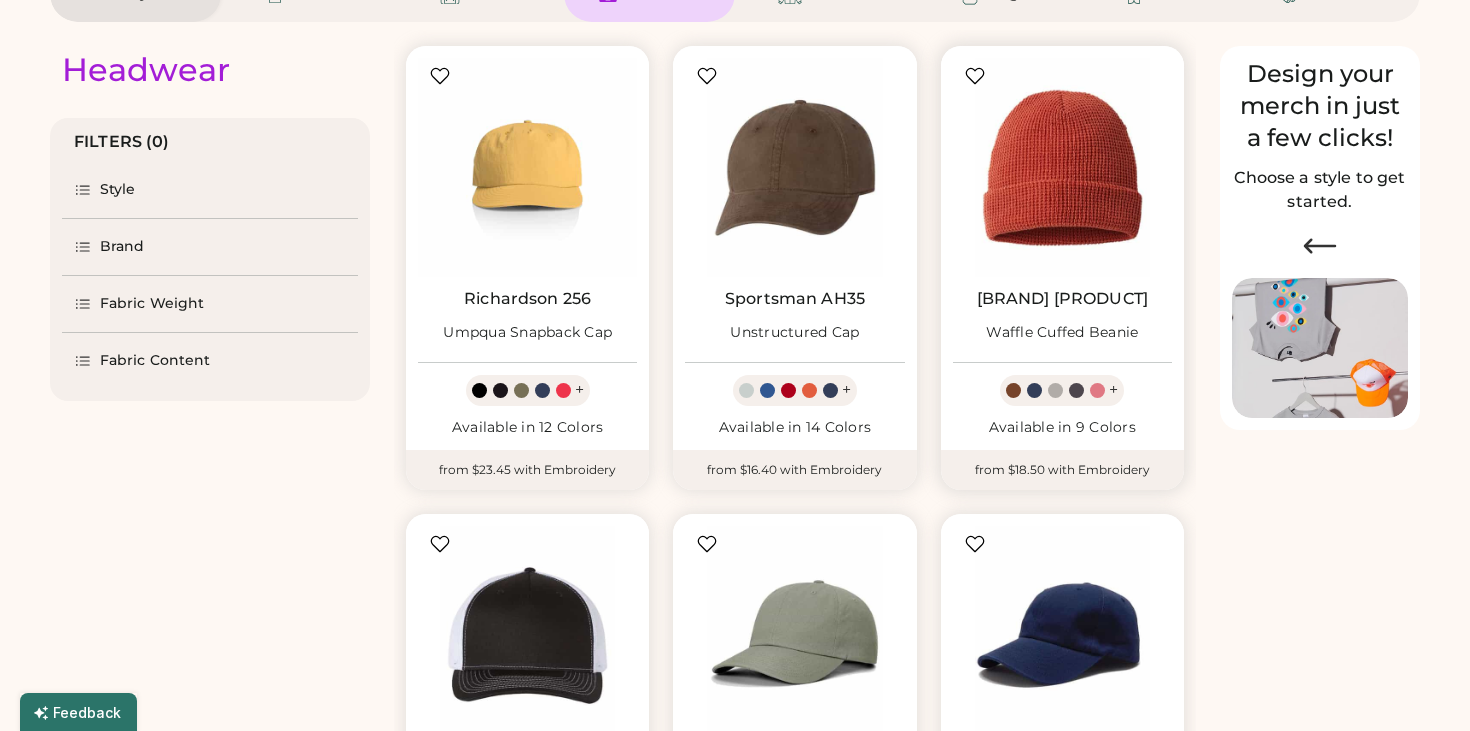 scroll, scrollTop: 92, scrollLeft: 0, axis: vertical 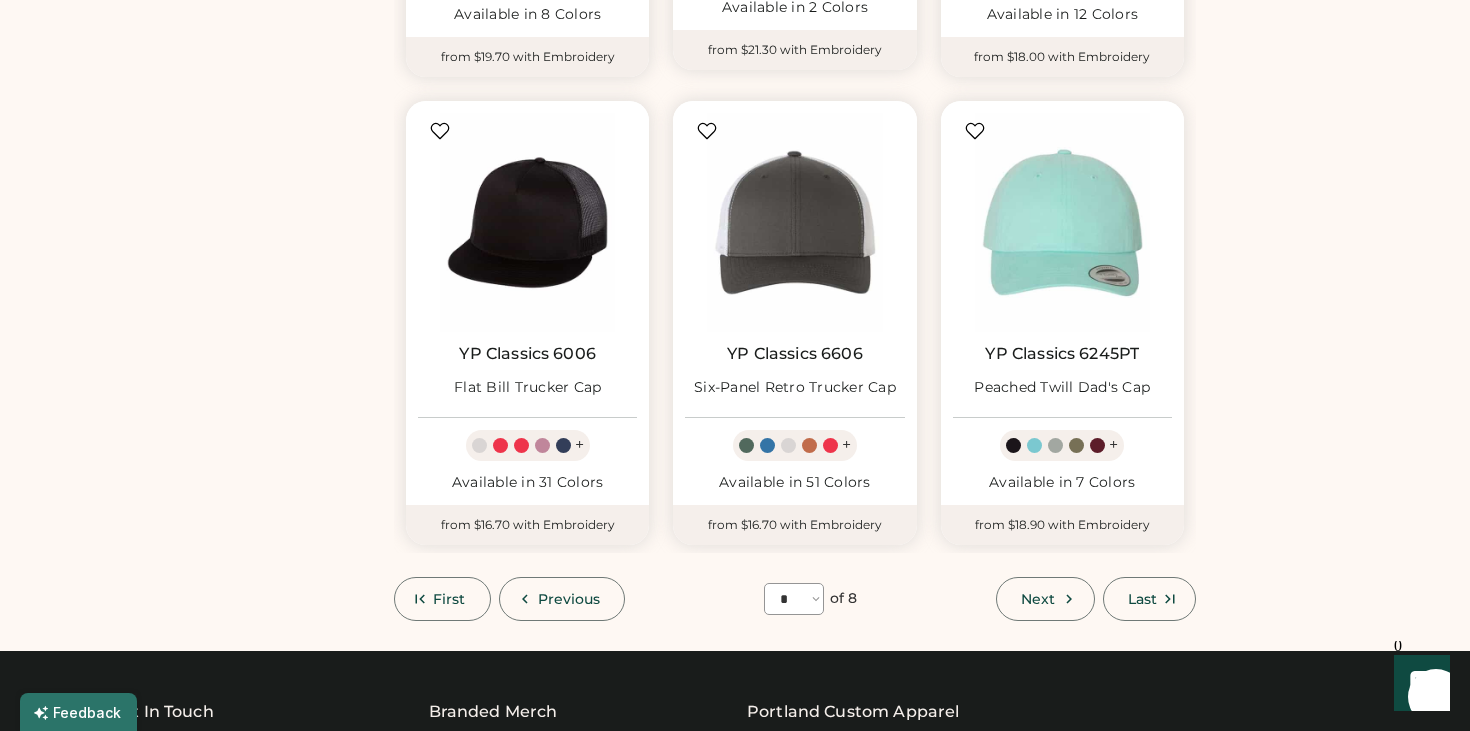 click 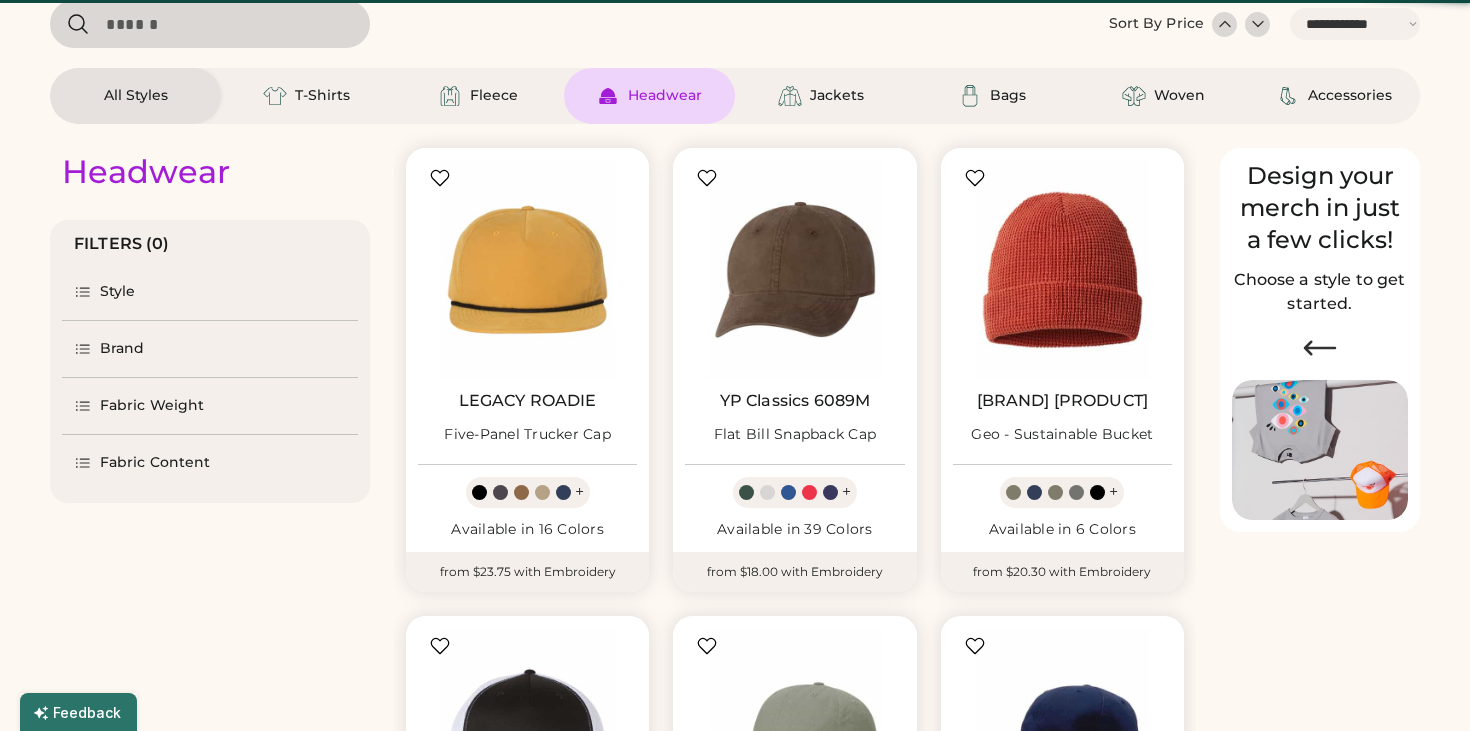 scroll, scrollTop: 0, scrollLeft: 0, axis: both 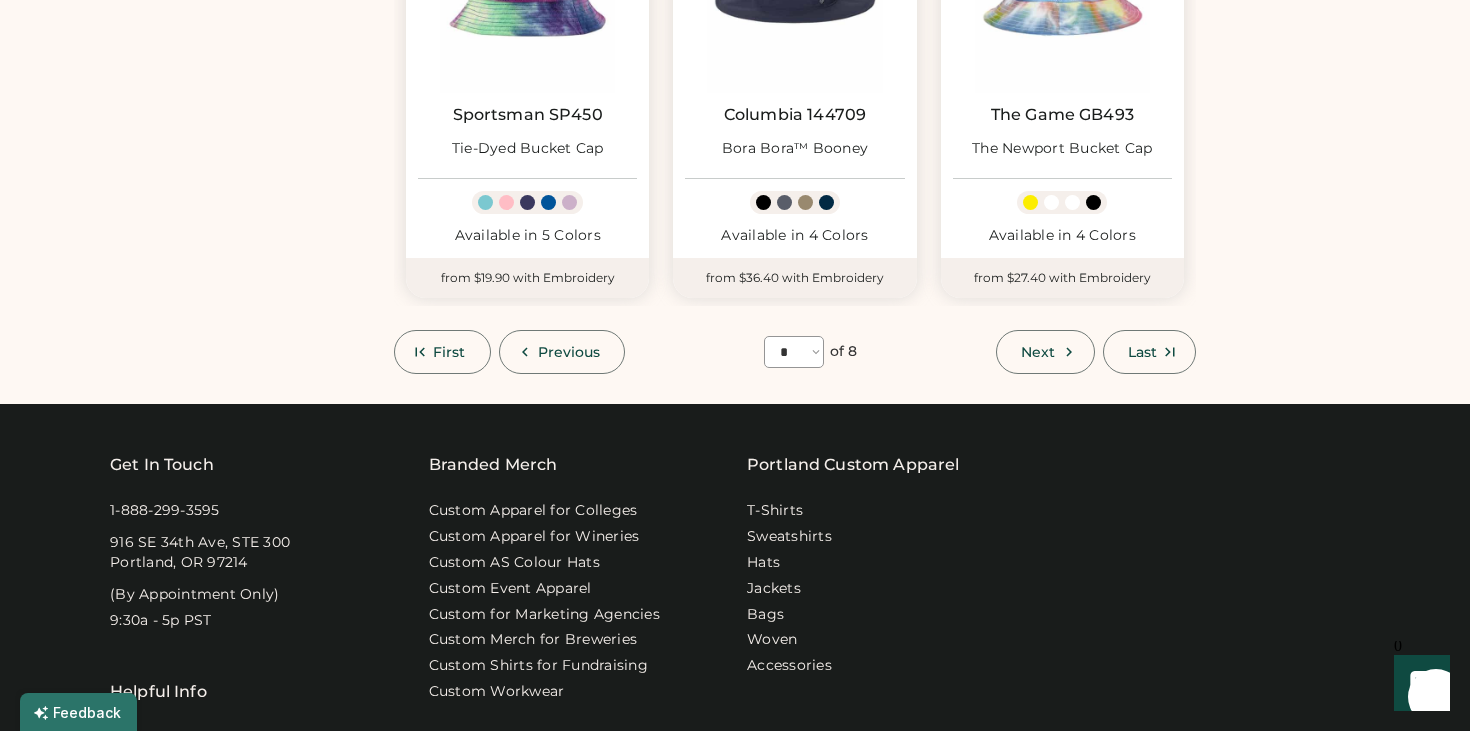 click on "Next" at bounding box center (1038, 352) 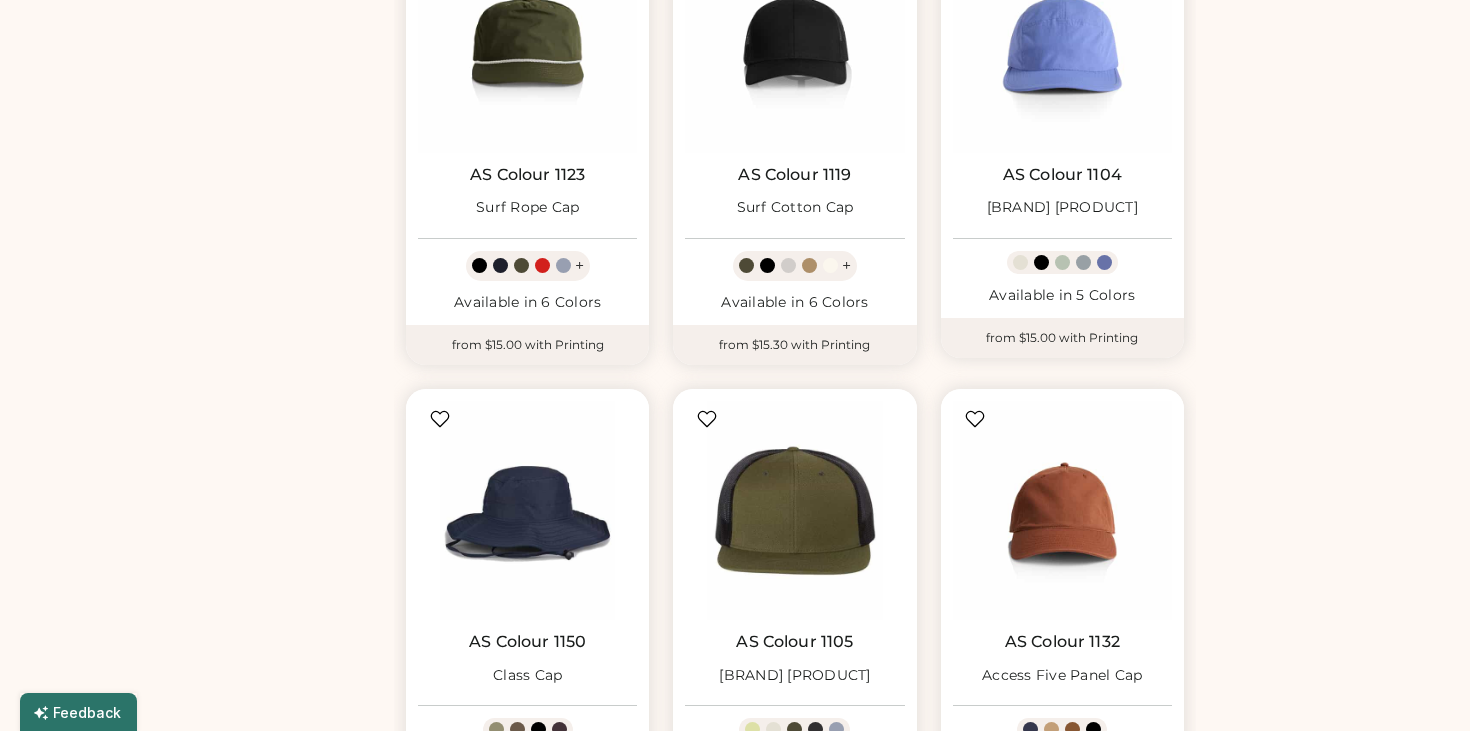 scroll, scrollTop: 86, scrollLeft: 0, axis: vertical 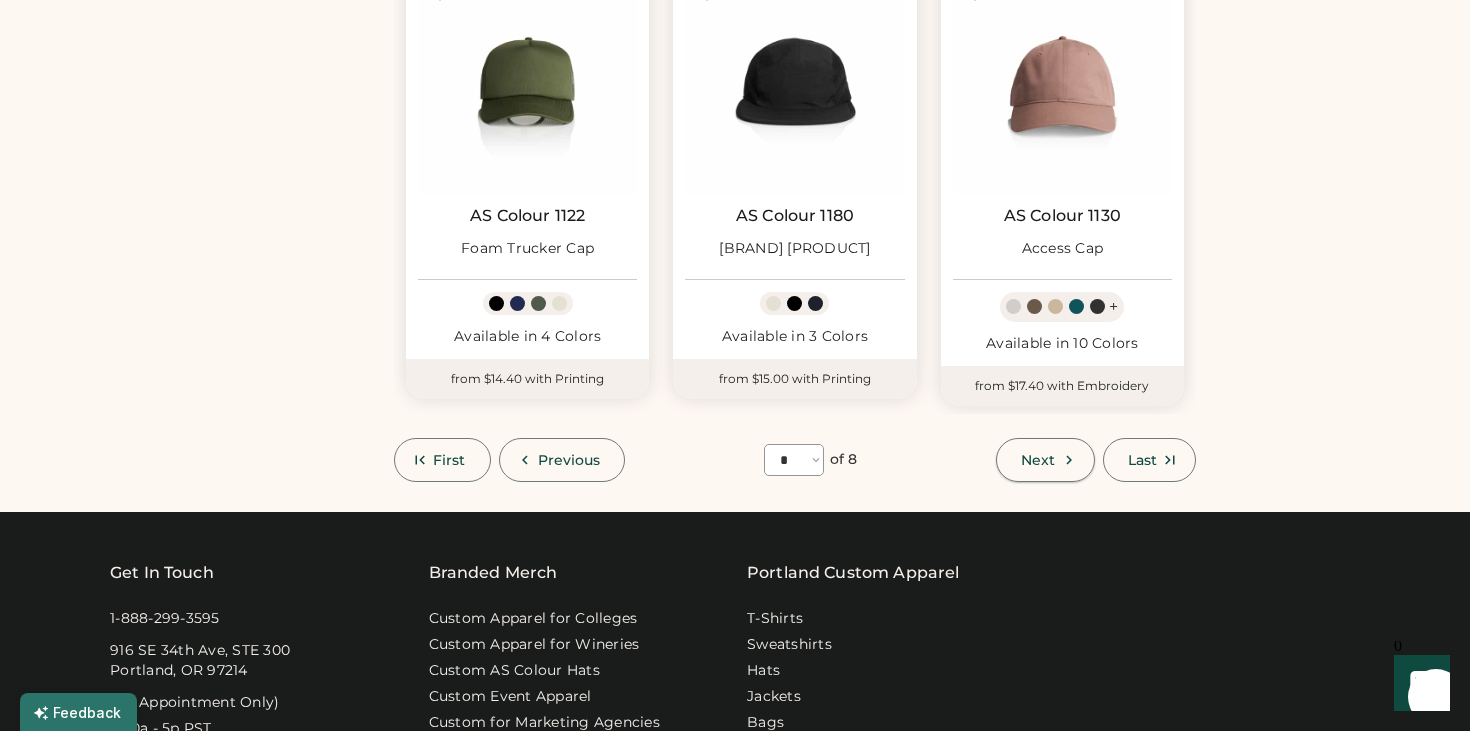 click 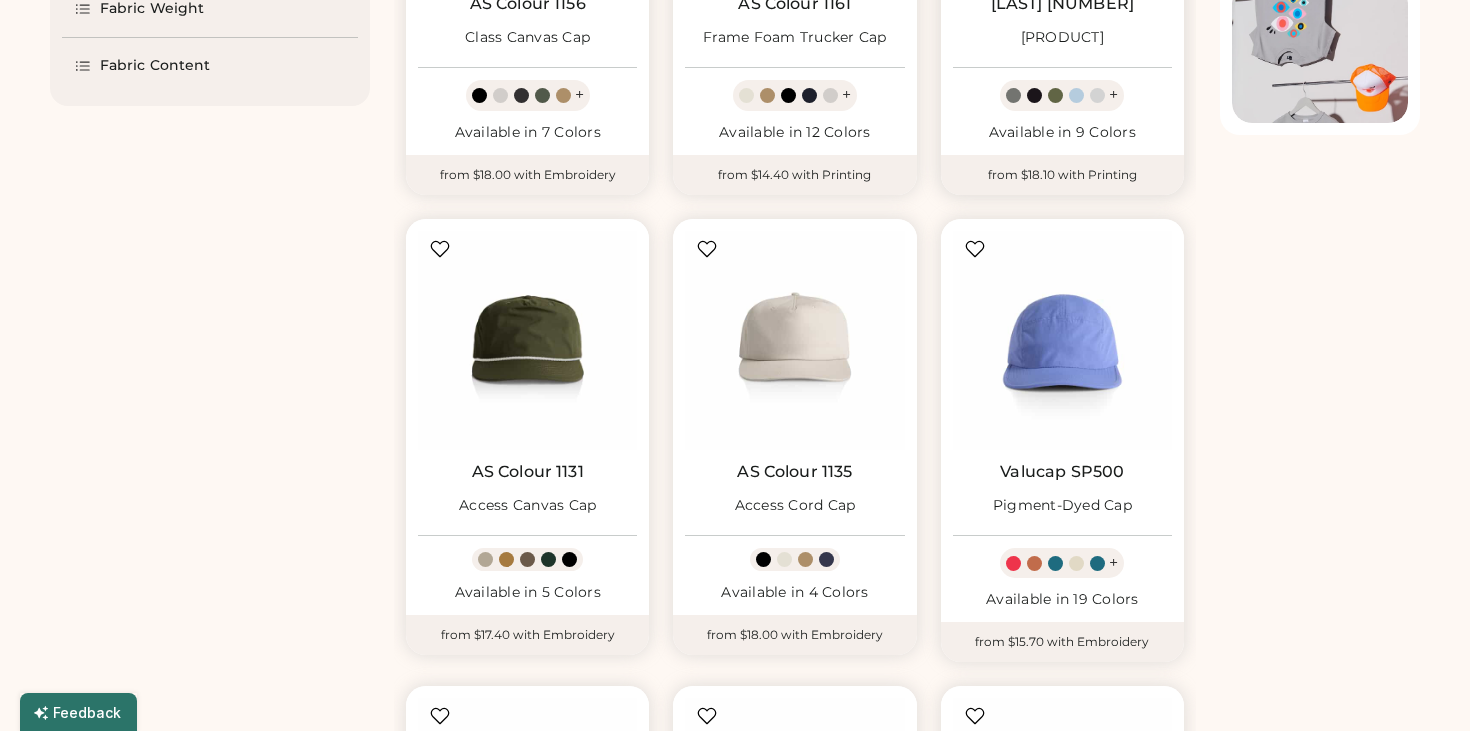 scroll, scrollTop: 87, scrollLeft: 0, axis: vertical 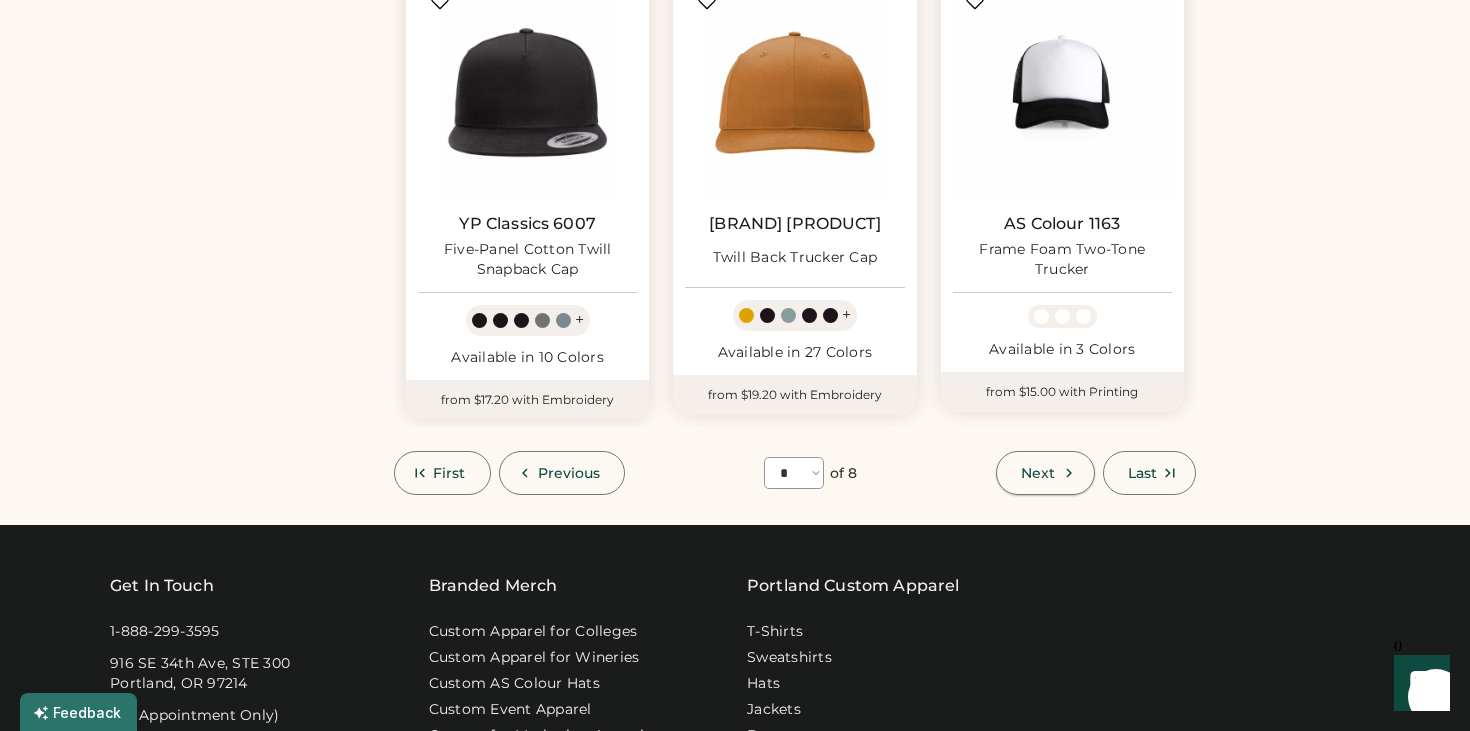 click on "Next" at bounding box center (1038, 473) 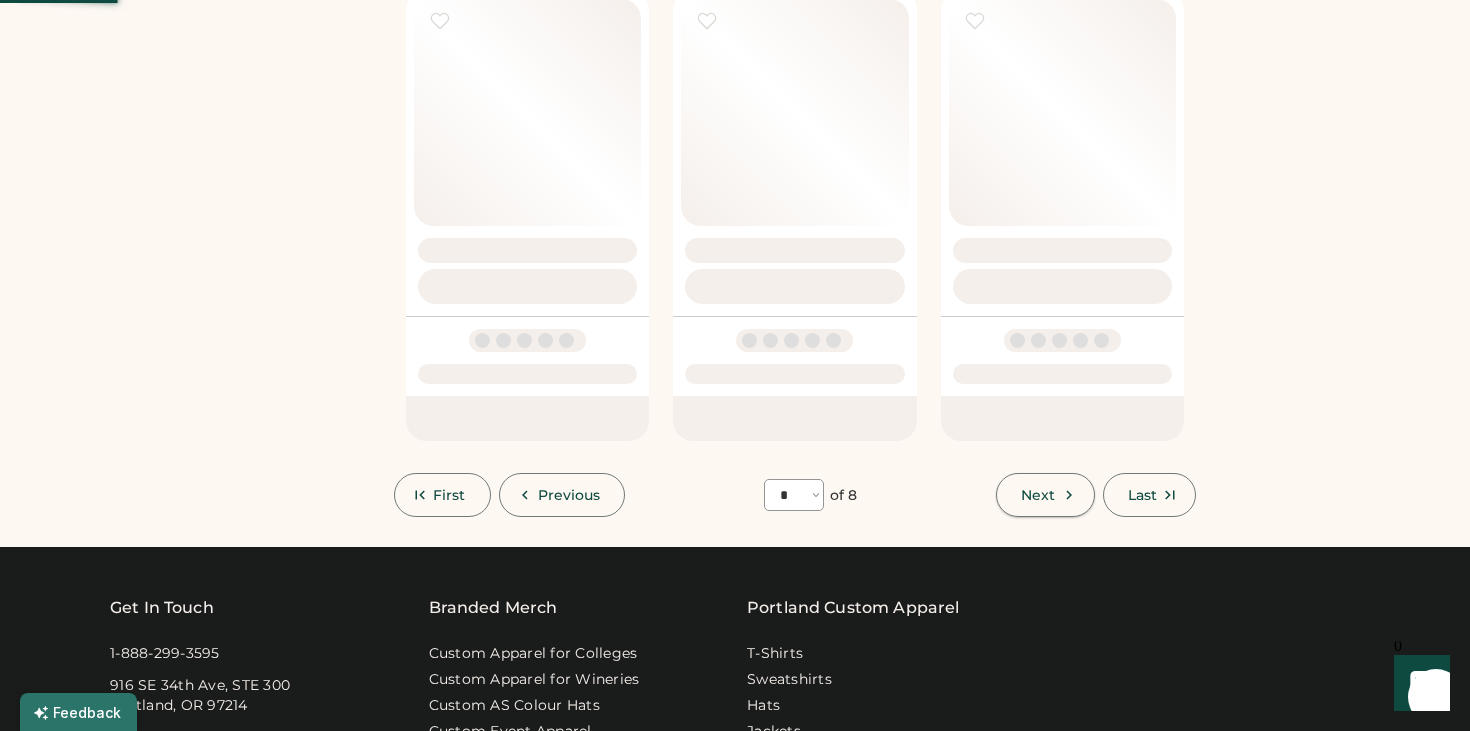 select on "*" 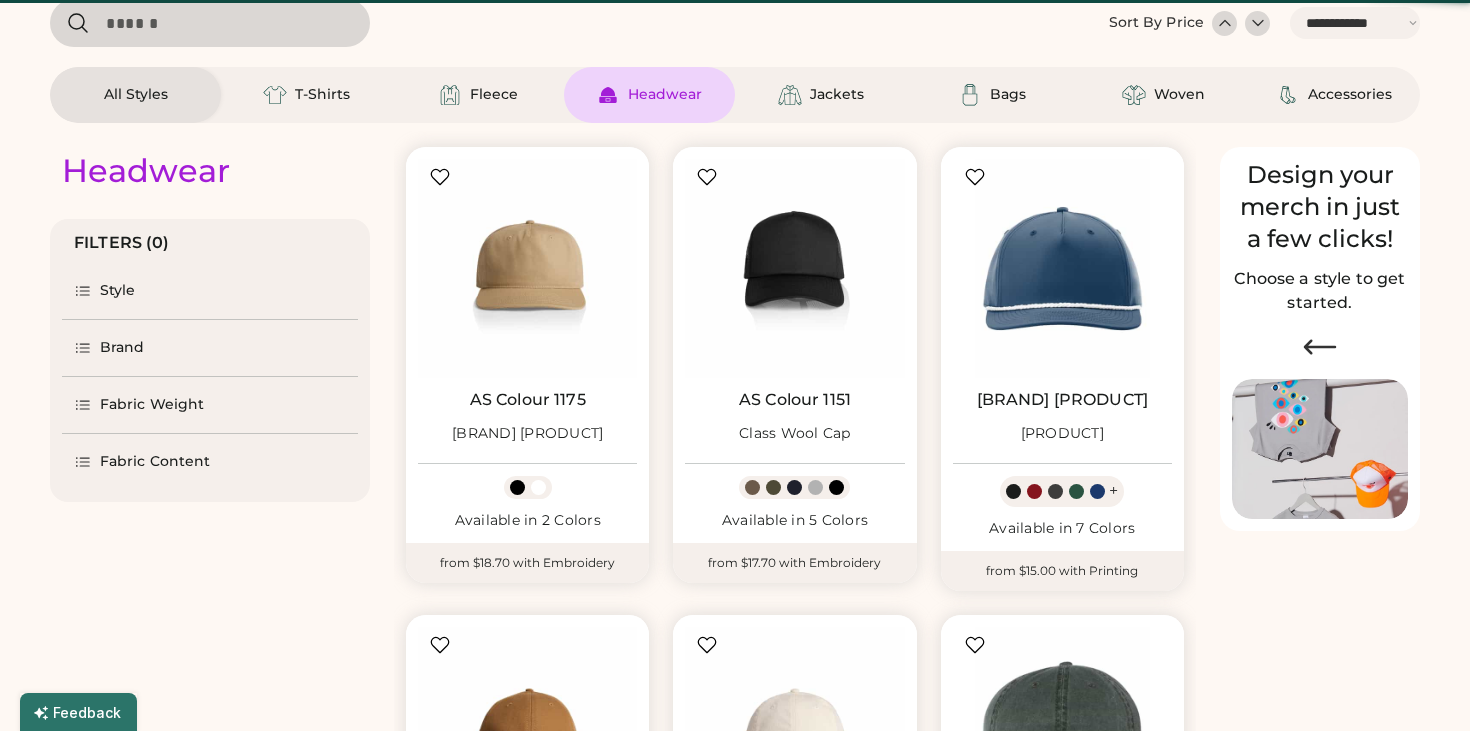 scroll, scrollTop: 0, scrollLeft: 0, axis: both 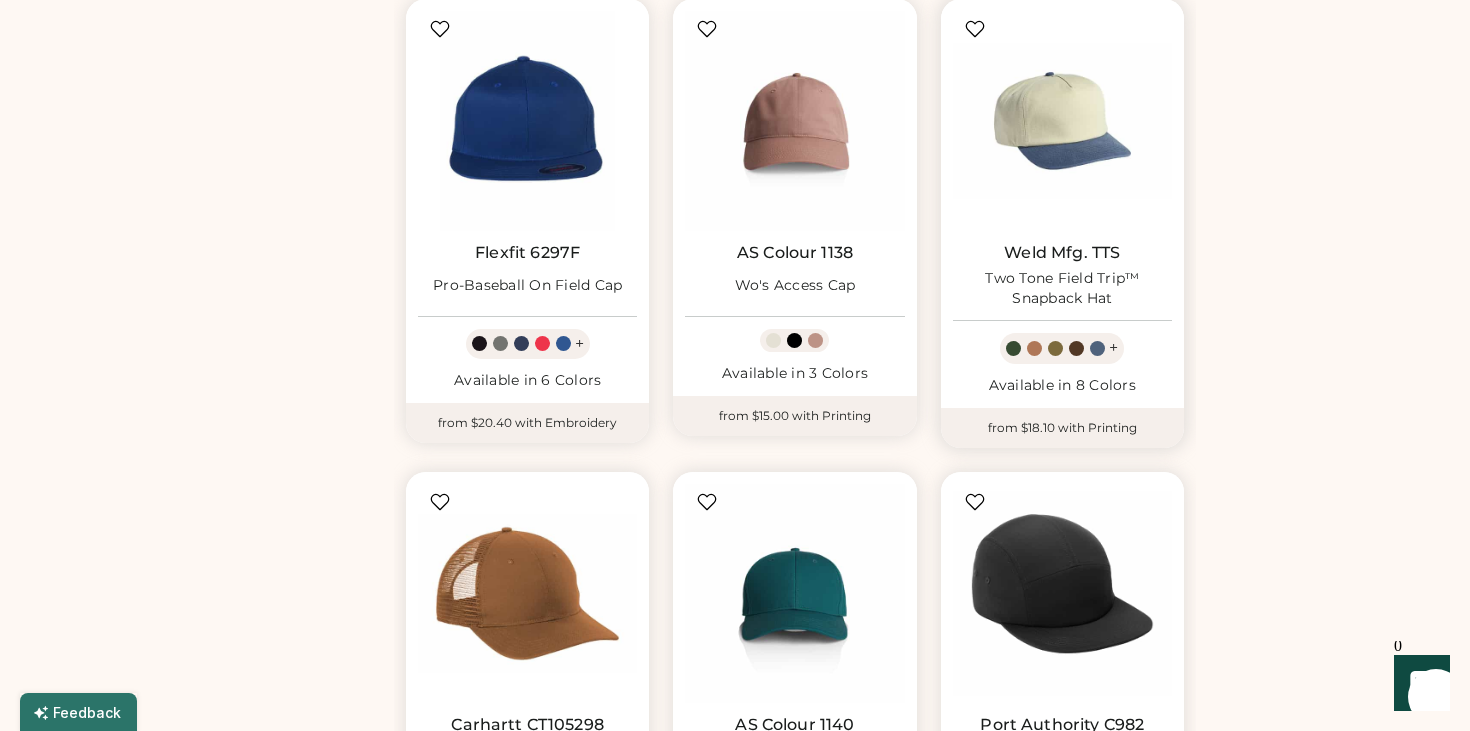 click at bounding box center [1062, 120] 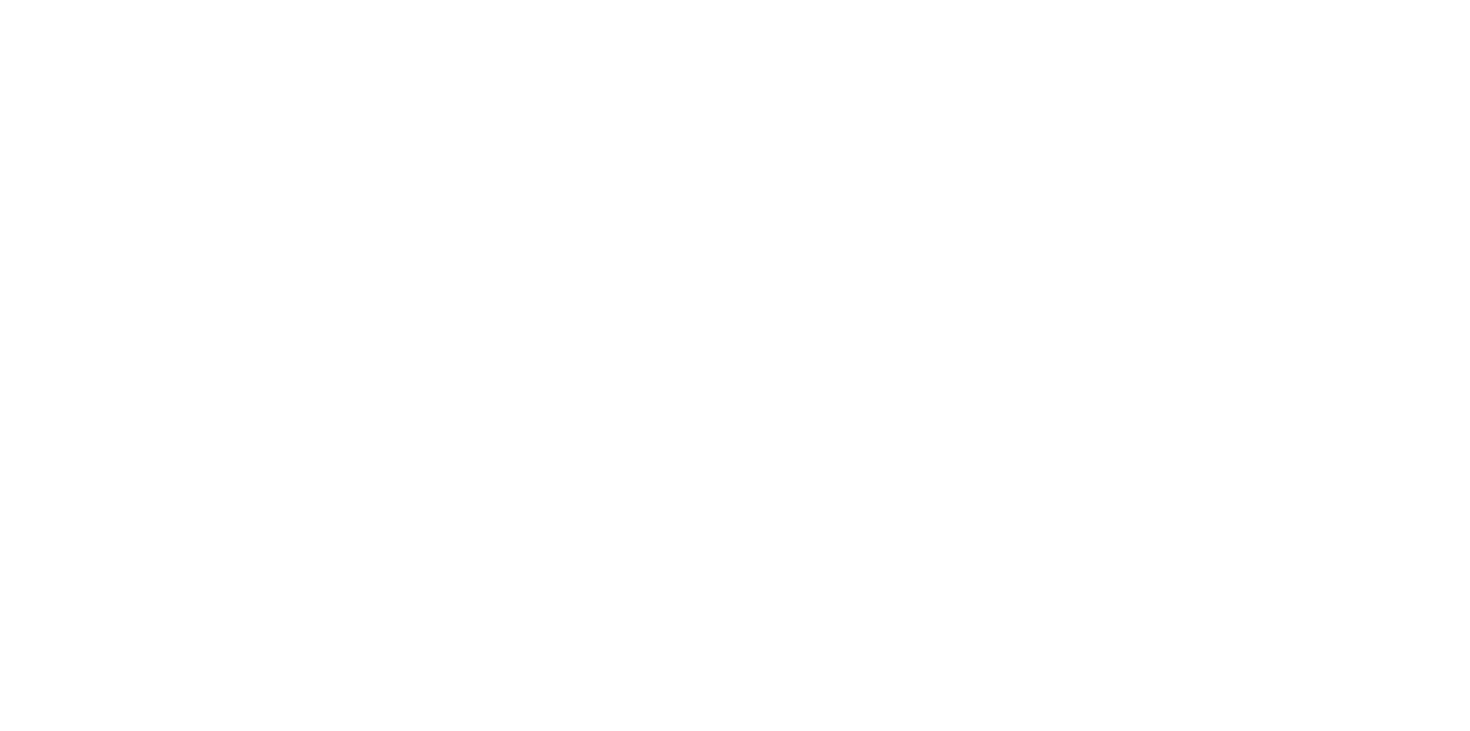 scroll, scrollTop: 0, scrollLeft: 0, axis: both 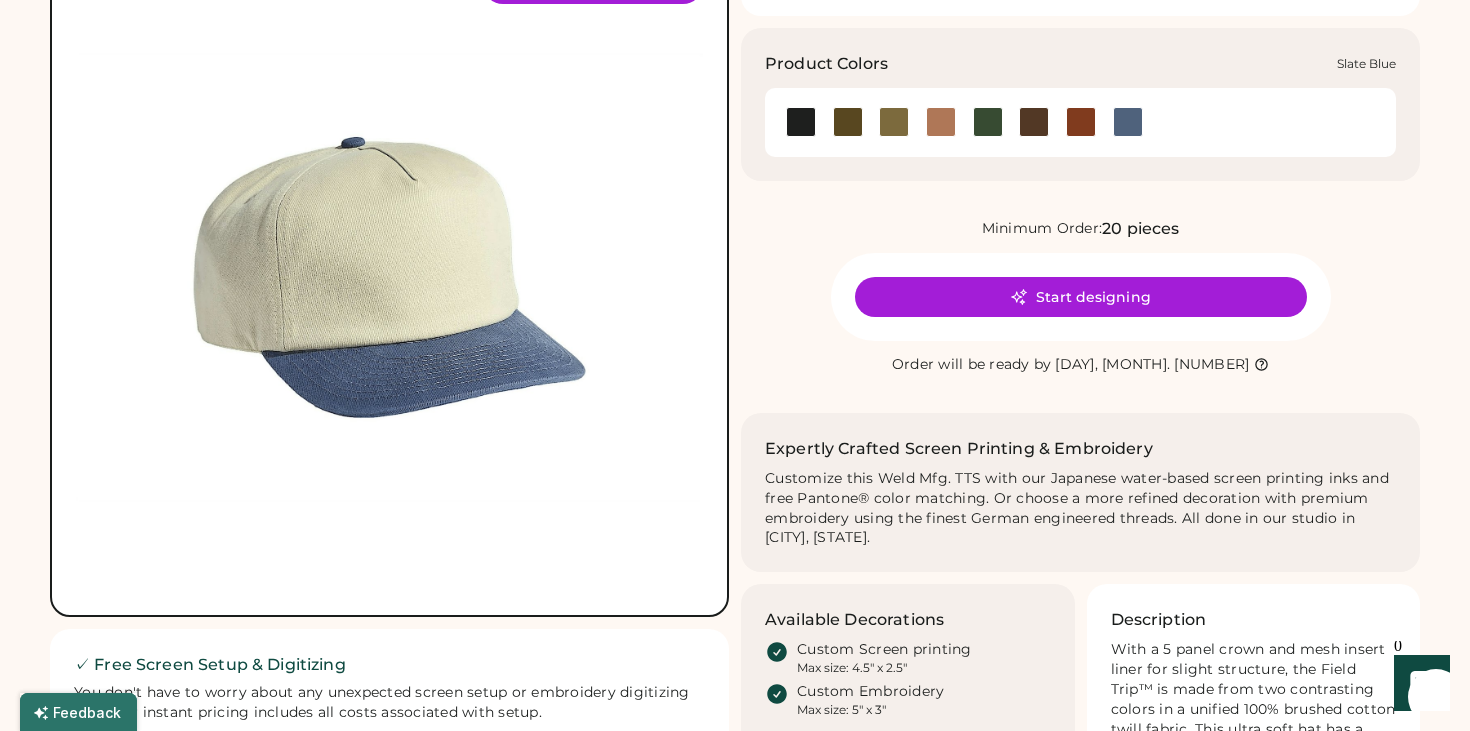 click at bounding box center (1128, 122) 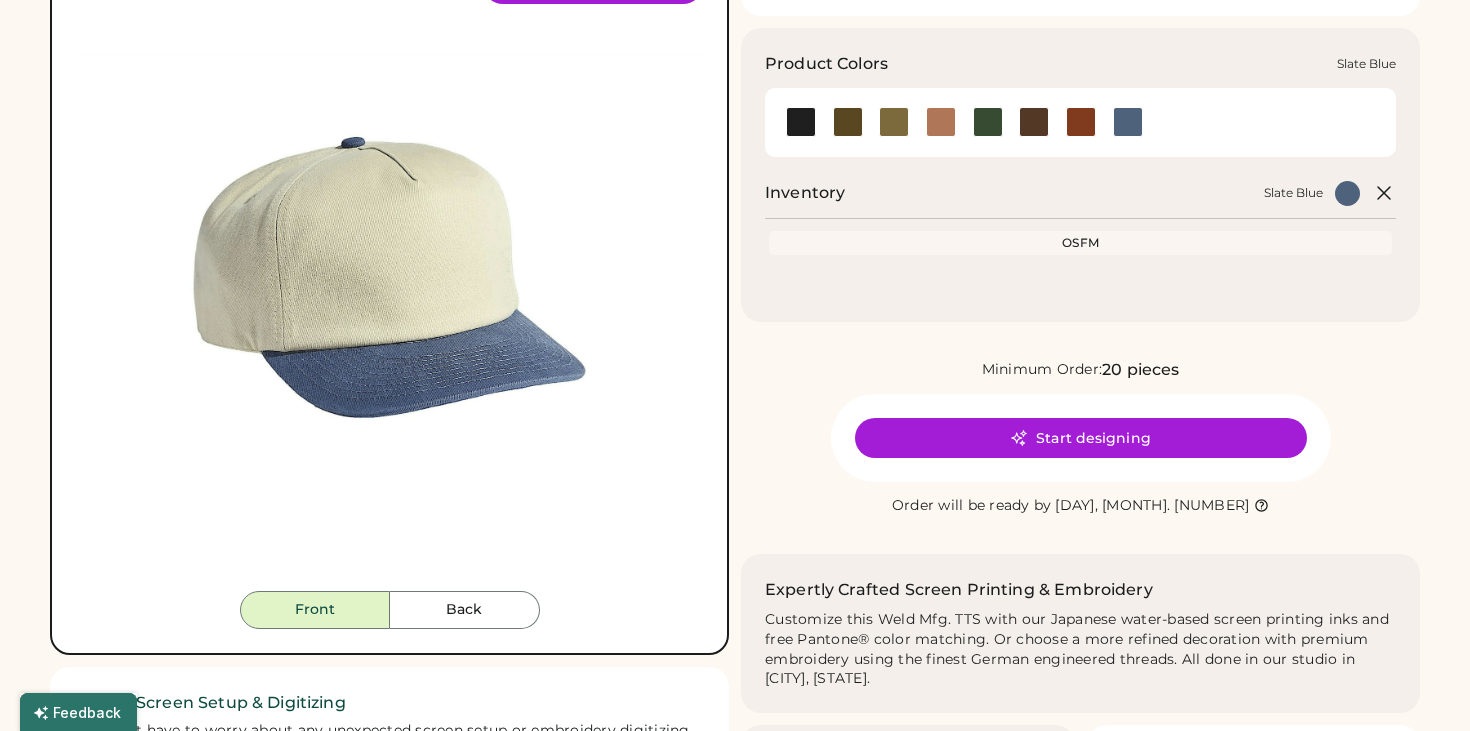 scroll, scrollTop: 0, scrollLeft: 0, axis: both 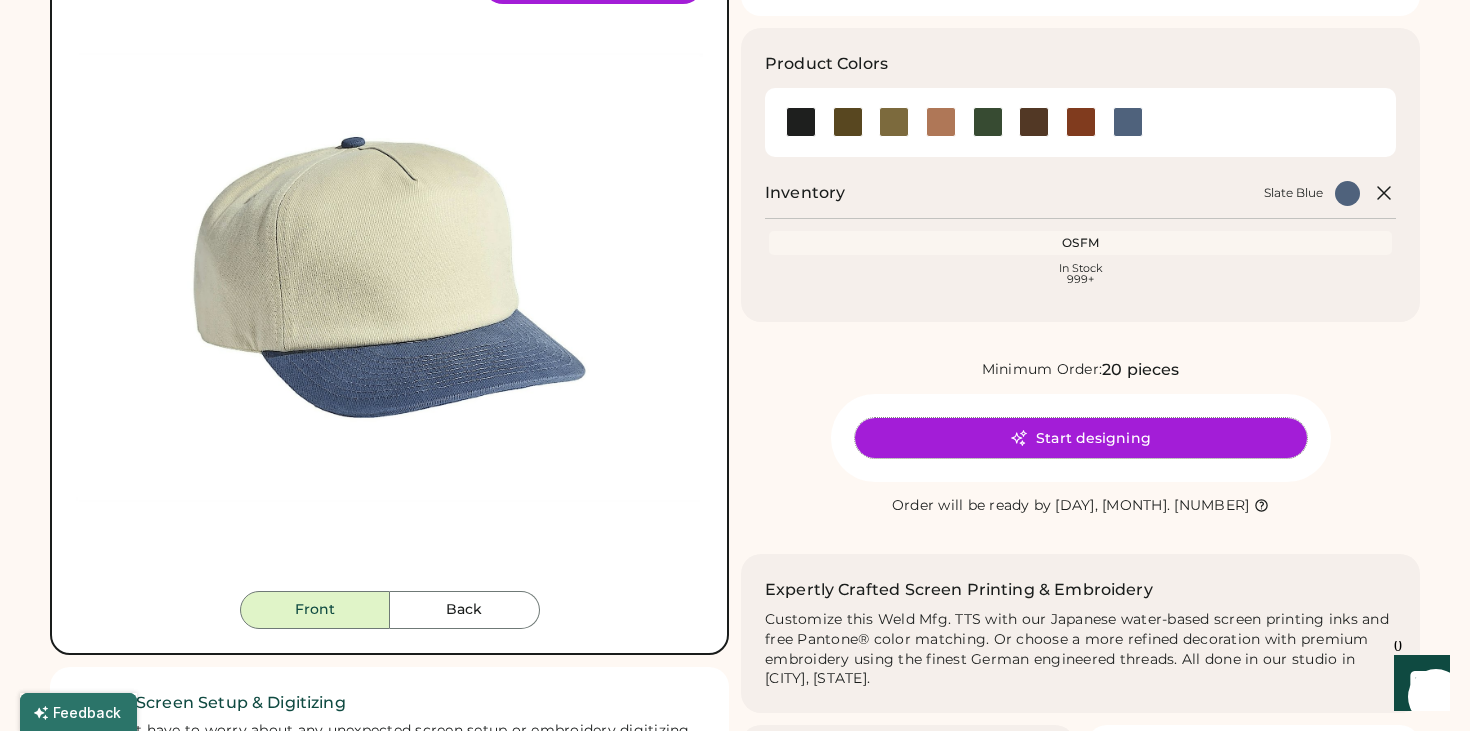 click on "Start designing" at bounding box center (1081, 438) 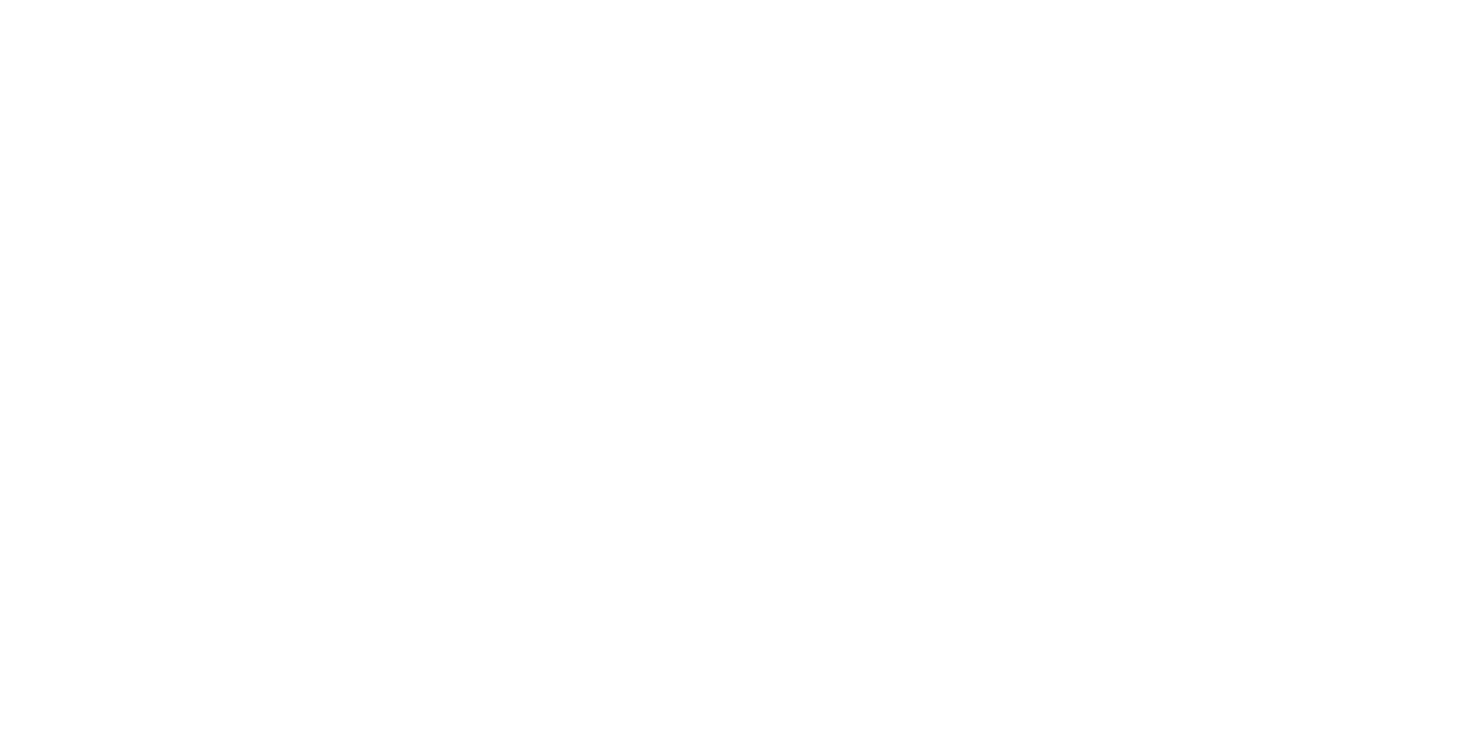 scroll, scrollTop: 0, scrollLeft: 0, axis: both 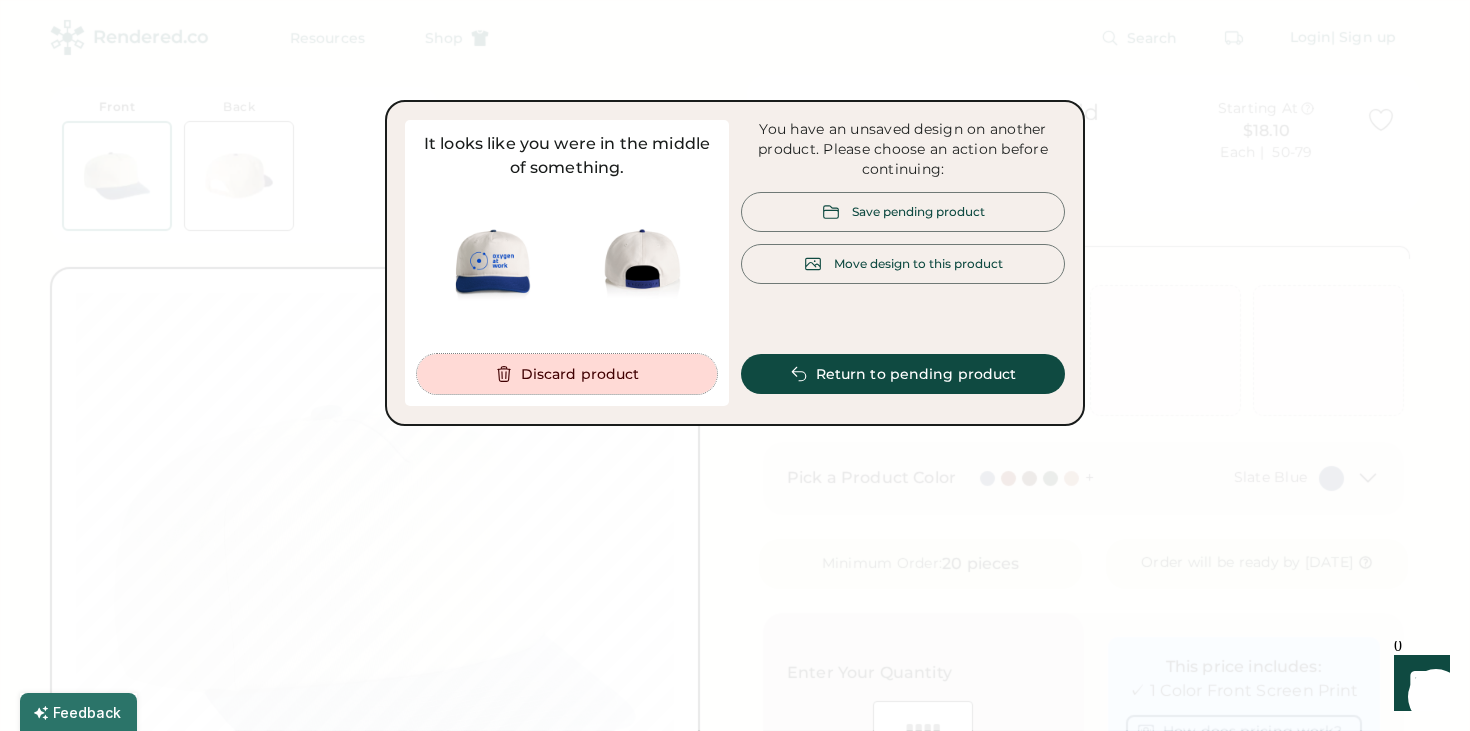click on "Discard product" at bounding box center [567, 374] 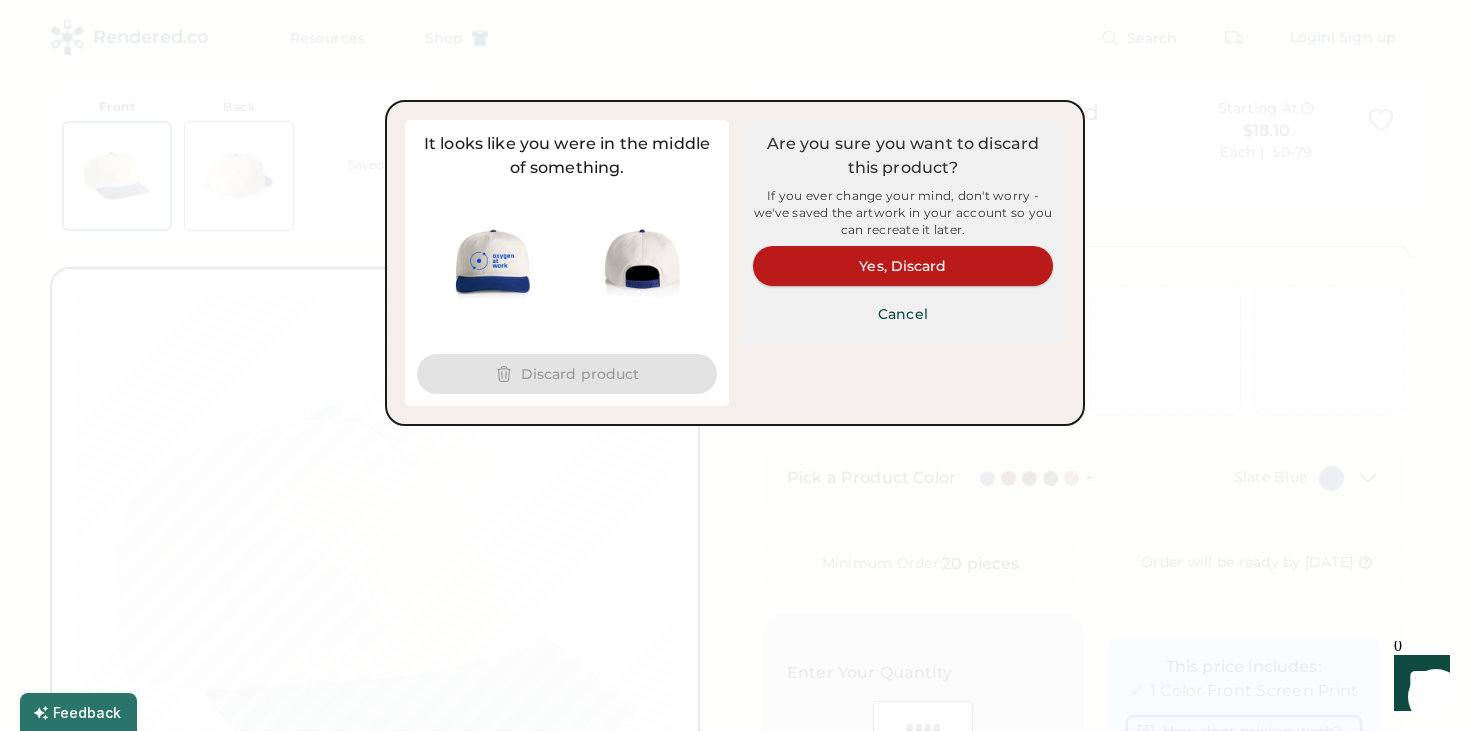 click on "Yes, Discard" at bounding box center (903, 266) 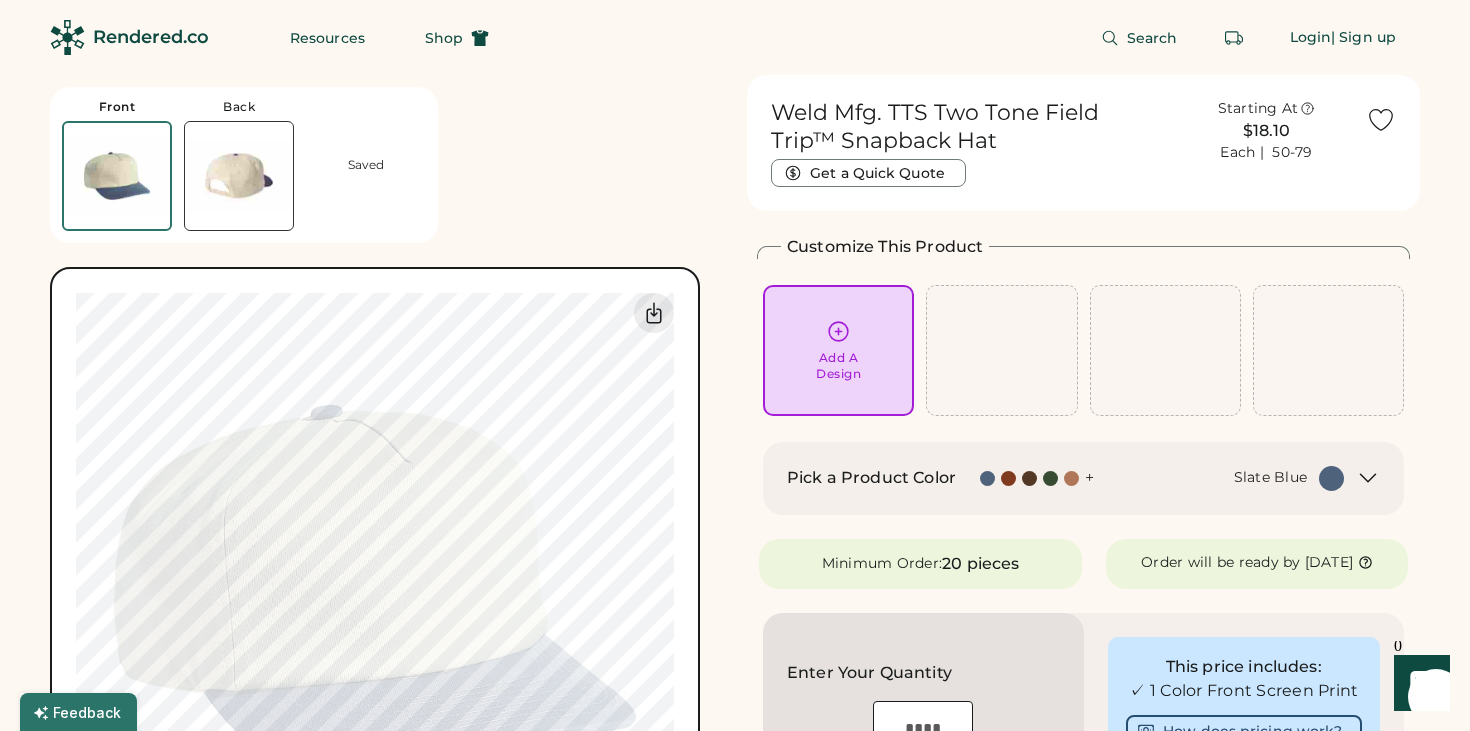 click 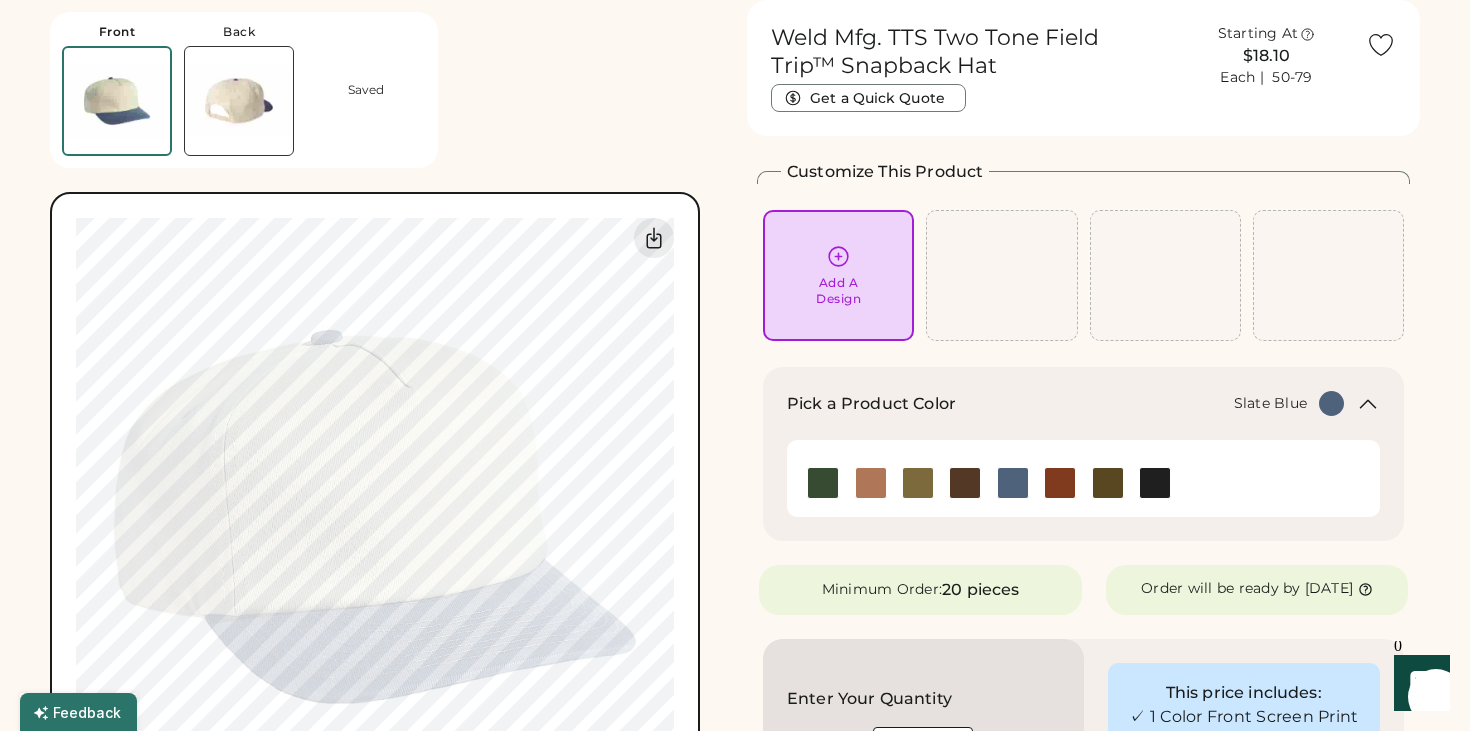 scroll, scrollTop: 74, scrollLeft: 0, axis: vertical 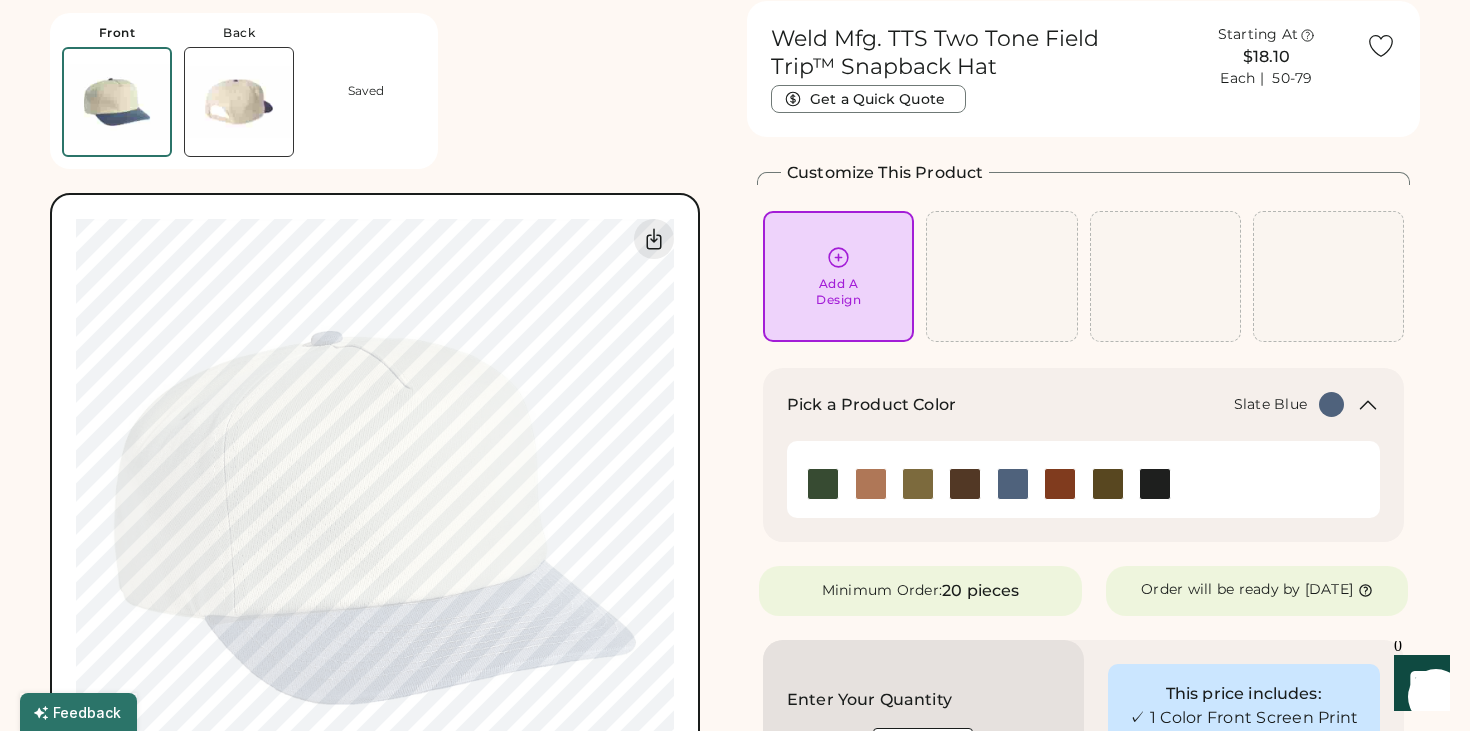 click 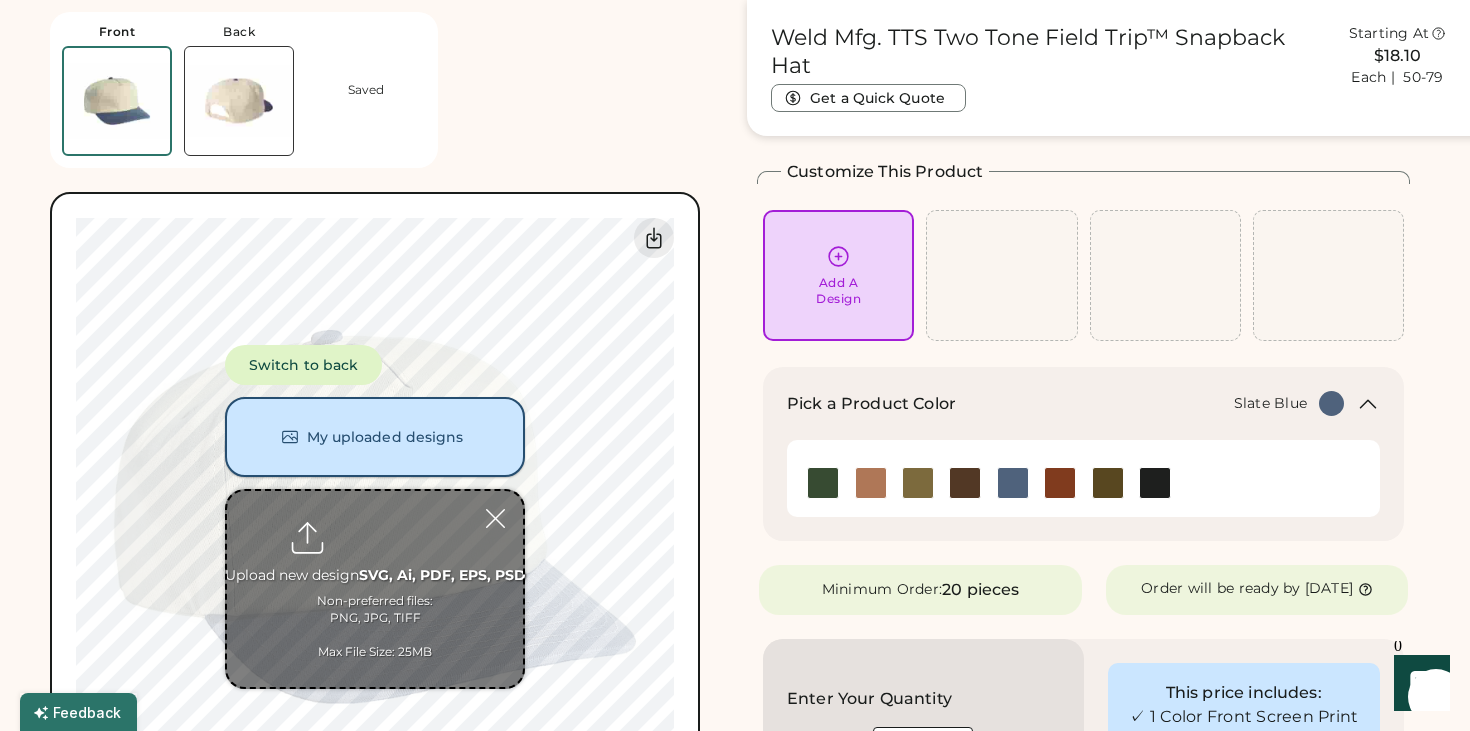 click on "My uploaded designs" at bounding box center (375, 437) 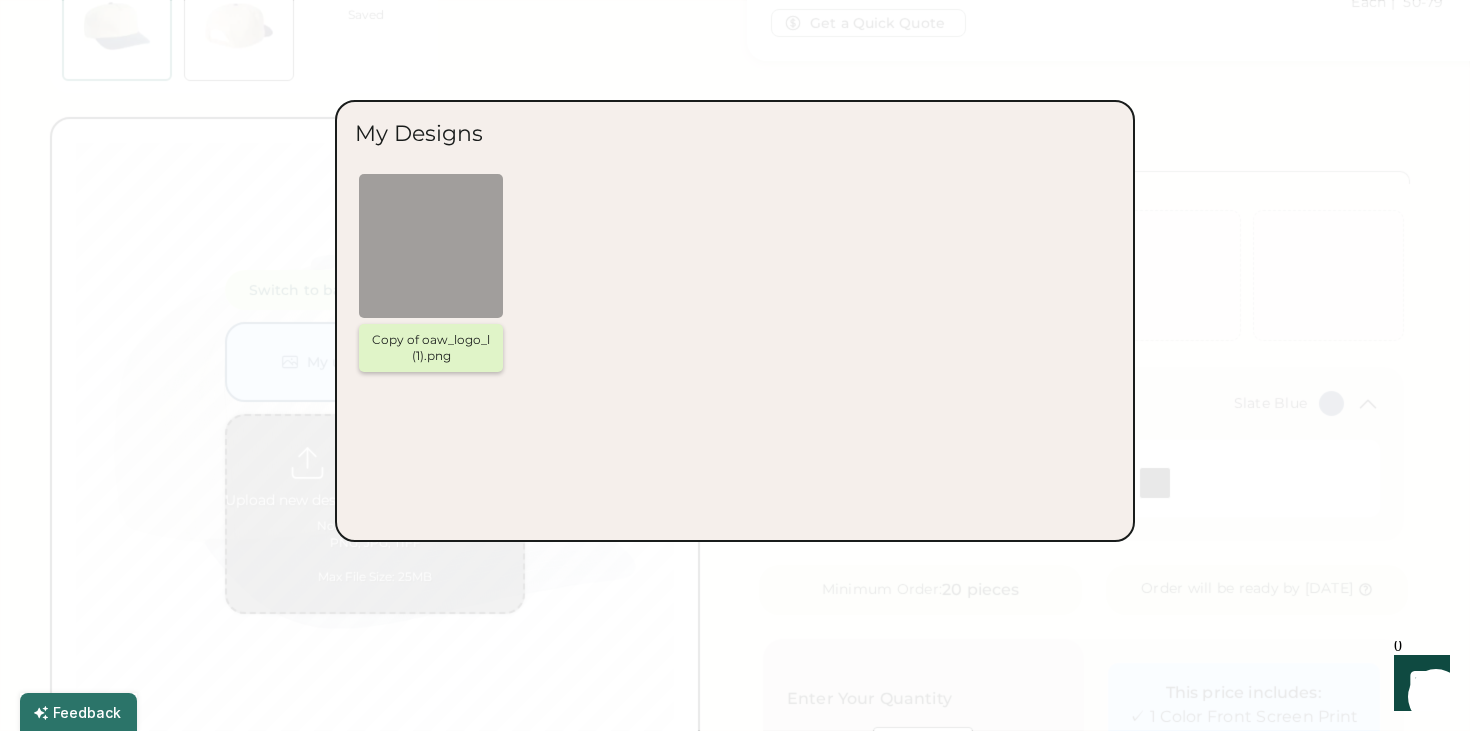 click at bounding box center [431, 246] 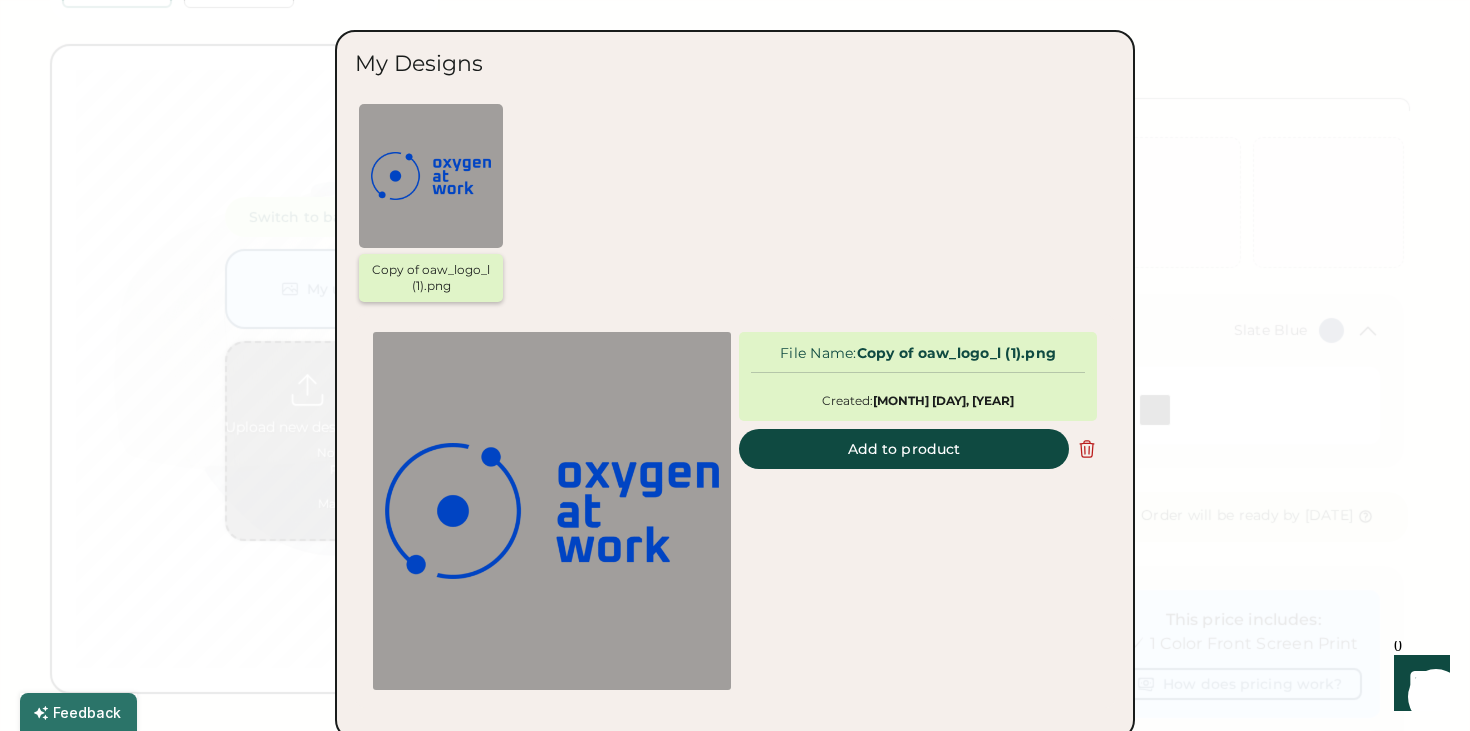 scroll, scrollTop: 154, scrollLeft: 0, axis: vertical 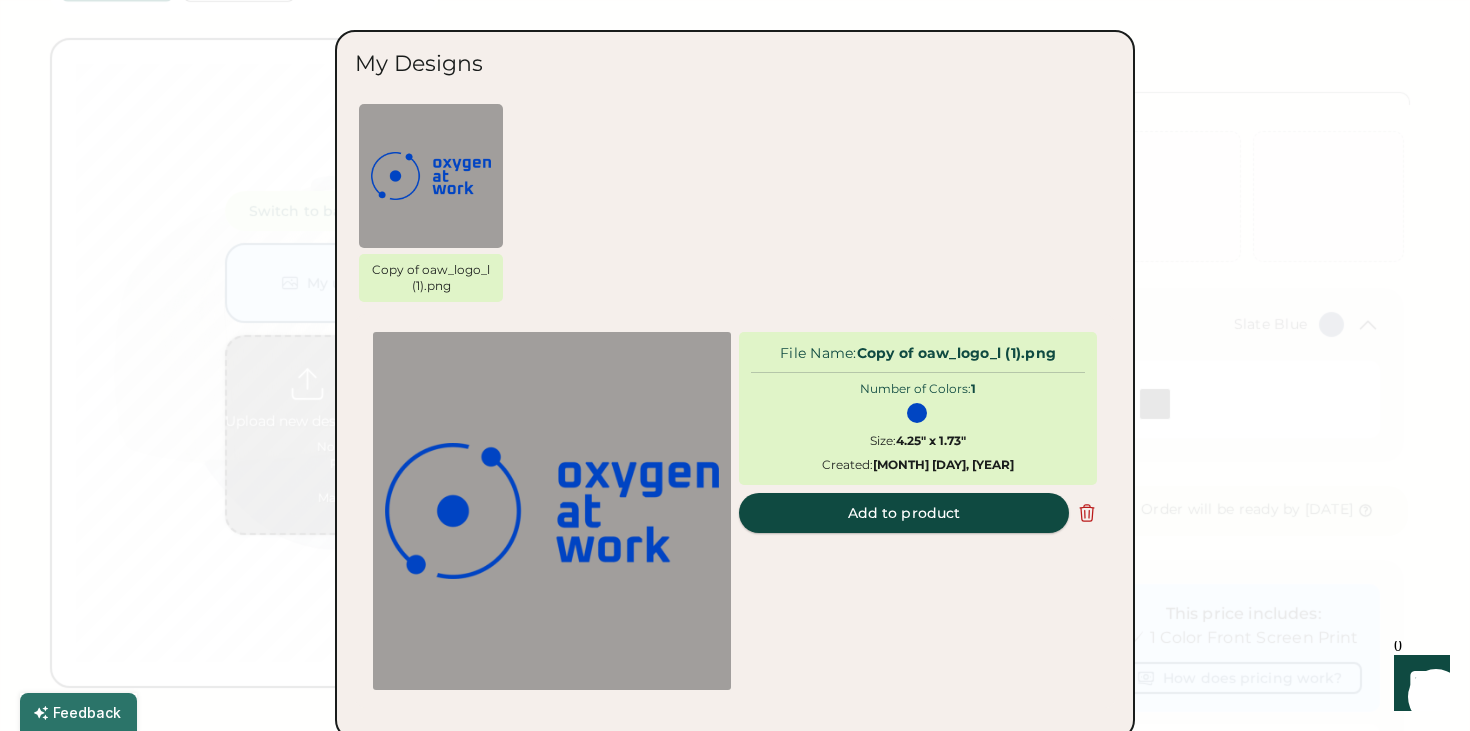 click on "Add to product" at bounding box center (904, 513) 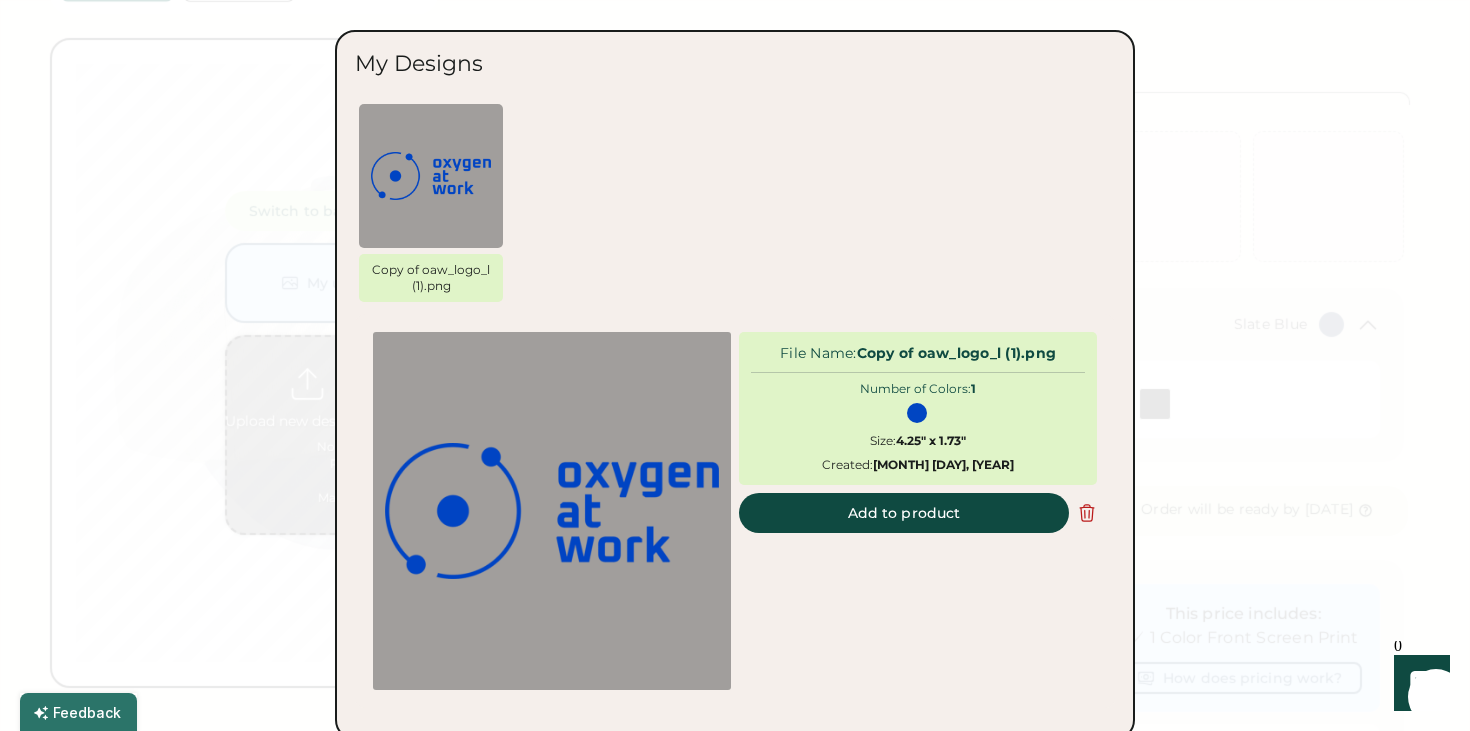 click on "Add to product" at bounding box center (904, 513) 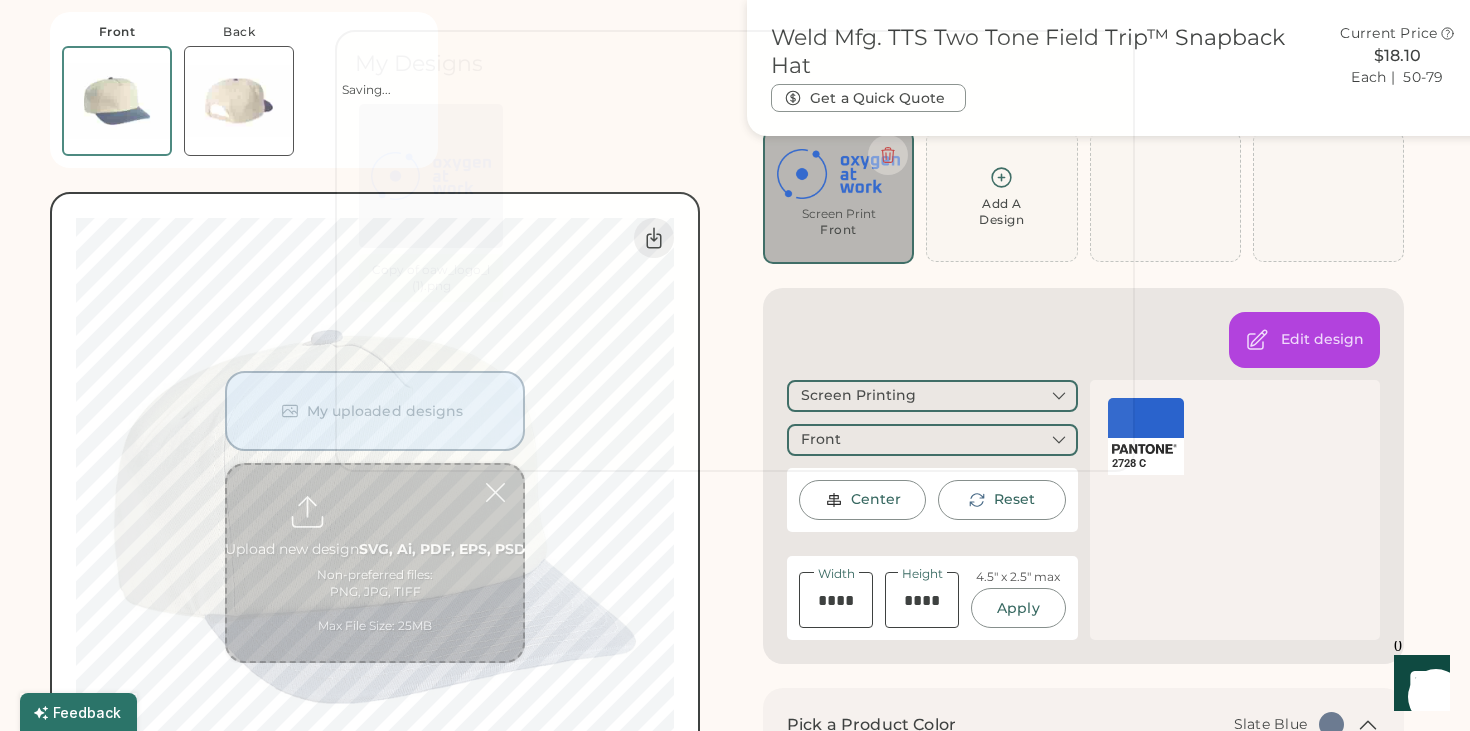 click on "Front Back Saving... Switch to back    My uploaded designs Upload new design
SVG, Ai, PDF, EPS, PSD Non-preferred files:
PNG, JPG, TIFF Max File Size: 25MB    0% 0%    Weld Mfg. TTS Two Tone Field Trip™ Snapback Hat    Get a Quick Quote Current Price    $18.10 Each |  50-79    Customize This Product    Add A
Design Screen Print Front       Add A
Design    Edit design Screen Printing    Front    Center    Reset Width Height 4.5" x 2.5" max Apply 2728 C Pick a Product Color + Slate Blue    Minimum Order:  20 pieces Order will be ready by [DATE]        Save to My Products    Clear all decorations Enter Your Quantity OSFM Loading
Inventory In Stock
999+ Enter Quantities to Finalize Your Order Minimum Order Quantity is 20 Pieces Special instructions Add to cart This price includes: ✓ 1 Color Front Screen Print    How does pricing work? 20-29" at bounding box center (735, 211) 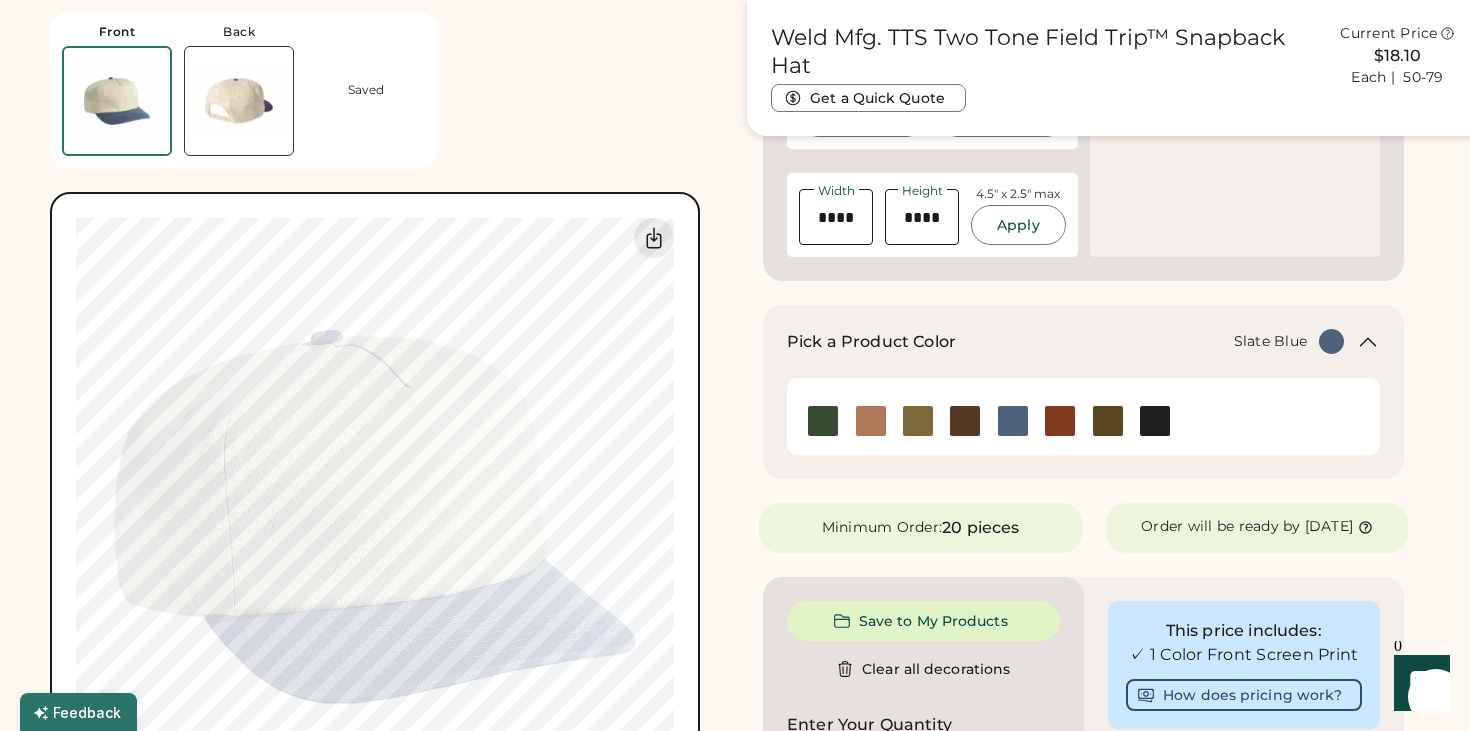scroll, scrollTop: 198, scrollLeft: 0, axis: vertical 